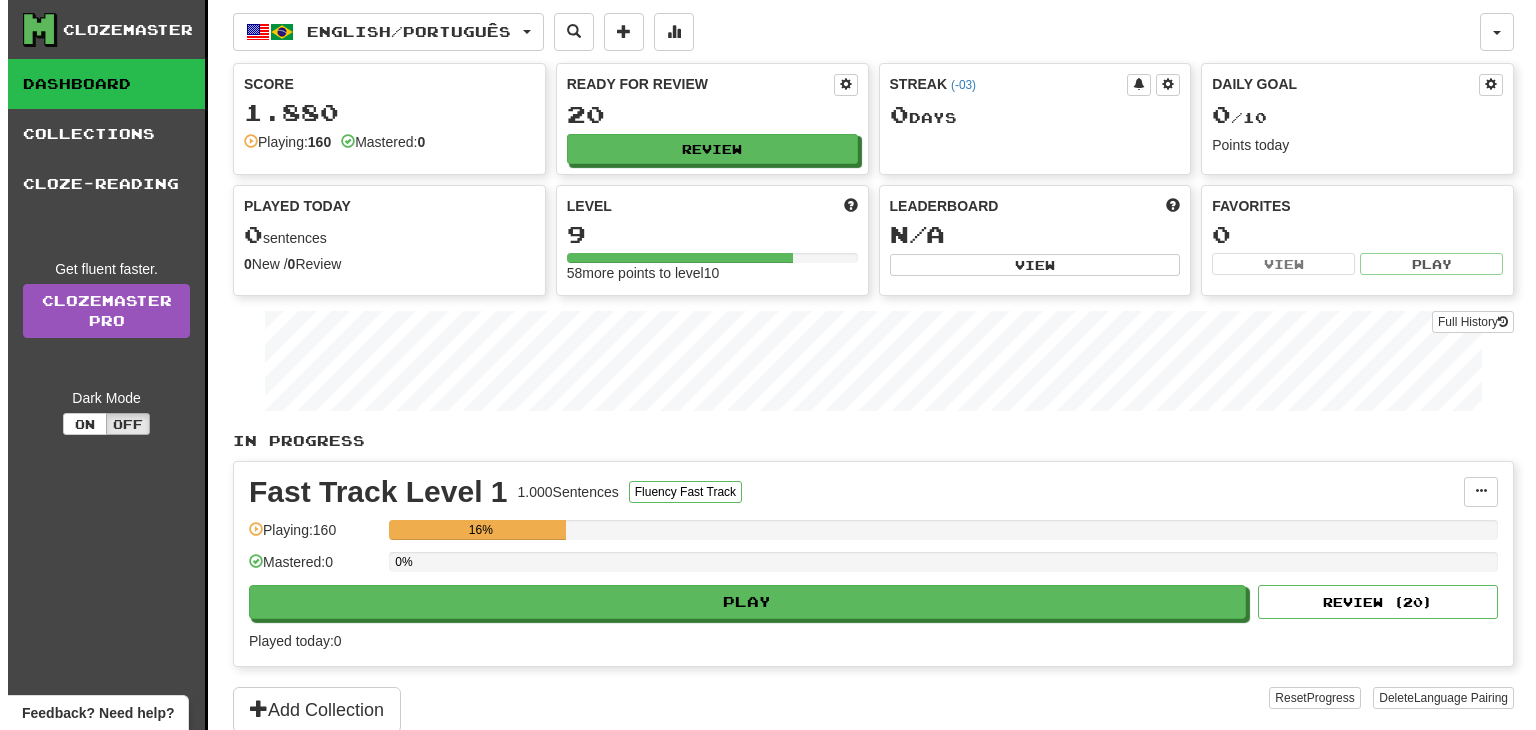 scroll, scrollTop: 0, scrollLeft: 0, axis: both 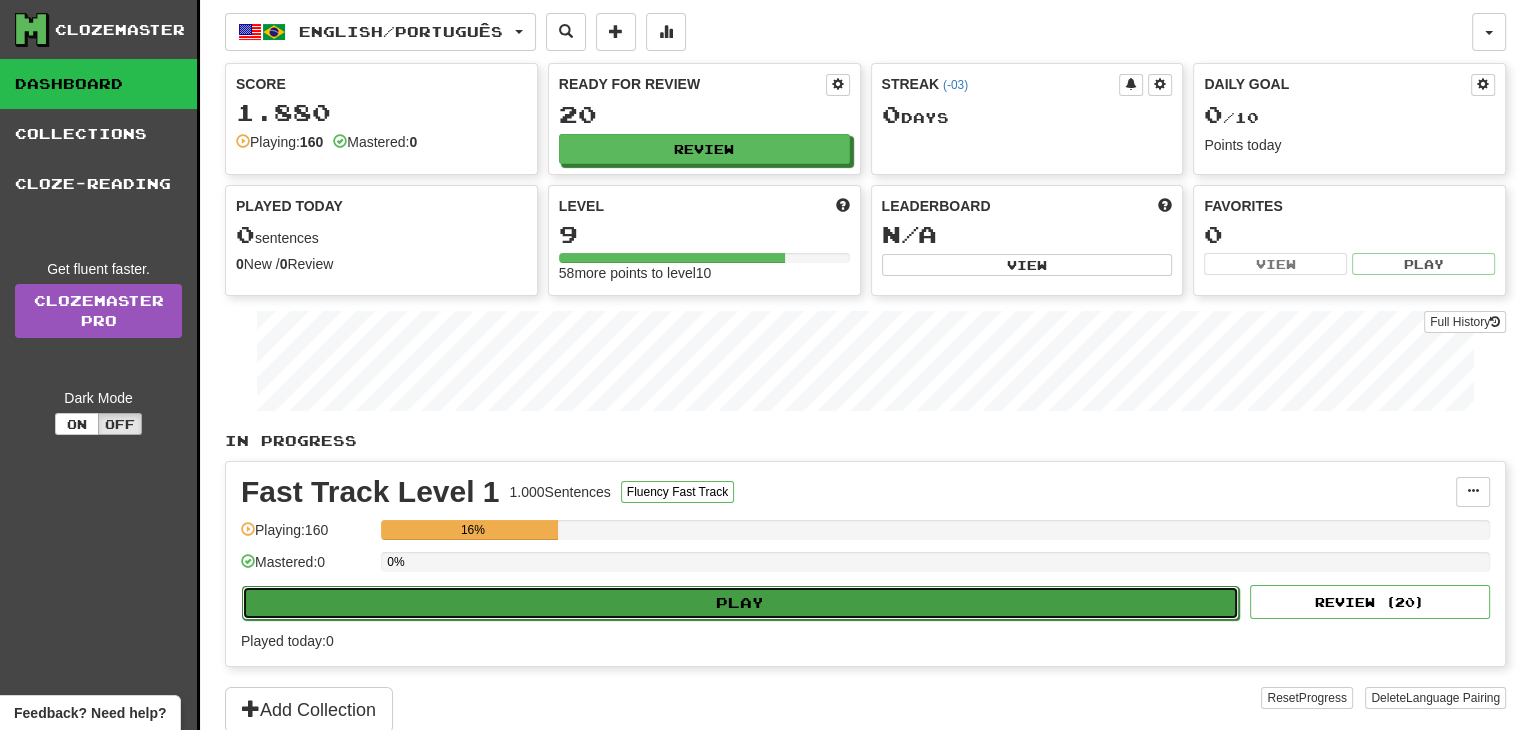 click on "Play" at bounding box center [740, 603] 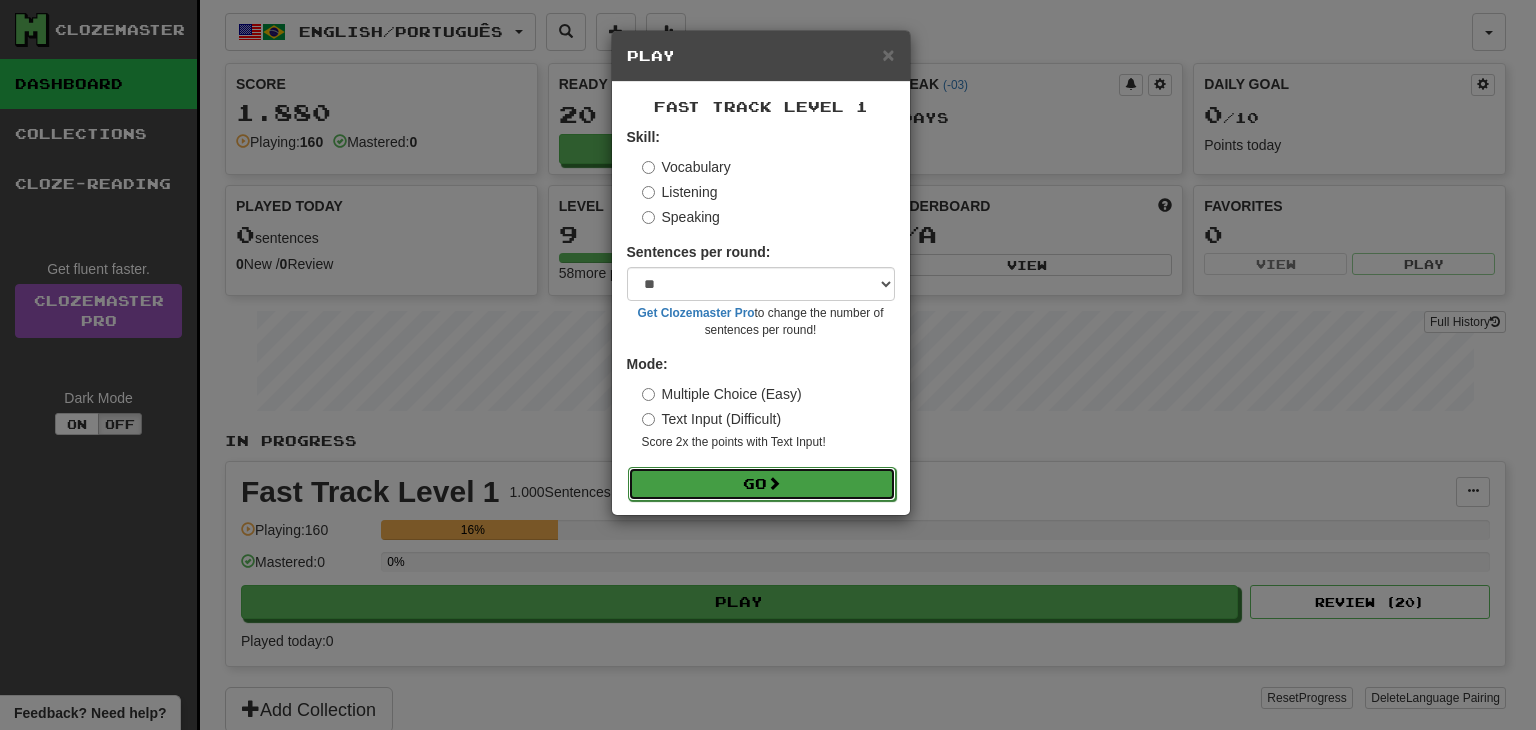 click on "Go" at bounding box center (762, 484) 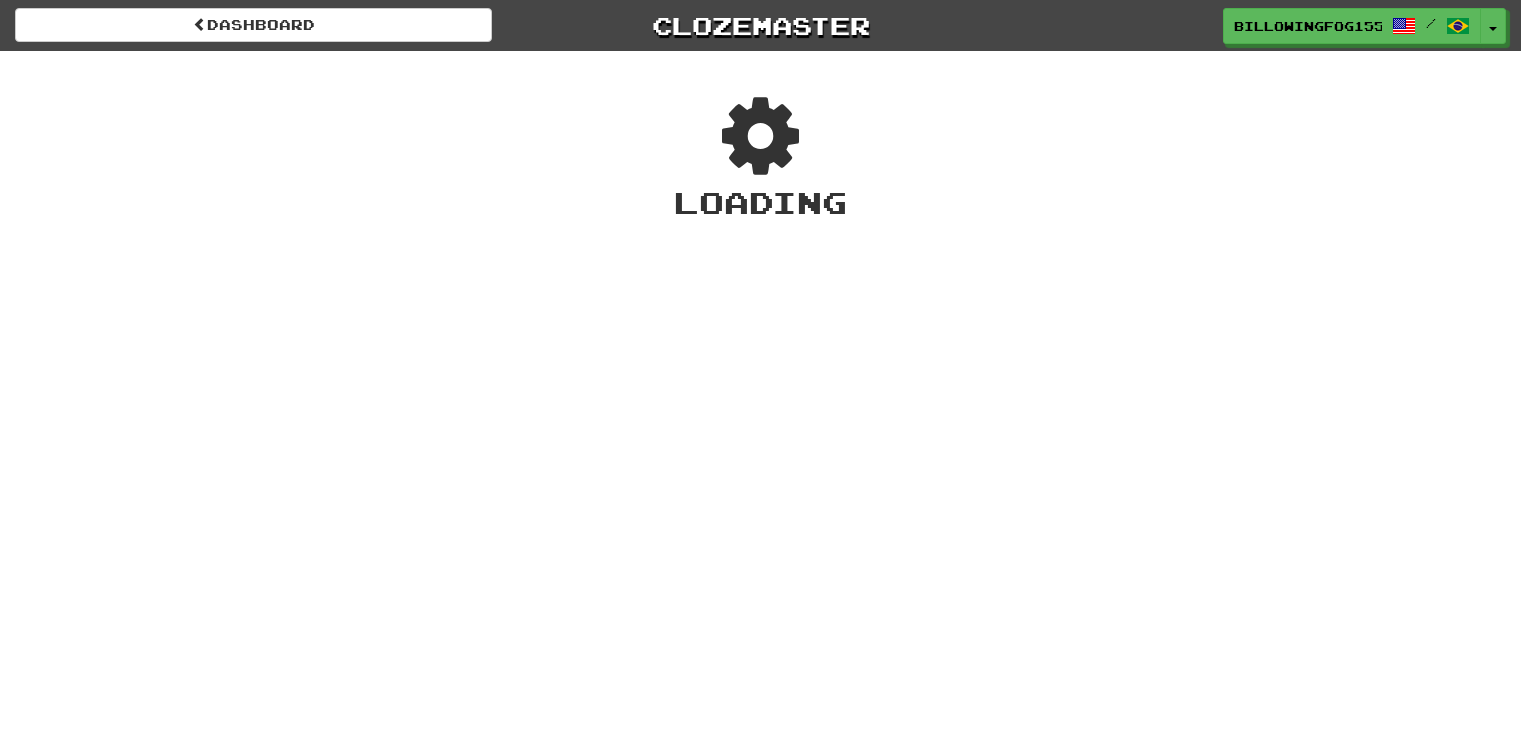 scroll, scrollTop: 0, scrollLeft: 0, axis: both 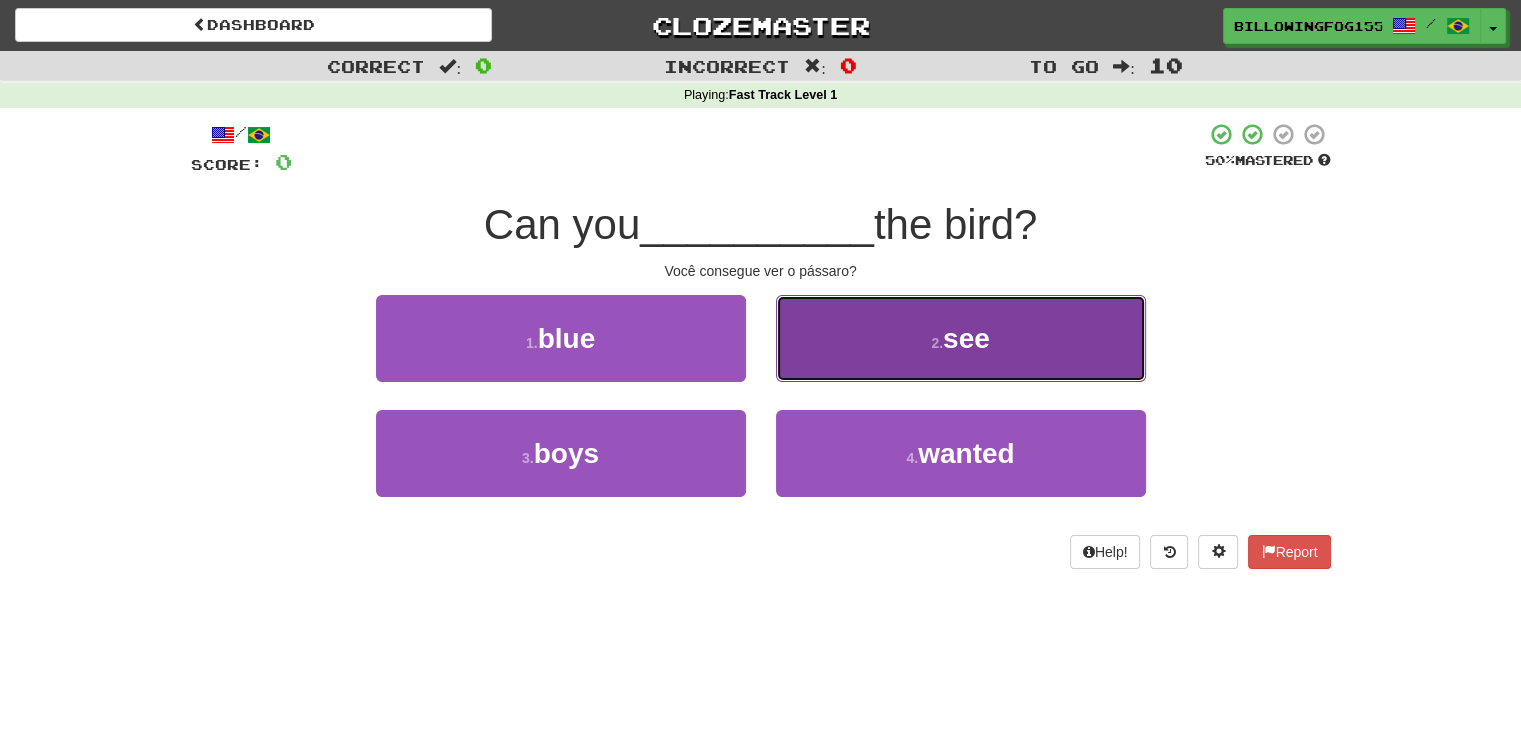 click on "see" at bounding box center (966, 338) 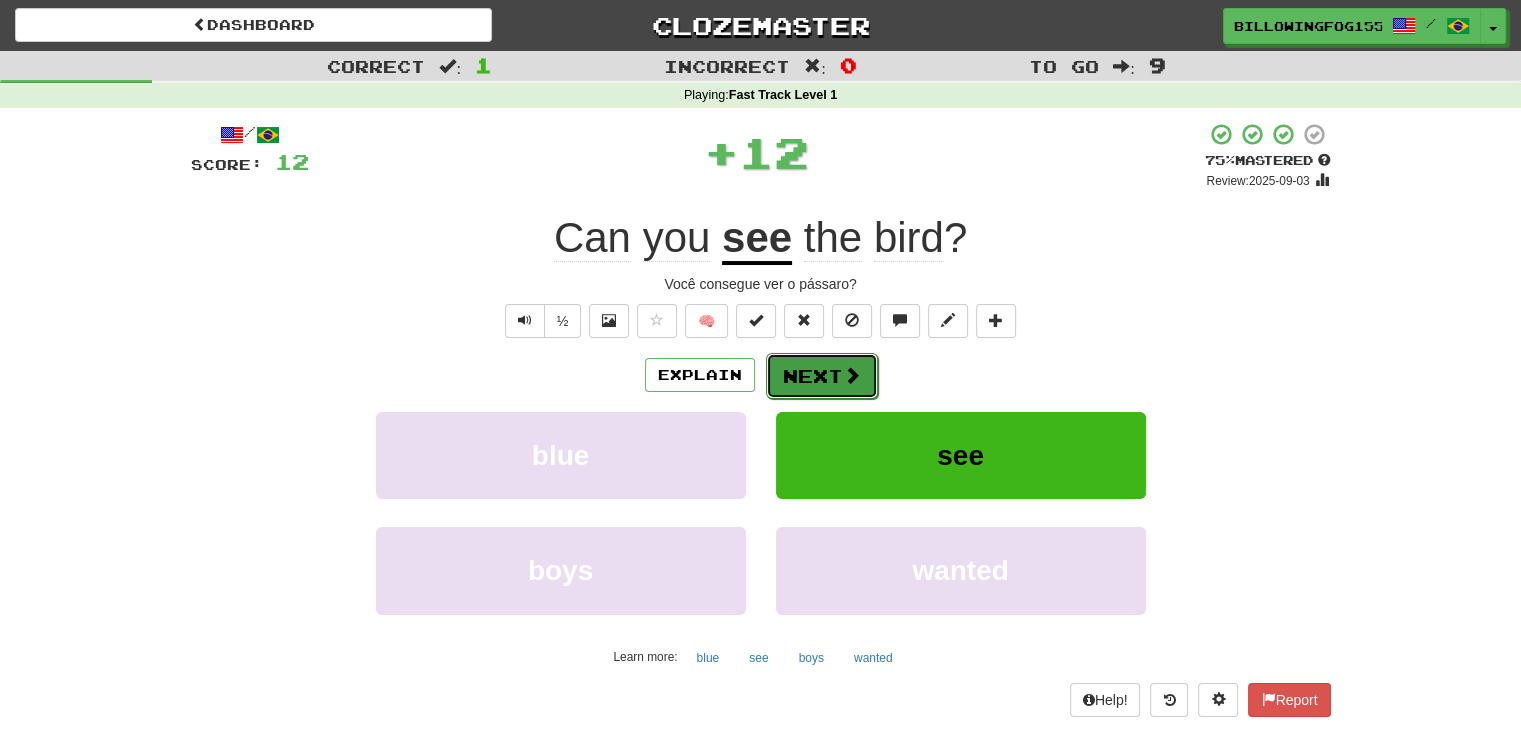 click on "Next" at bounding box center (822, 376) 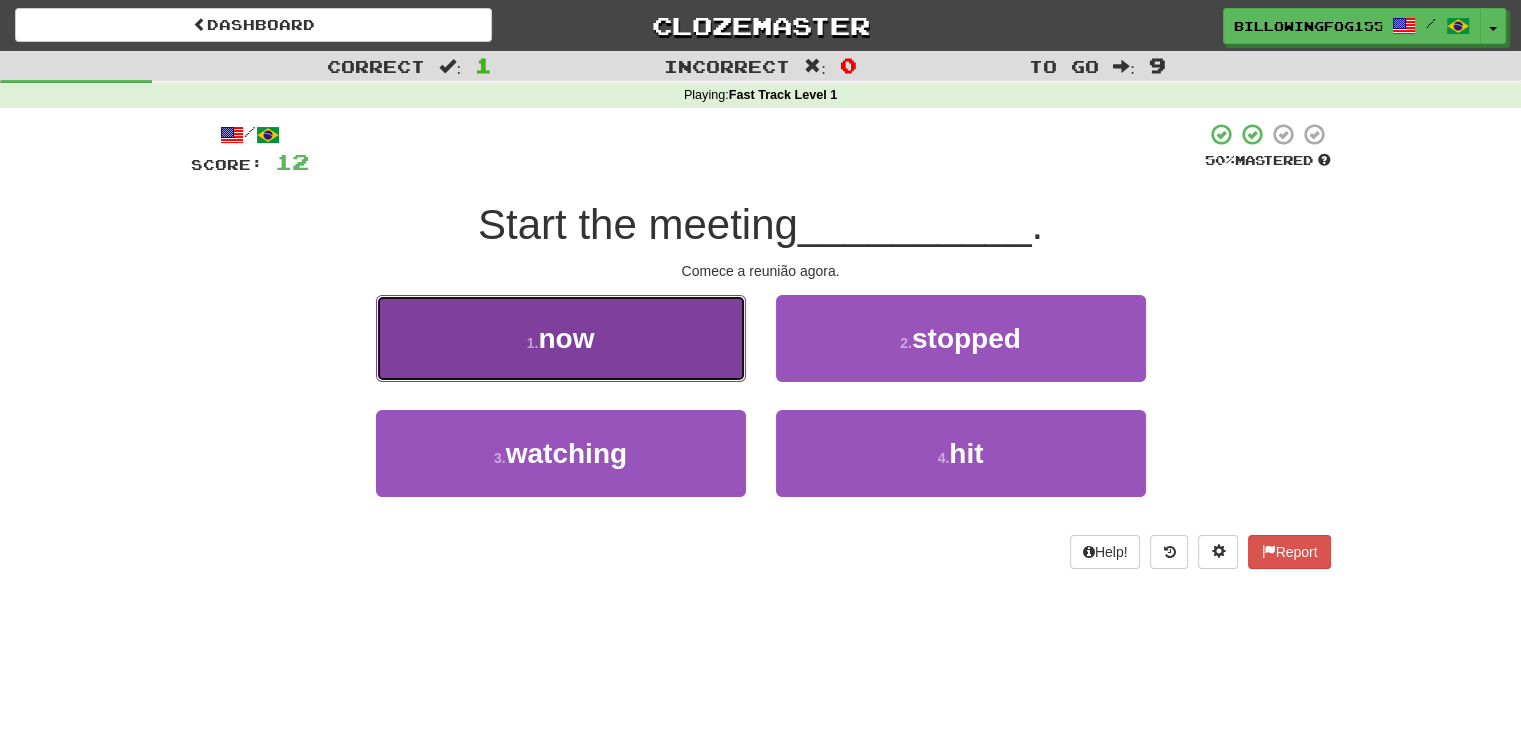 click on "1 .  now" at bounding box center [561, 338] 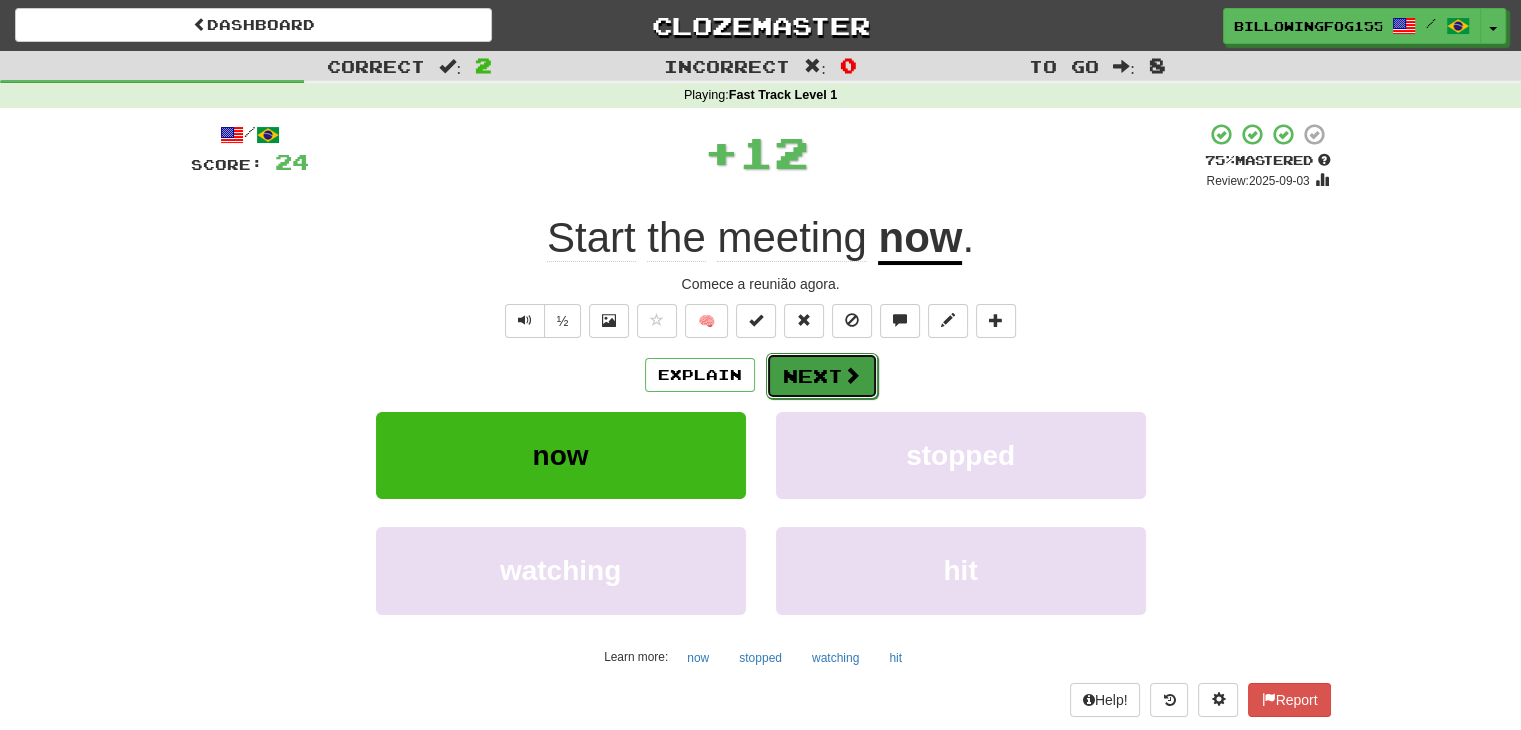 click on "Next" at bounding box center [822, 376] 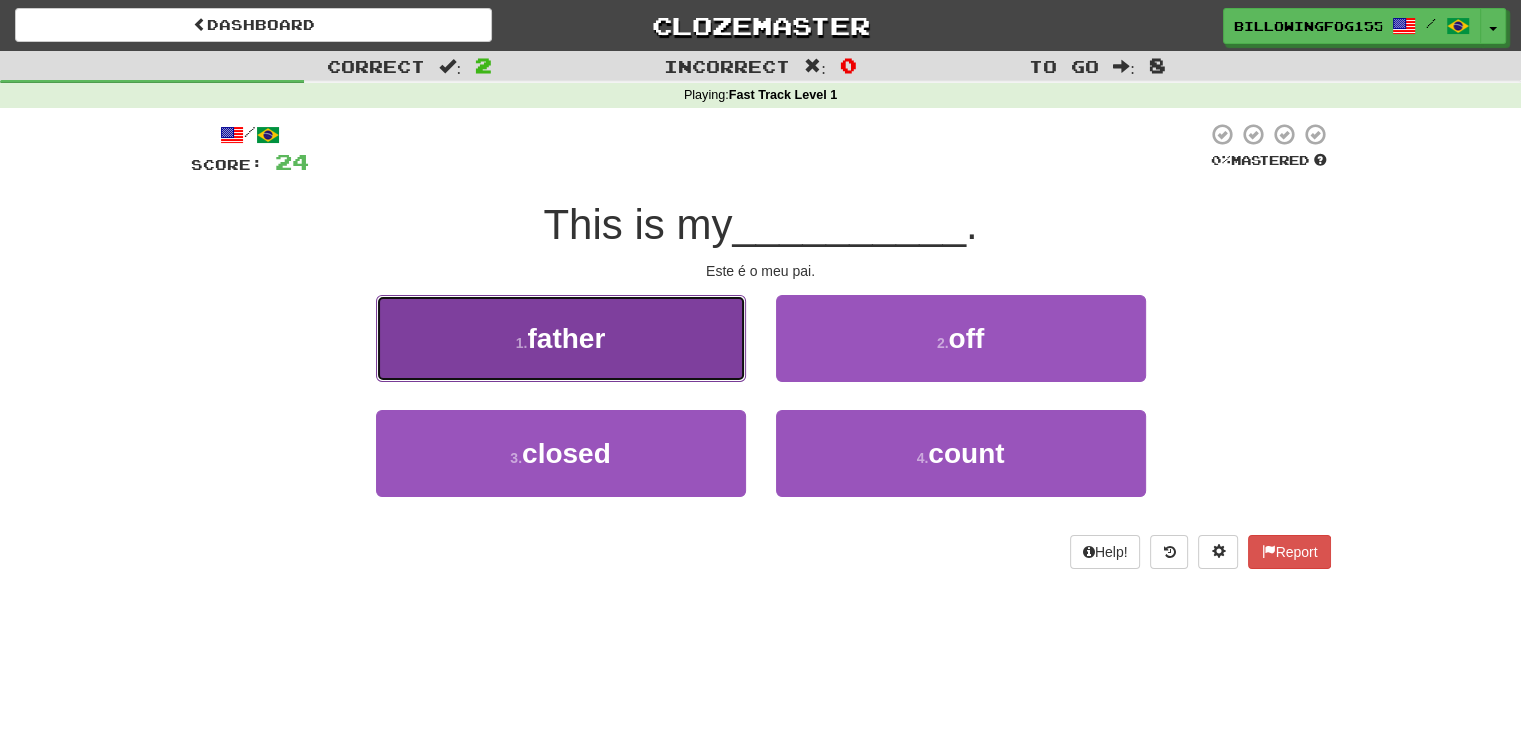 click on "father" at bounding box center (566, 338) 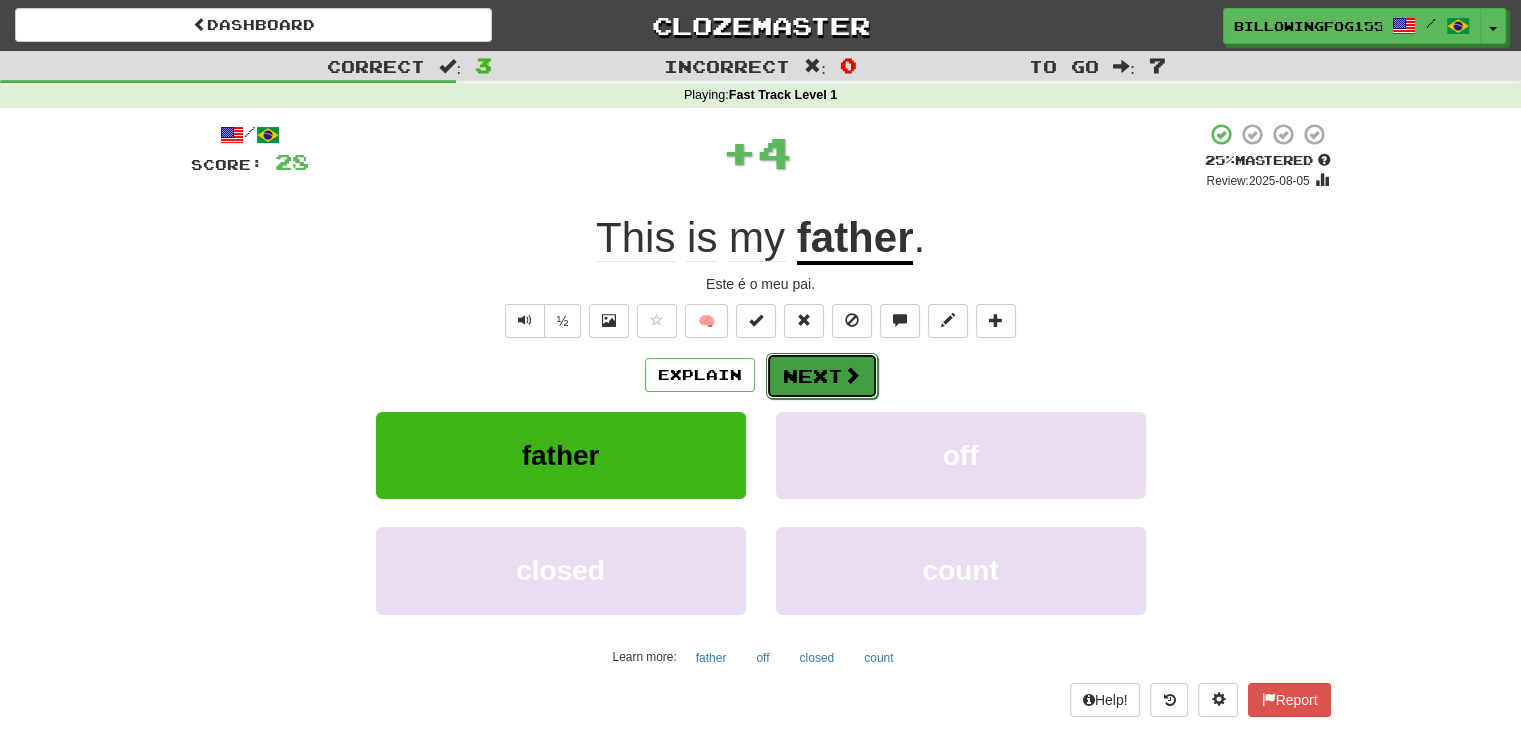 click on "Next" at bounding box center [822, 376] 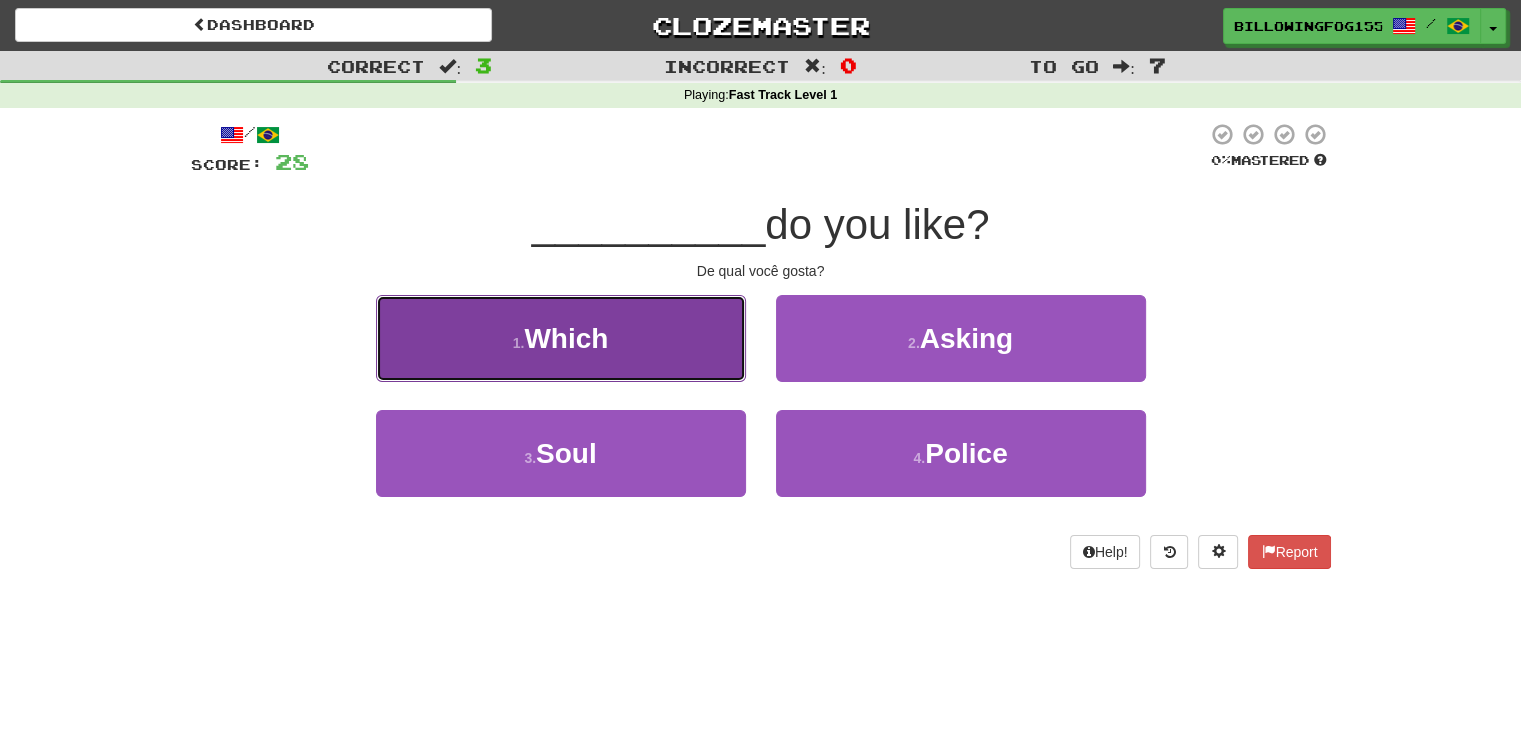 click on "Which" at bounding box center (566, 338) 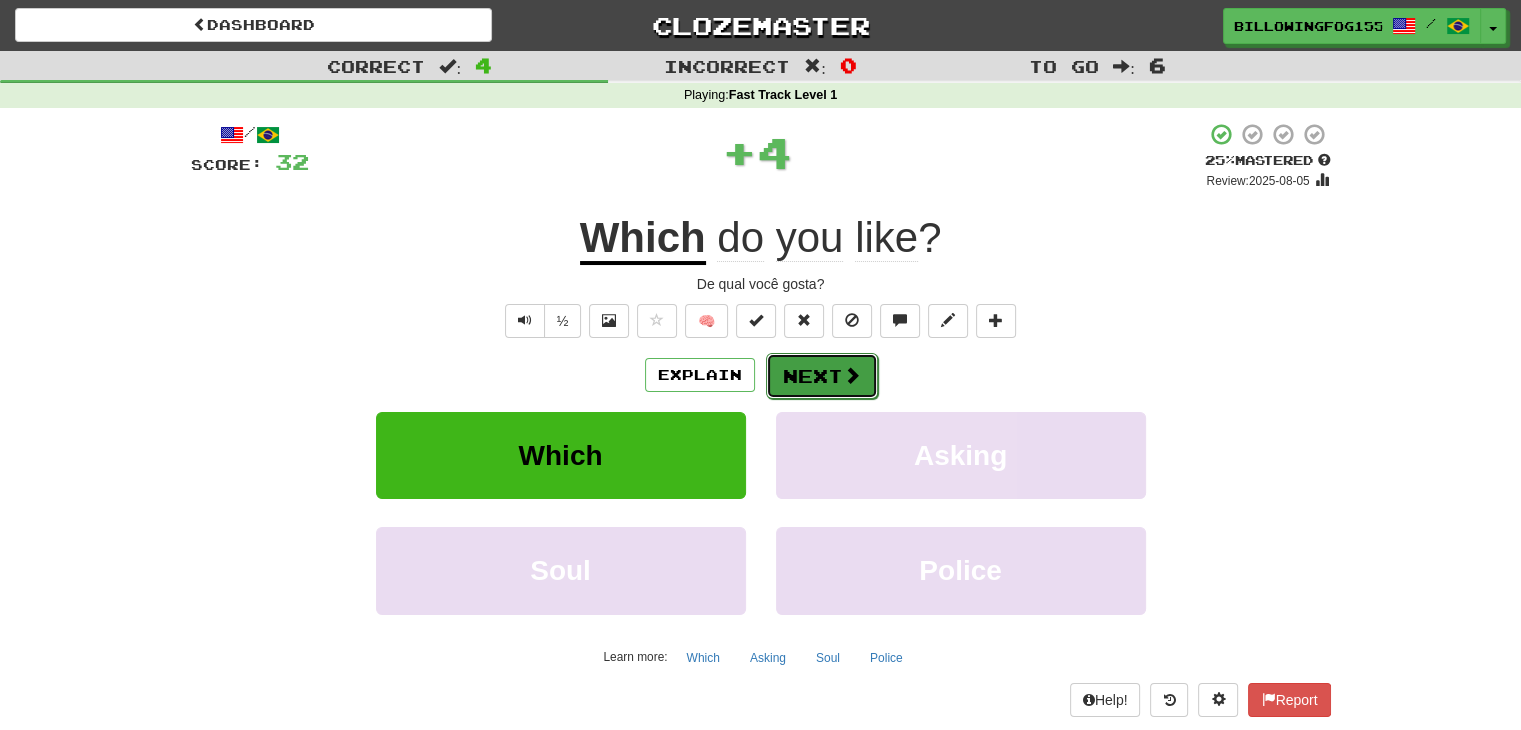 click on "Next" at bounding box center (822, 376) 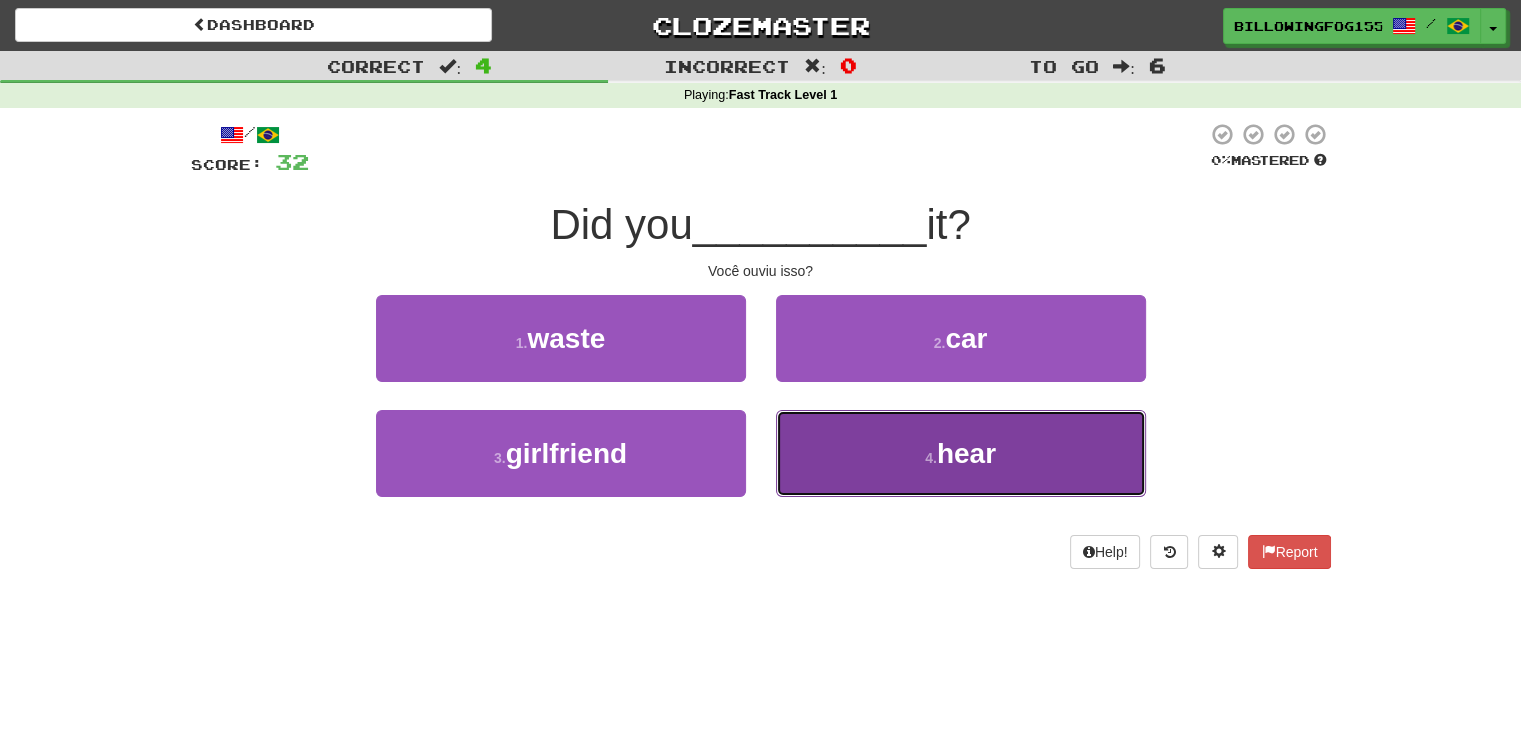 click on "hear" at bounding box center (966, 453) 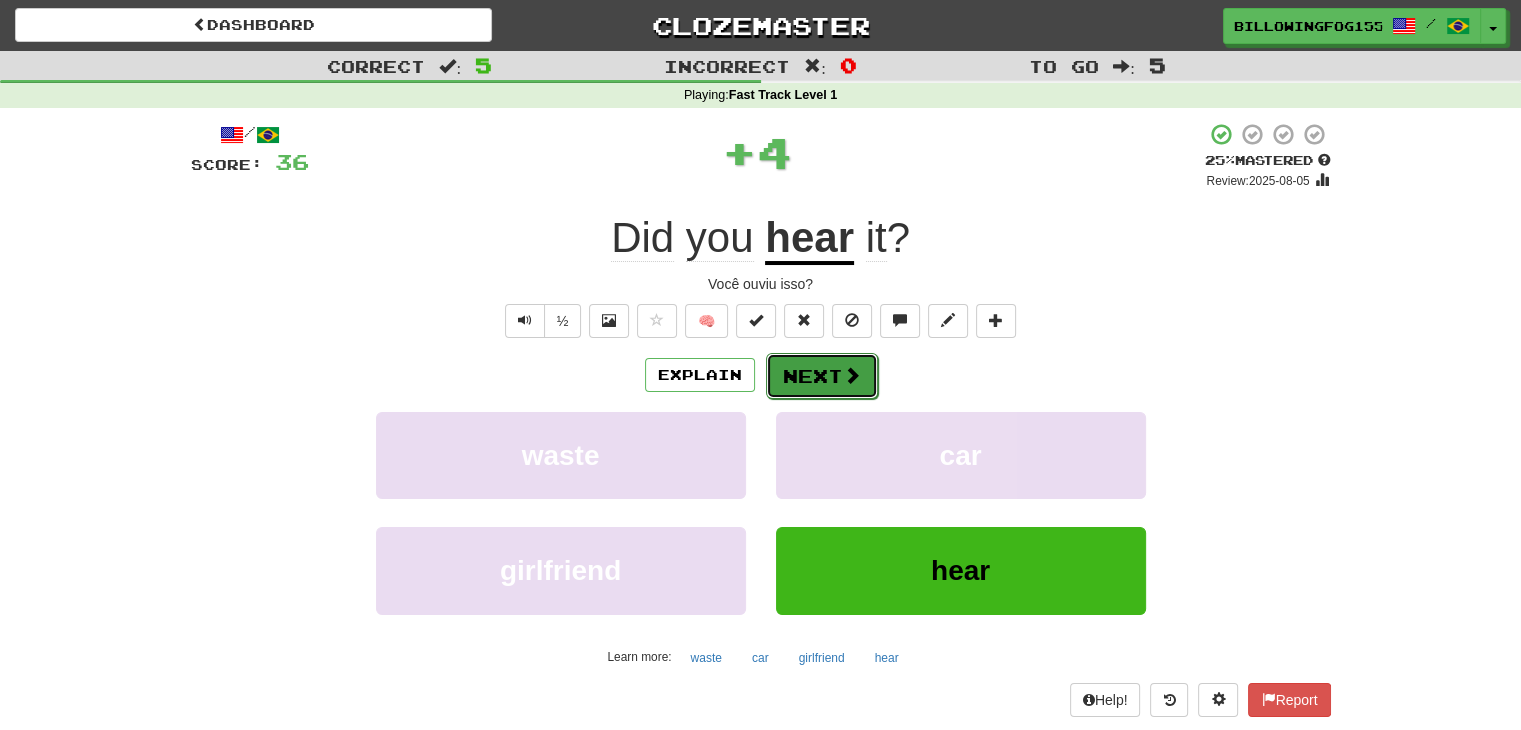 click on "Next" at bounding box center [822, 376] 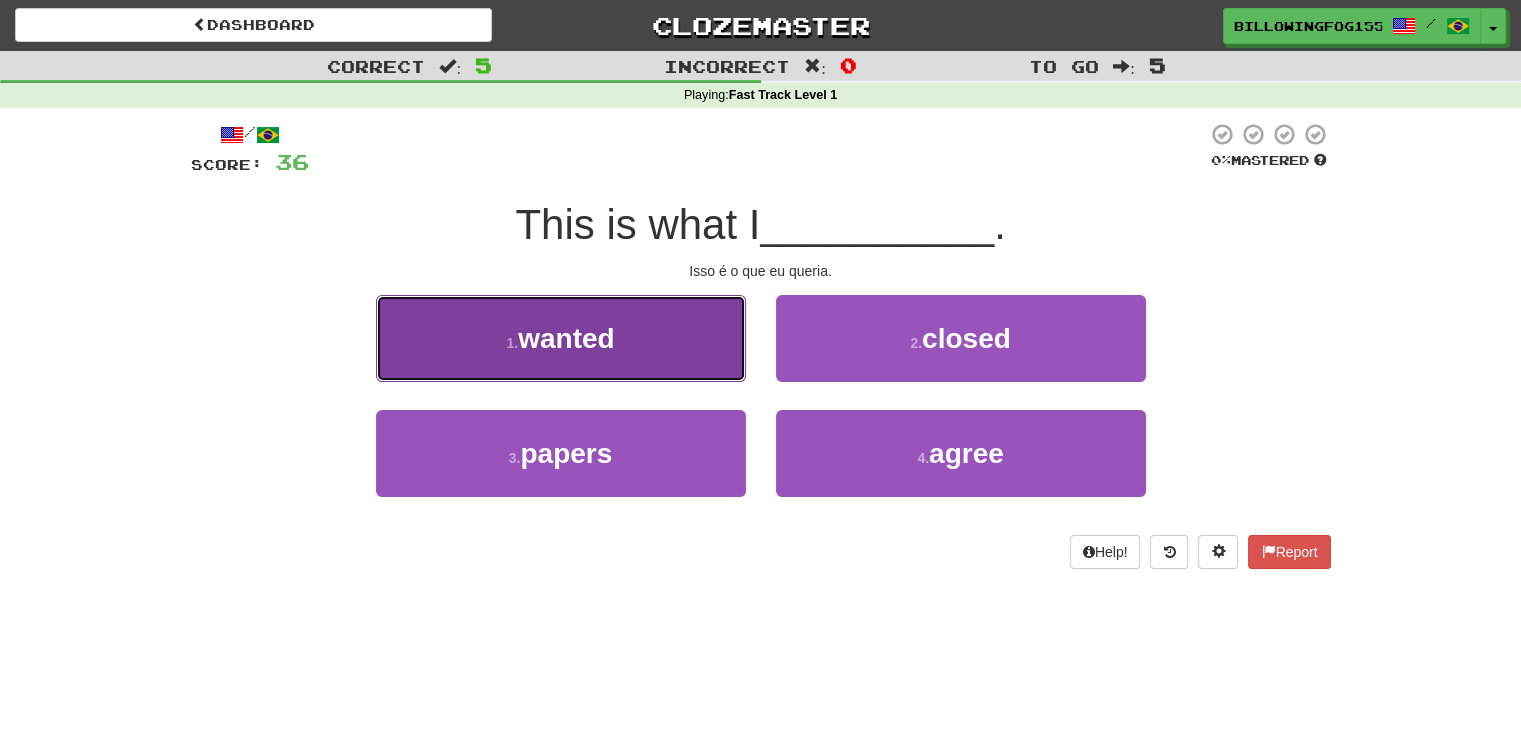 click on "wanted" at bounding box center (566, 338) 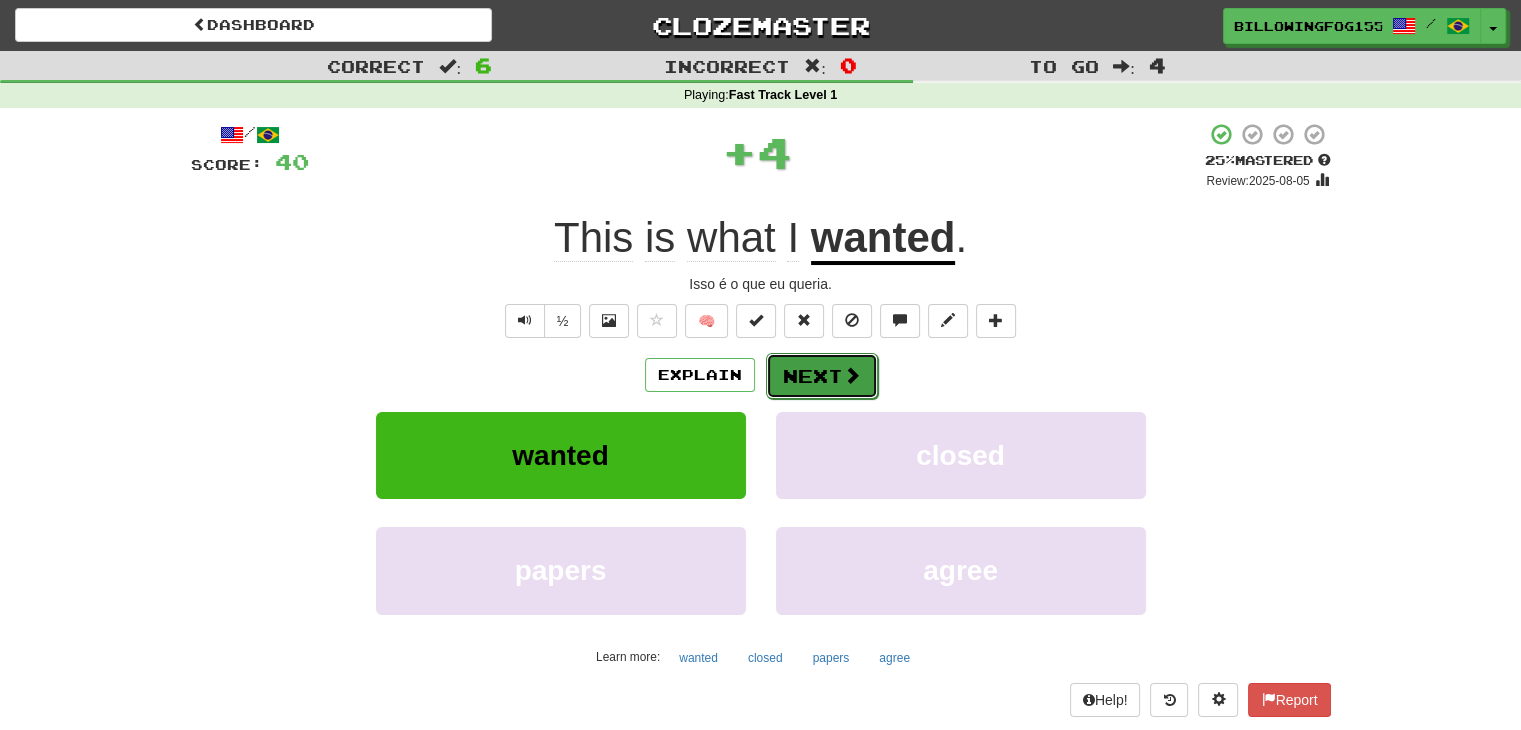 click on "Next" at bounding box center (822, 376) 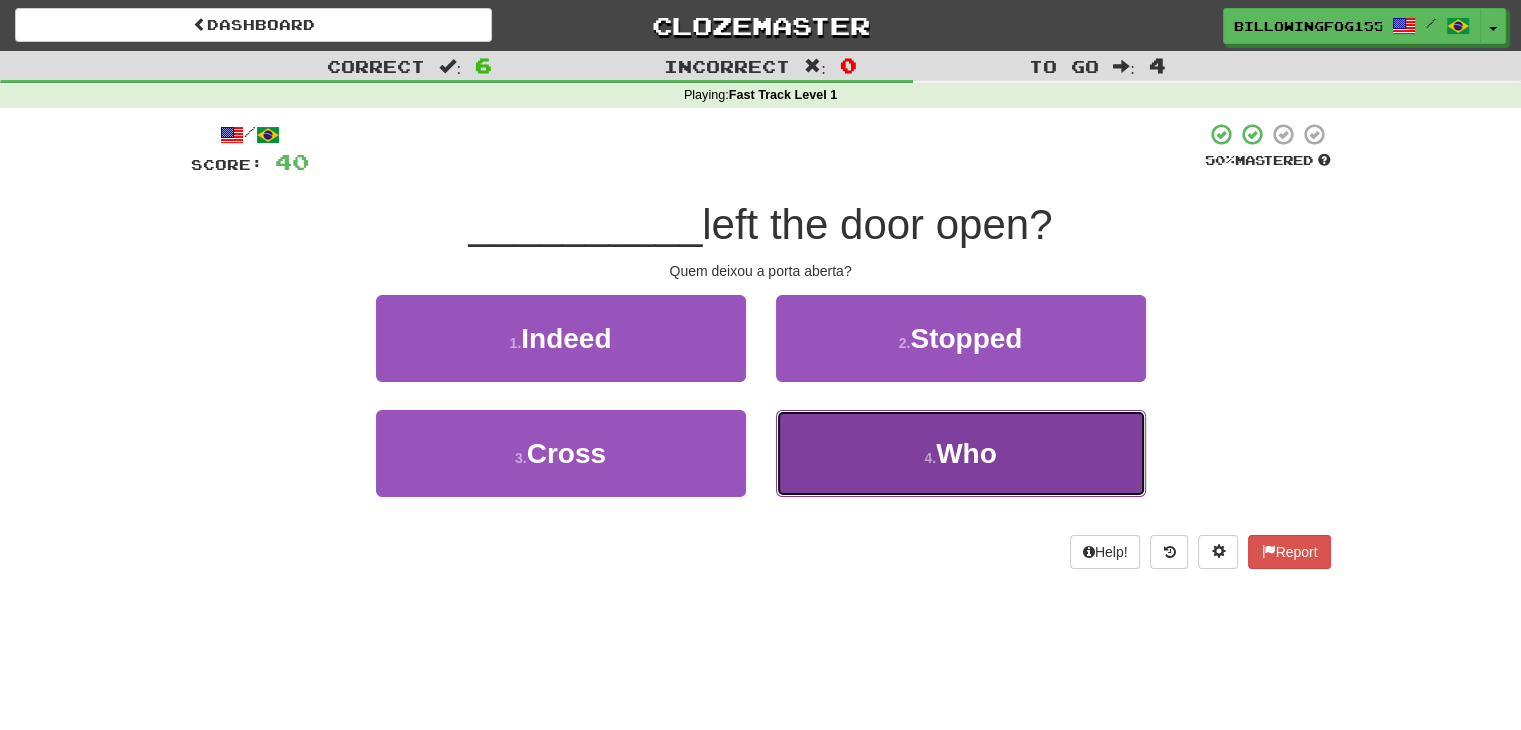click on "4 .  Who" at bounding box center (961, 453) 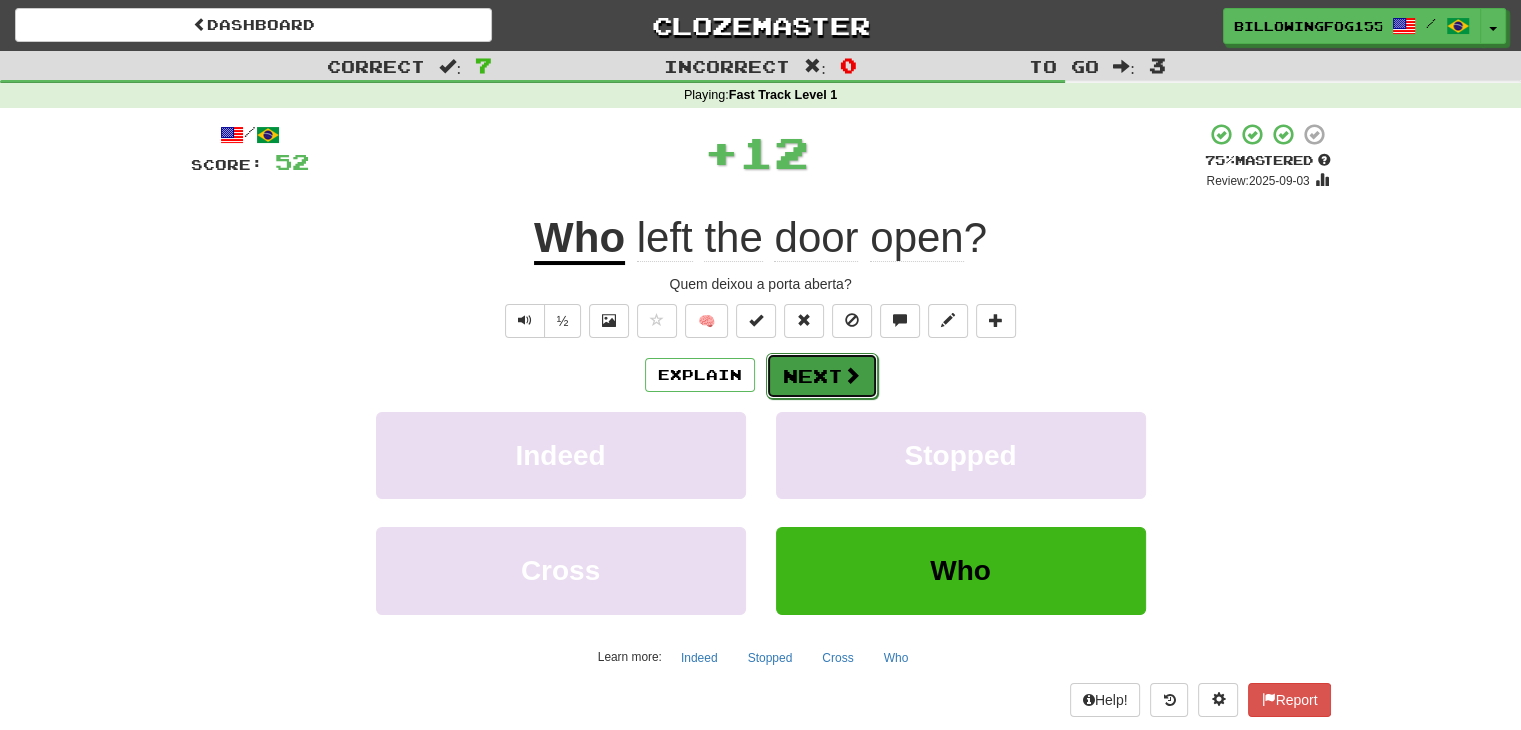 click on "Next" at bounding box center [822, 376] 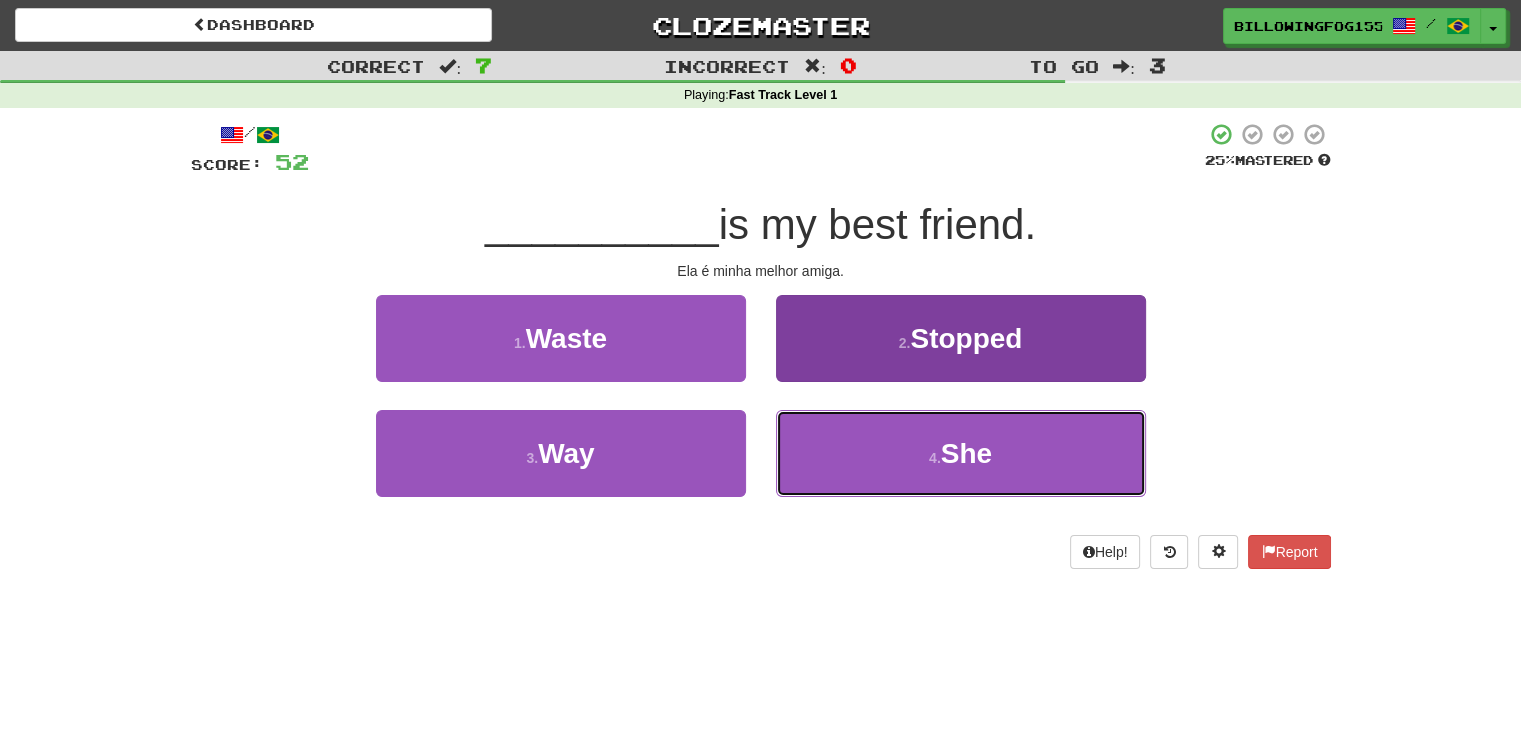 click on "4 .  She" at bounding box center (961, 453) 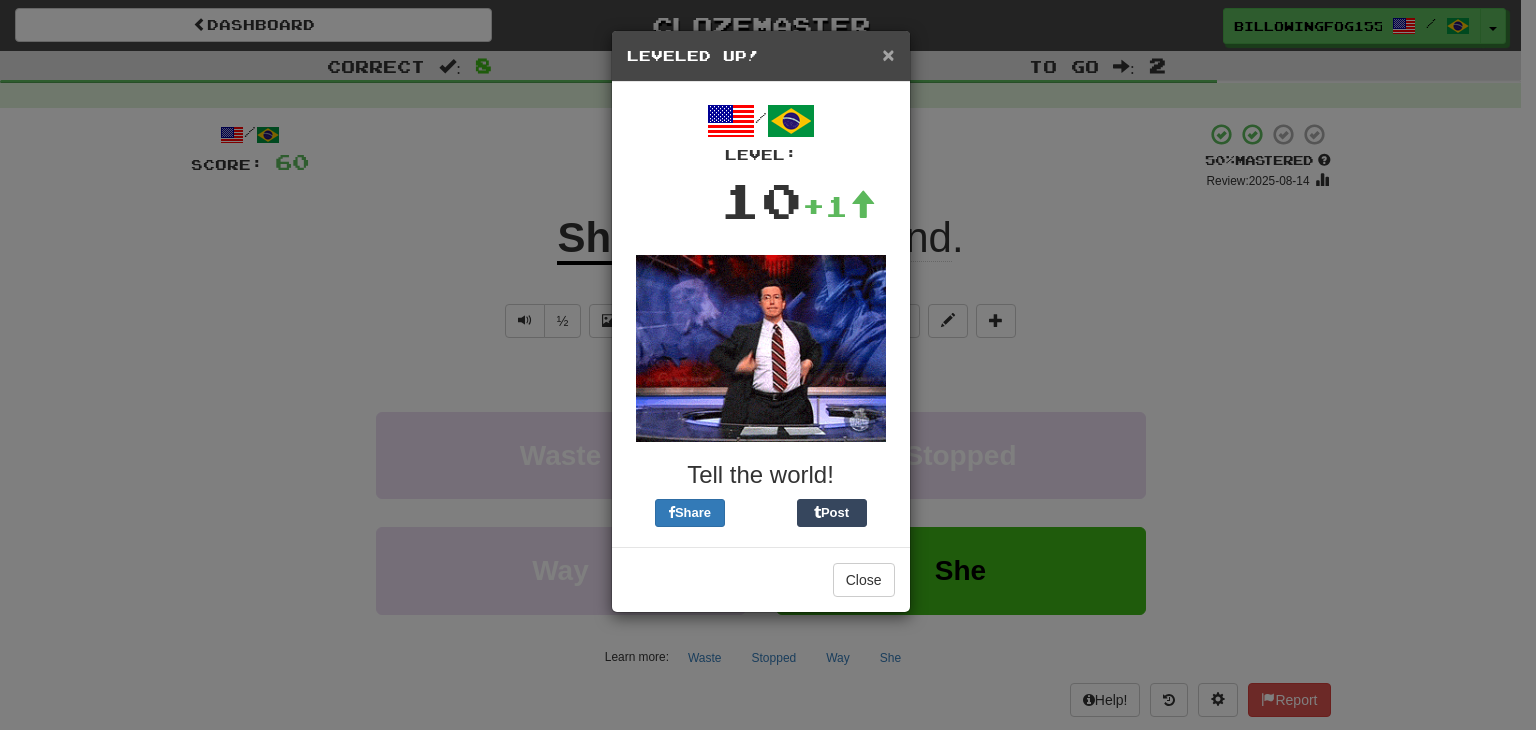 click on "×" at bounding box center (888, 54) 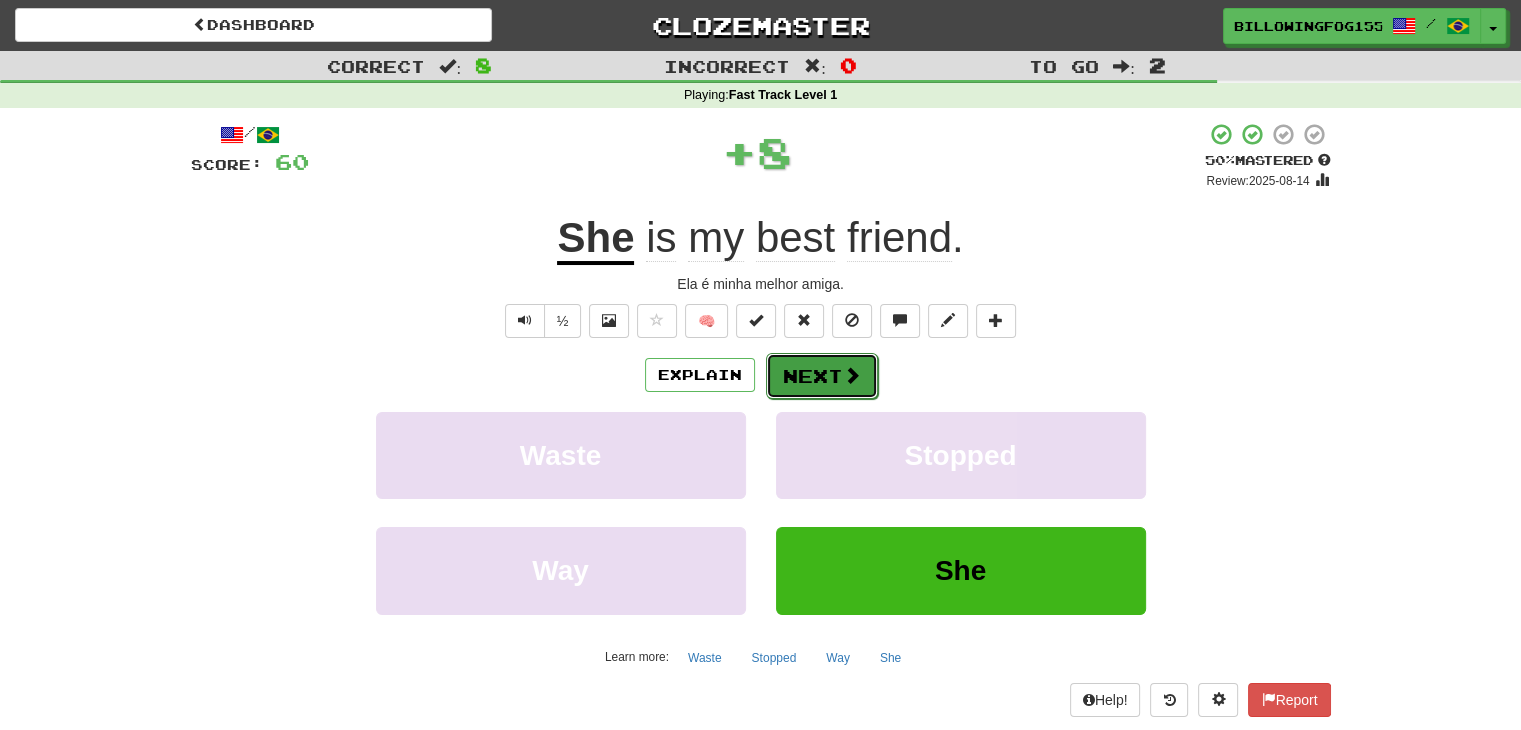 click on "Next" at bounding box center (822, 376) 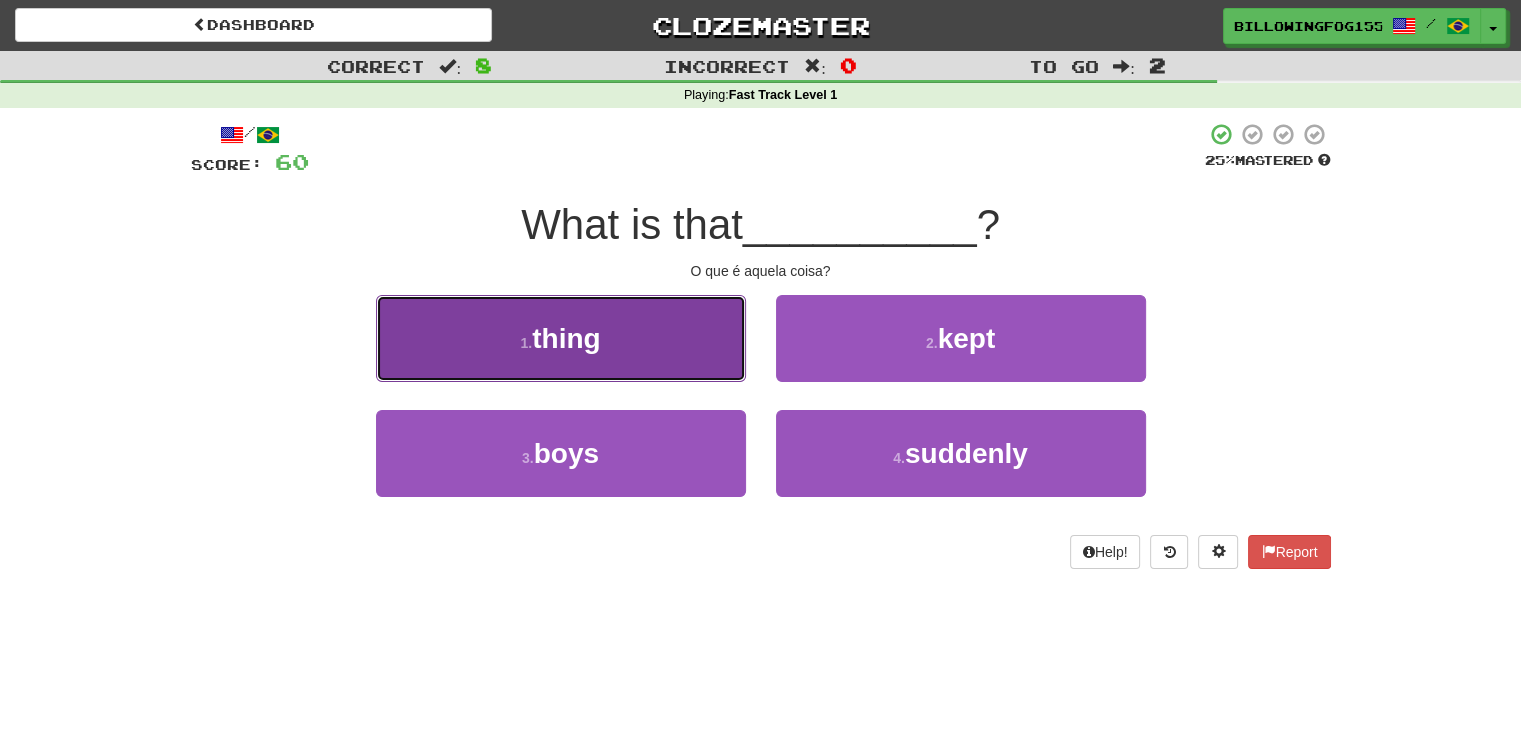 click on "1 .  thing" at bounding box center (561, 338) 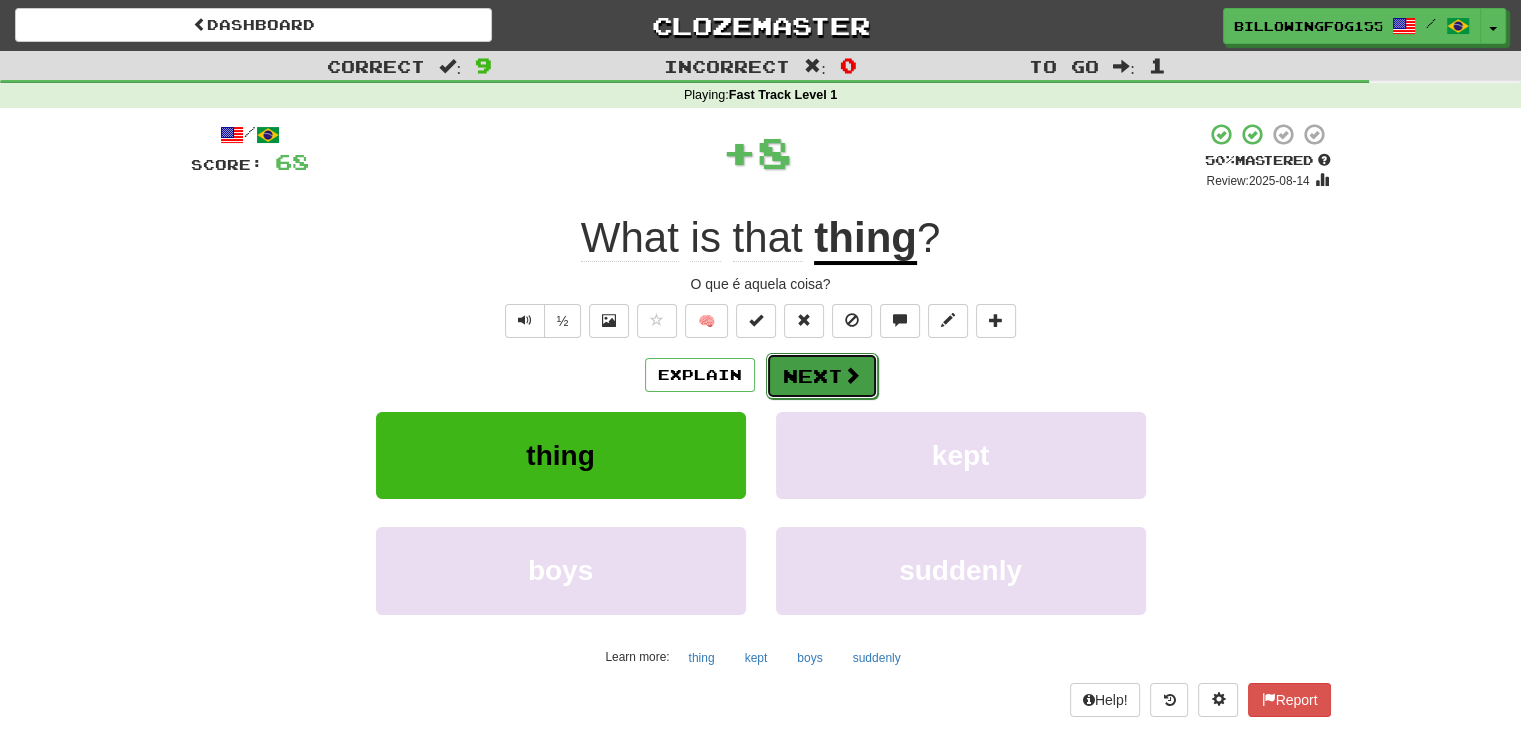 click on "Next" at bounding box center [822, 376] 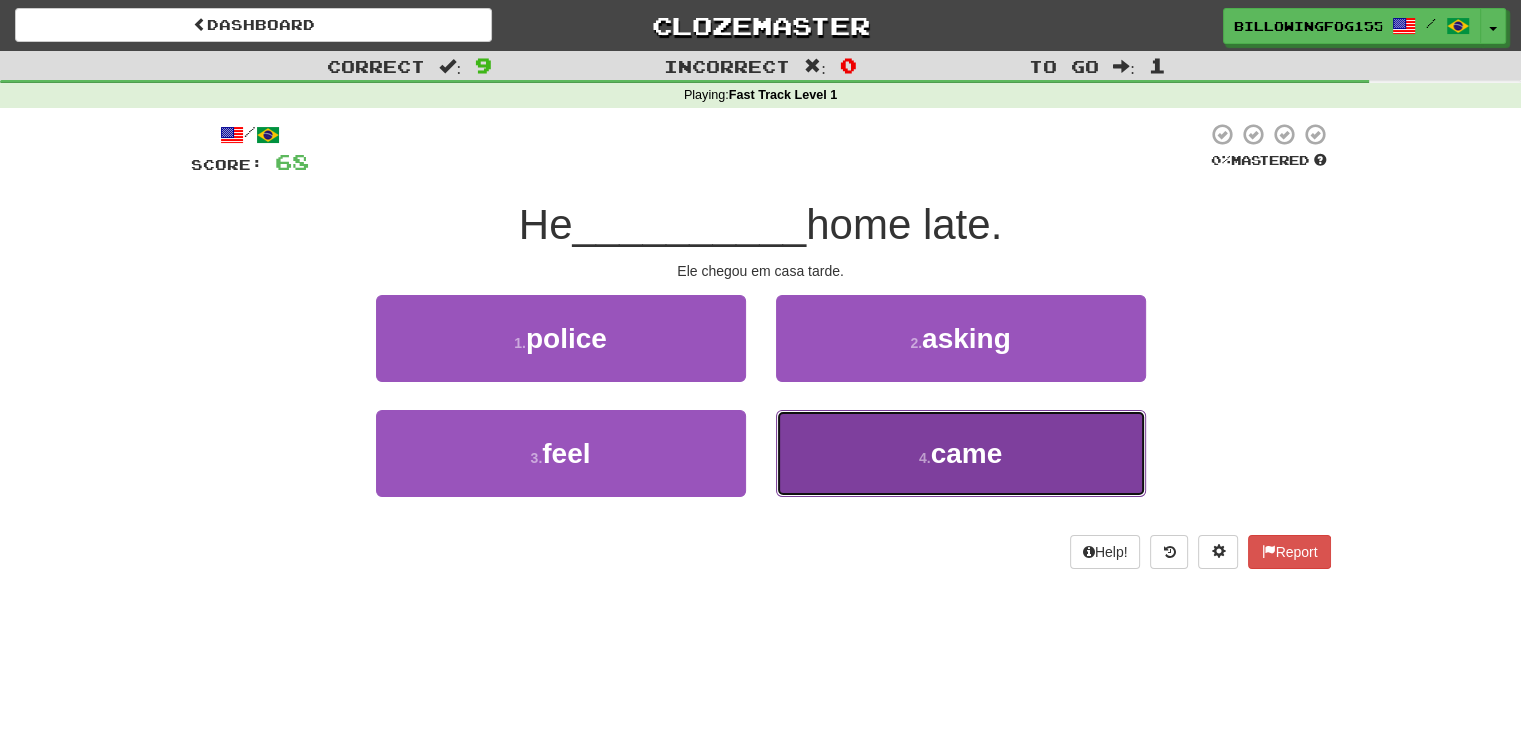 click on "came" at bounding box center (967, 453) 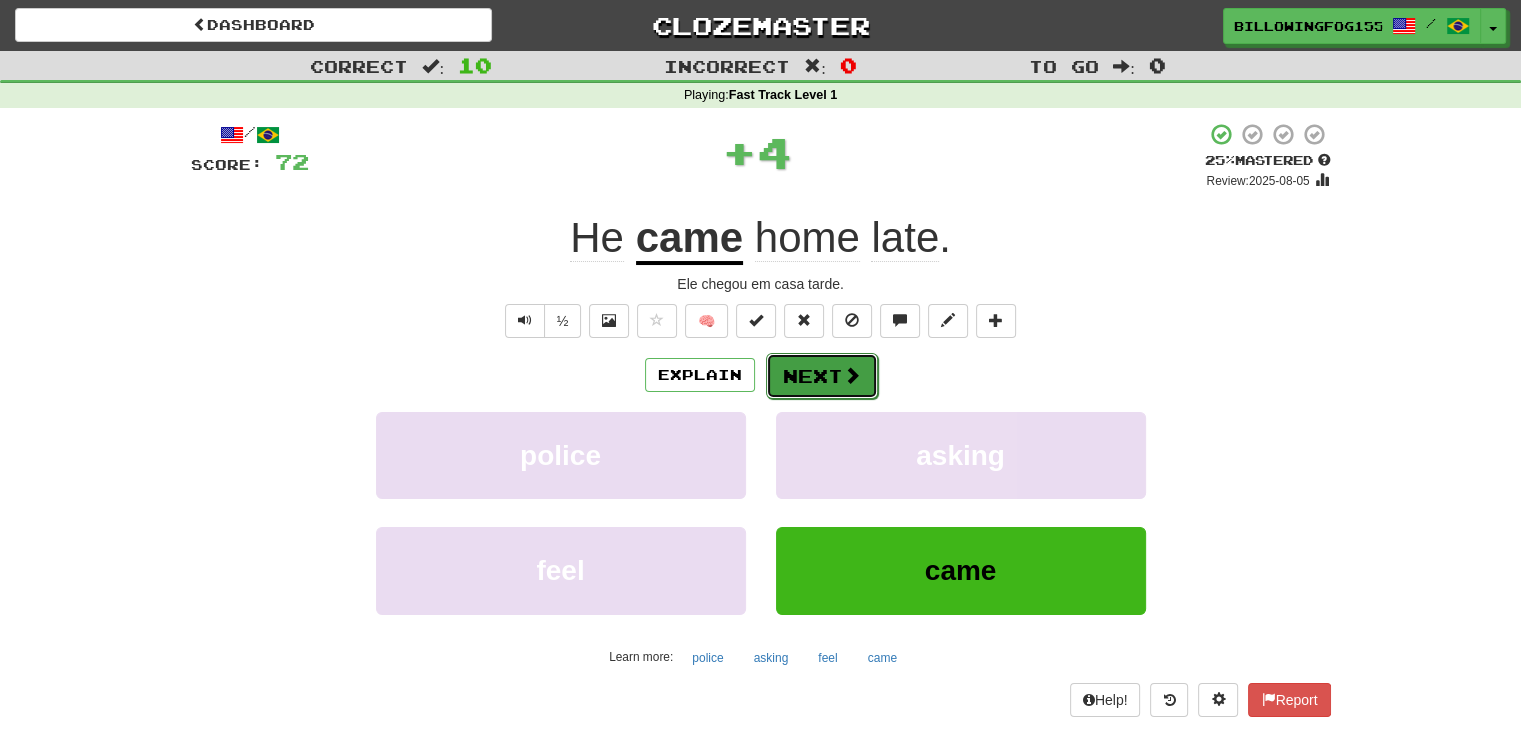 click on "Next" at bounding box center (822, 376) 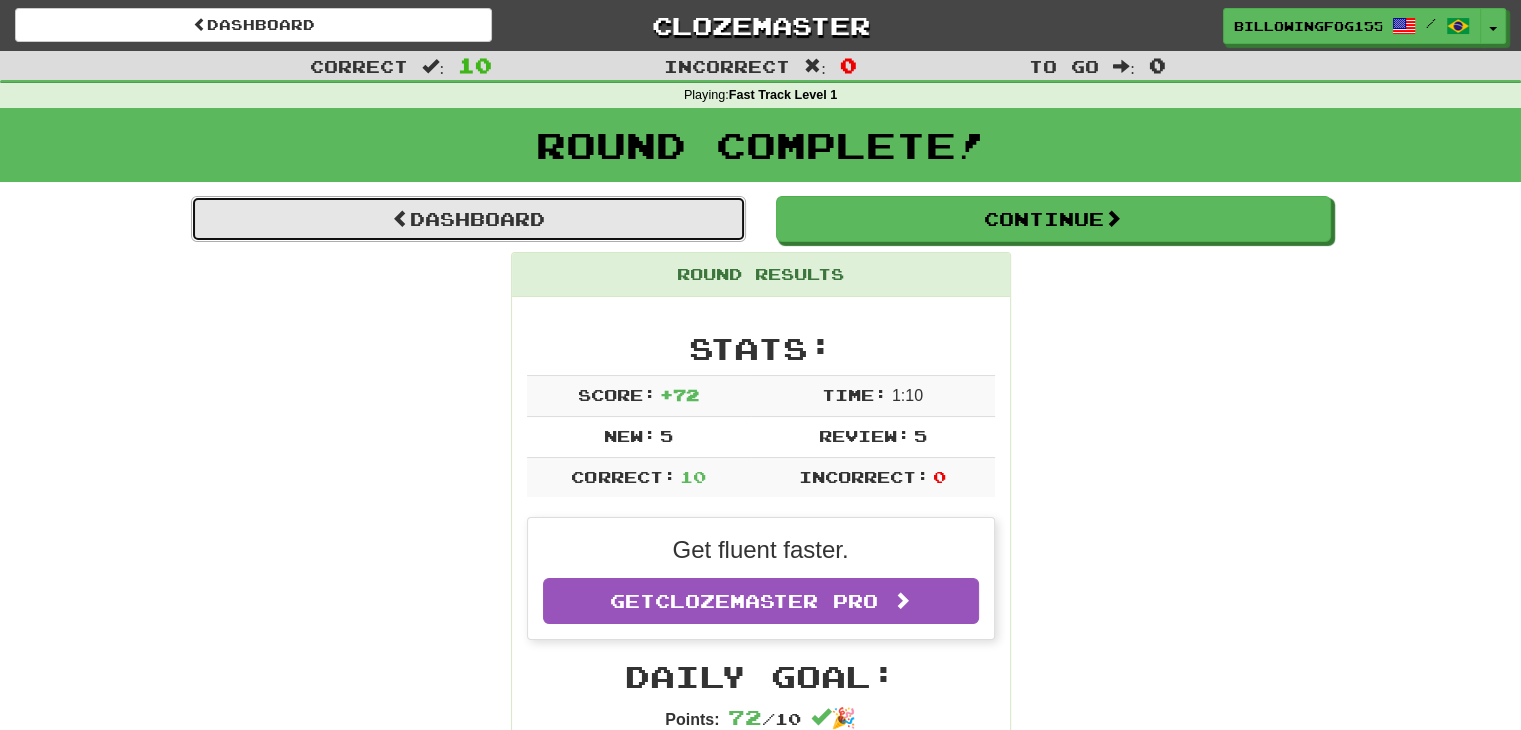 click on "Dashboard" at bounding box center (468, 219) 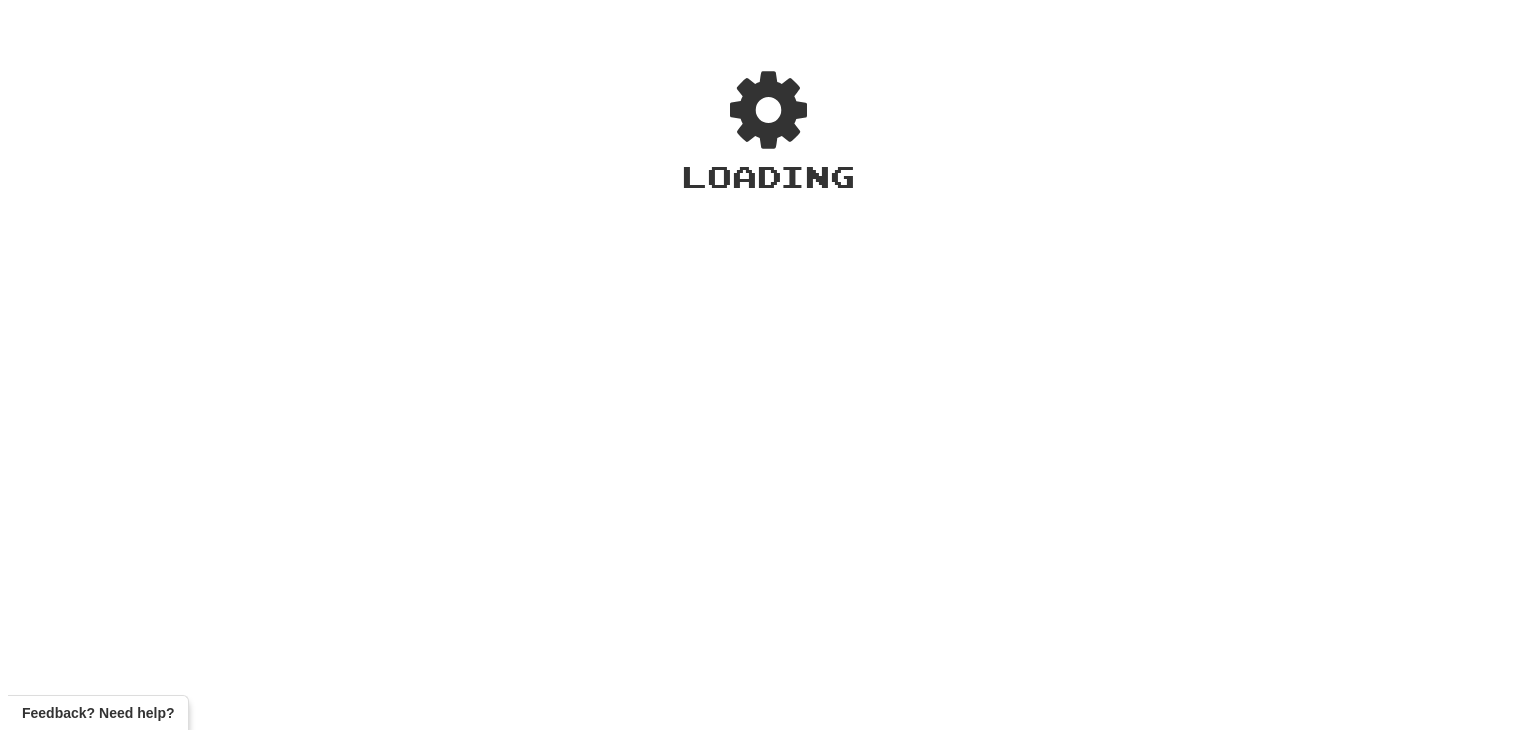 scroll, scrollTop: 0, scrollLeft: 0, axis: both 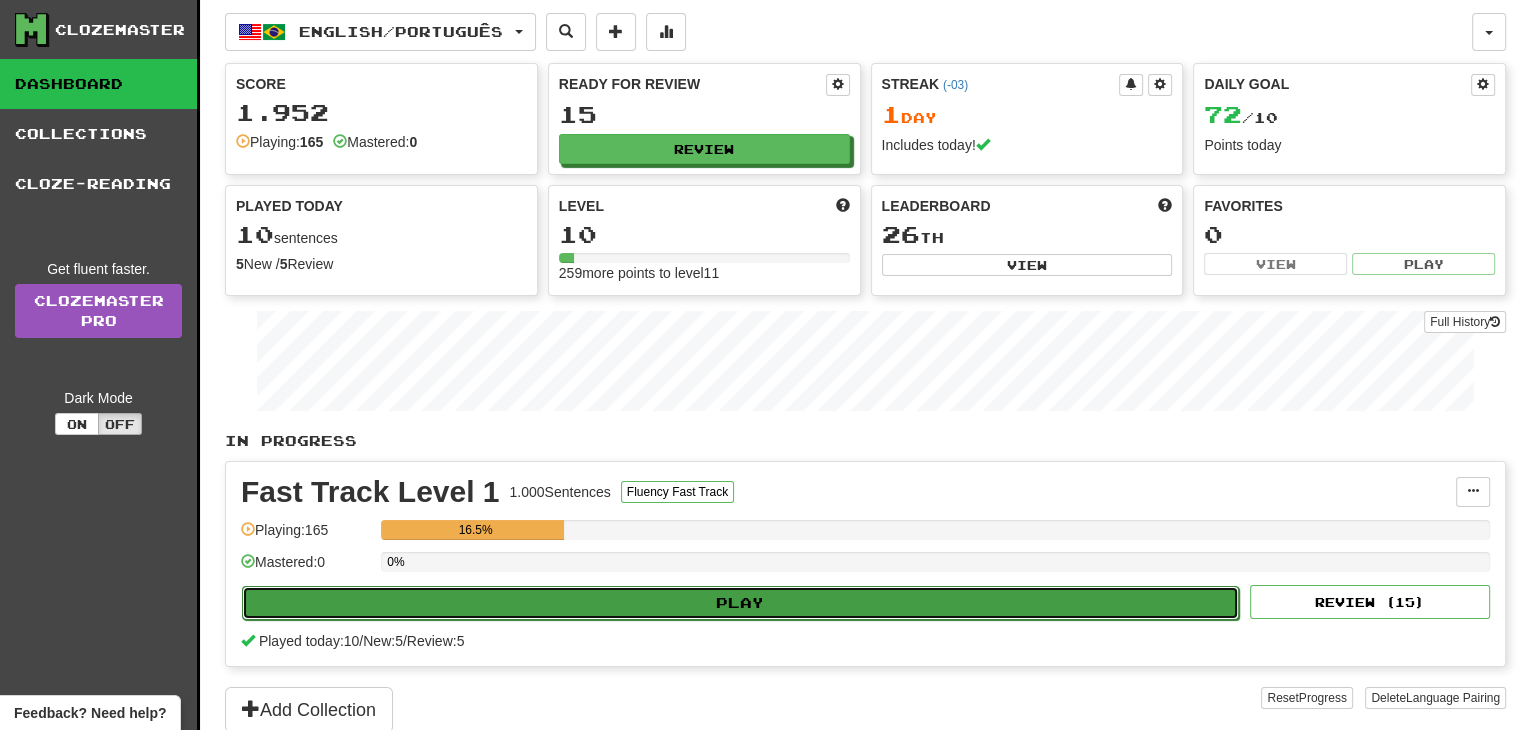 click on "Play" at bounding box center [740, 603] 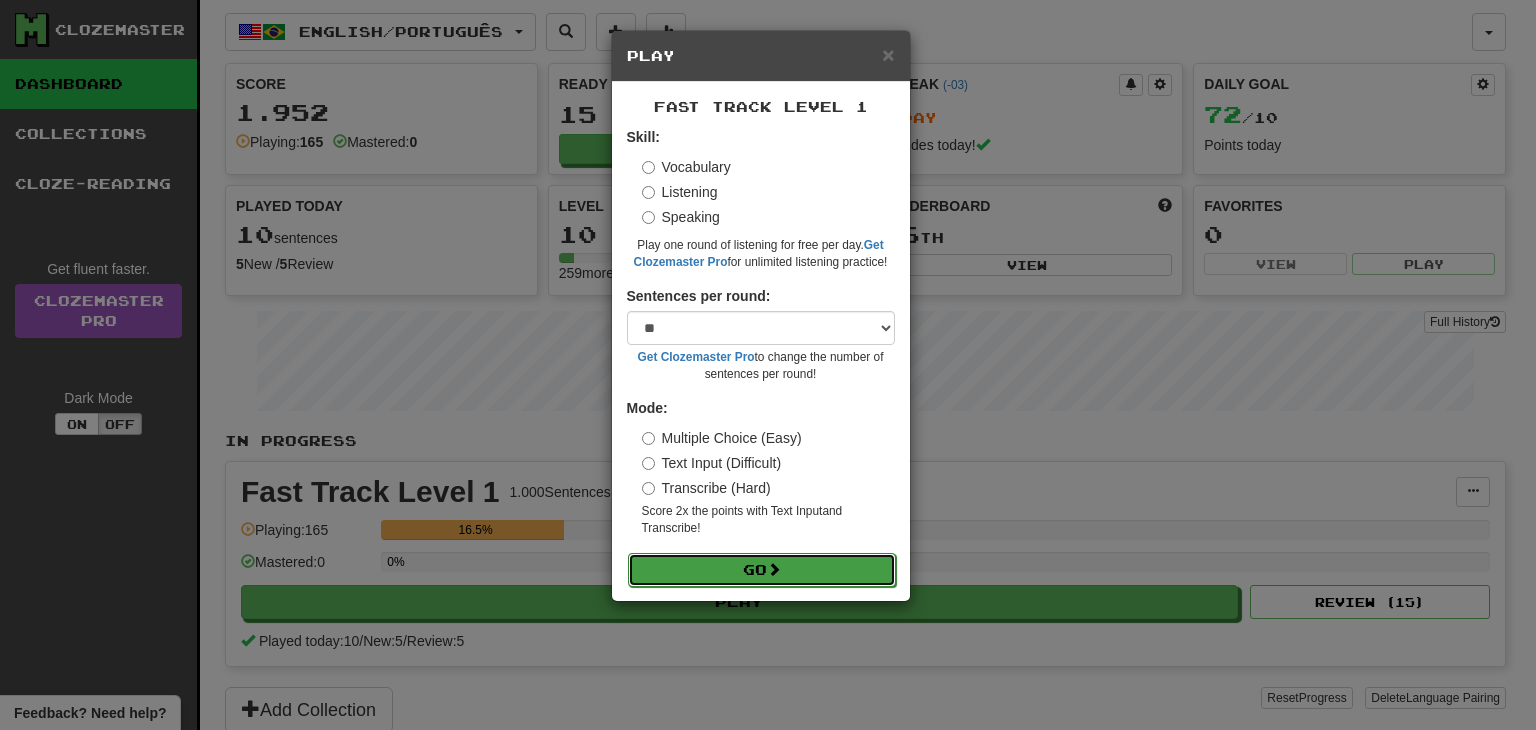 click on "Go" at bounding box center (762, 570) 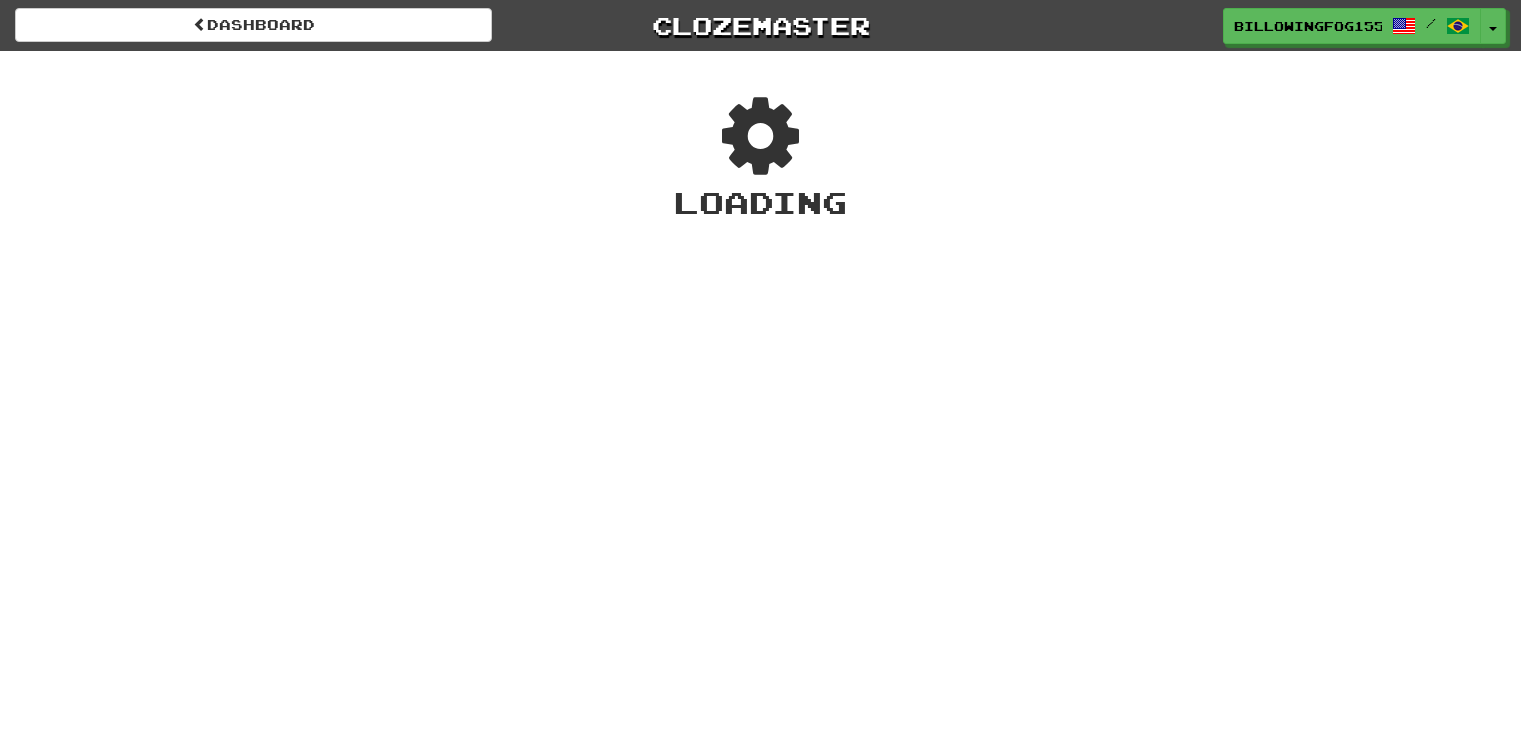 scroll, scrollTop: 0, scrollLeft: 0, axis: both 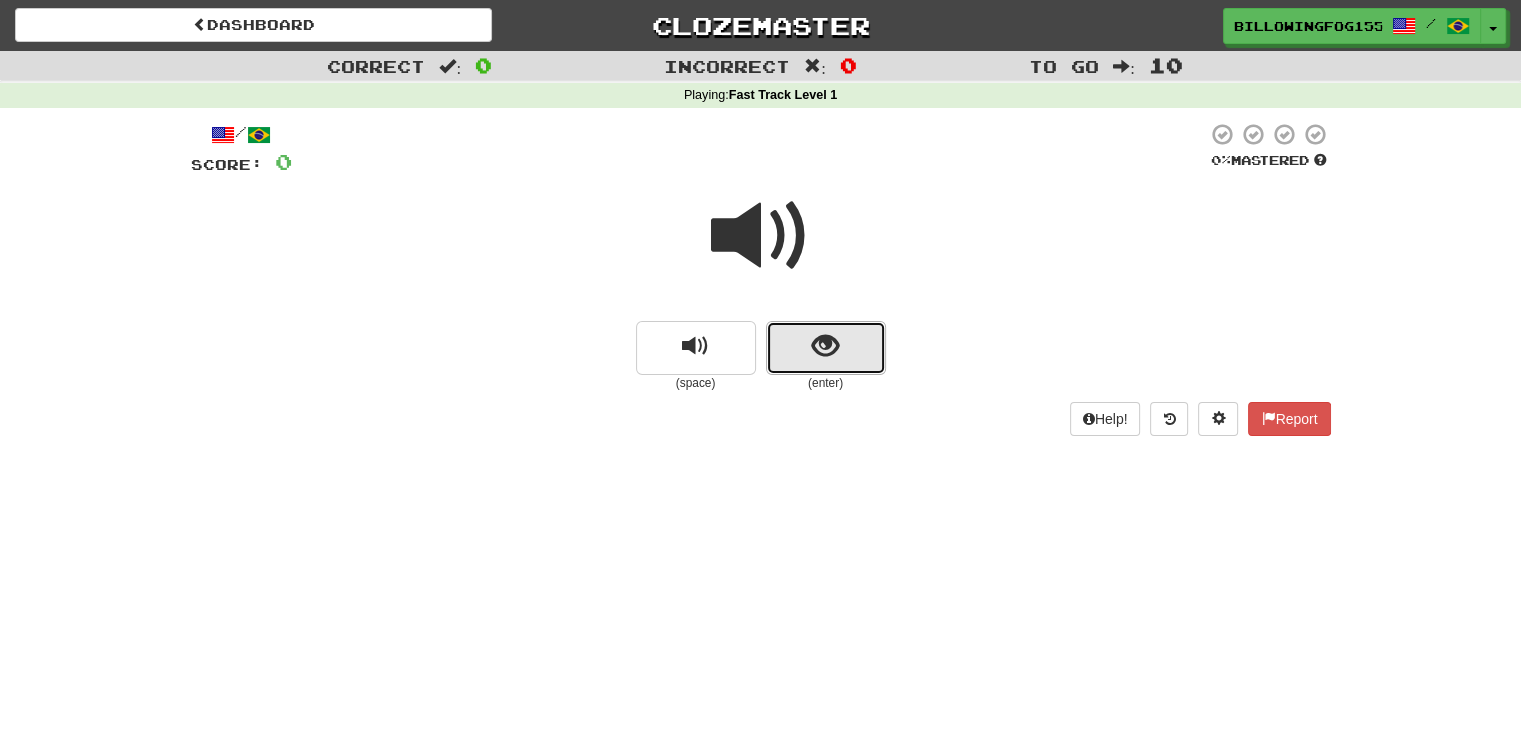 click at bounding box center (825, 346) 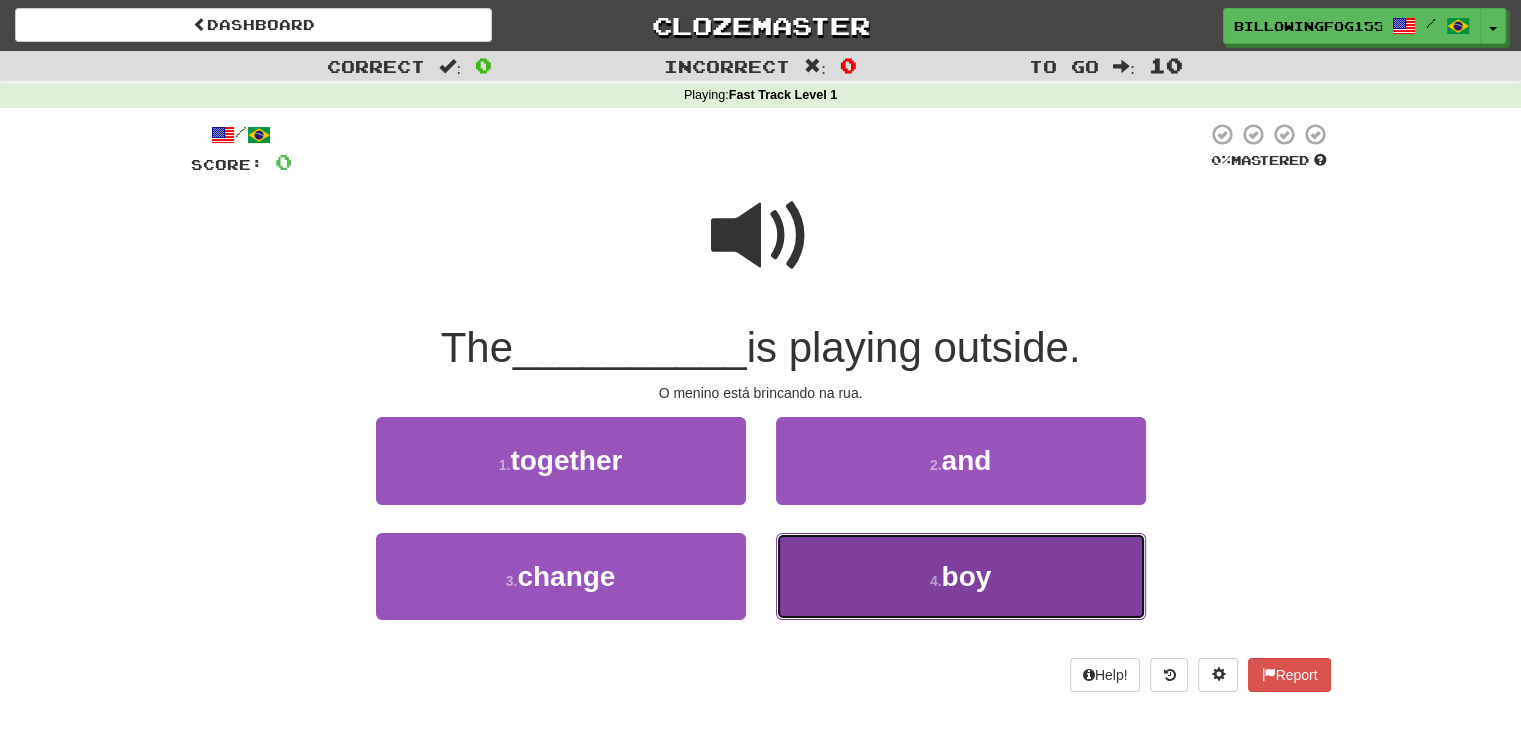 click on "boy" at bounding box center (966, 576) 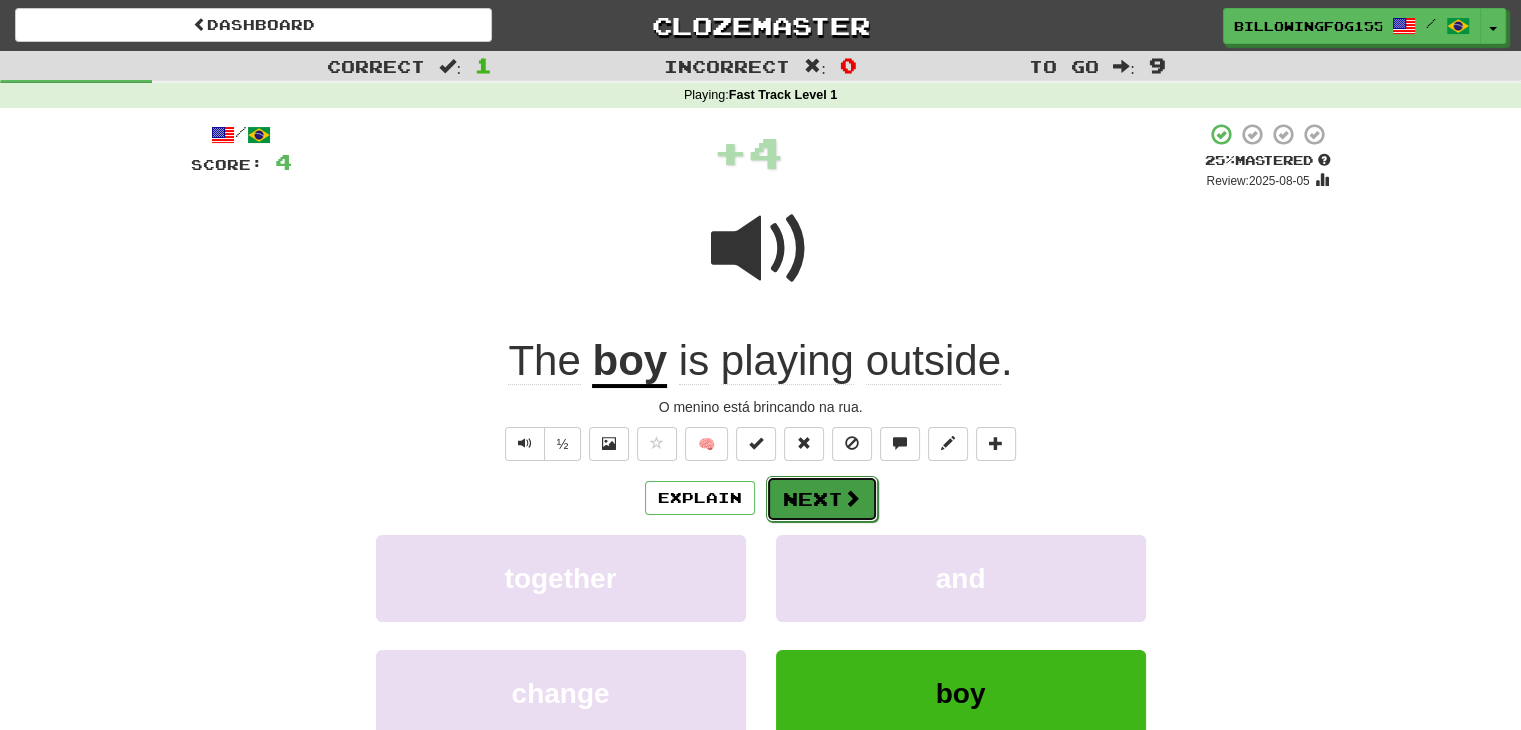 click on "Next" at bounding box center (822, 499) 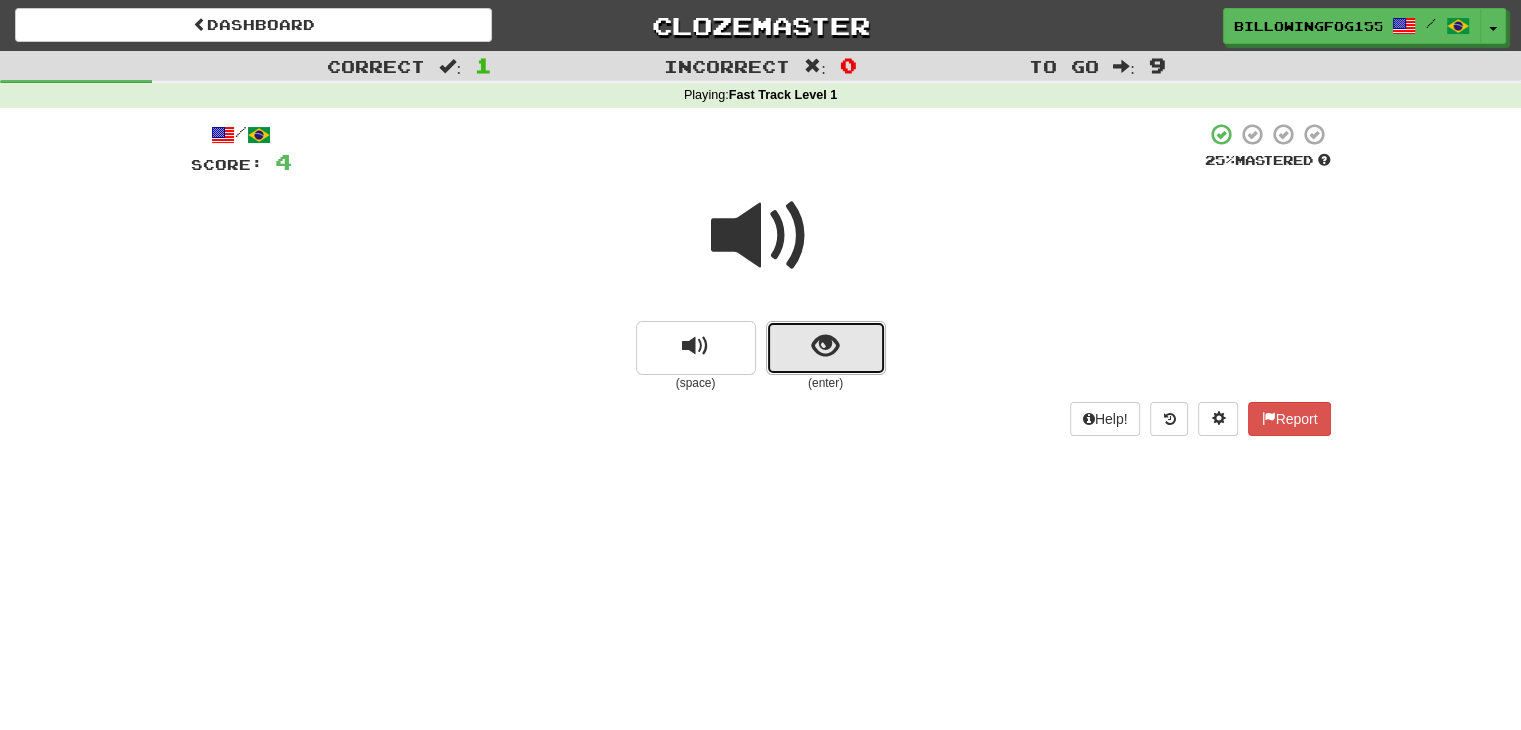 click at bounding box center [826, 348] 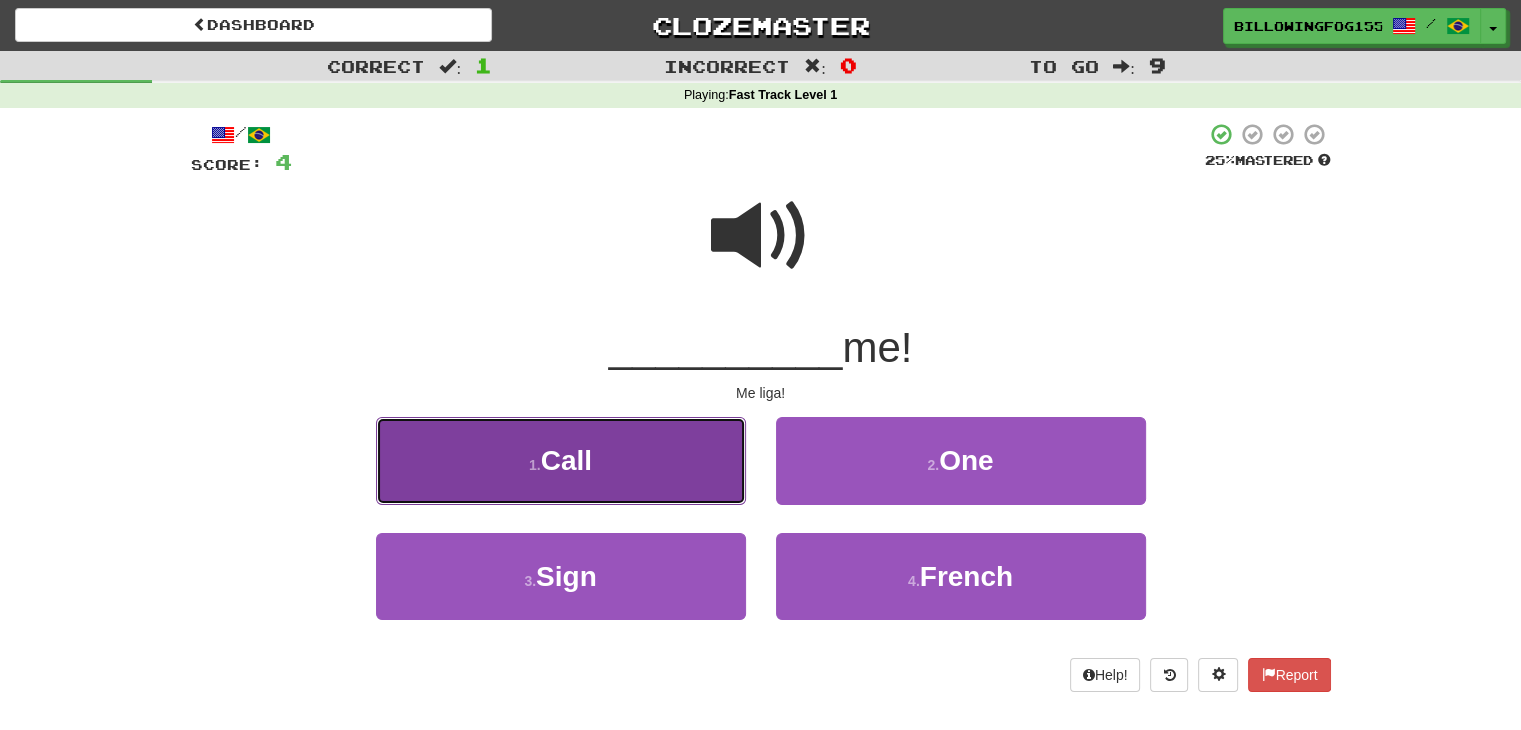 click on "1 .  Call" at bounding box center (561, 460) 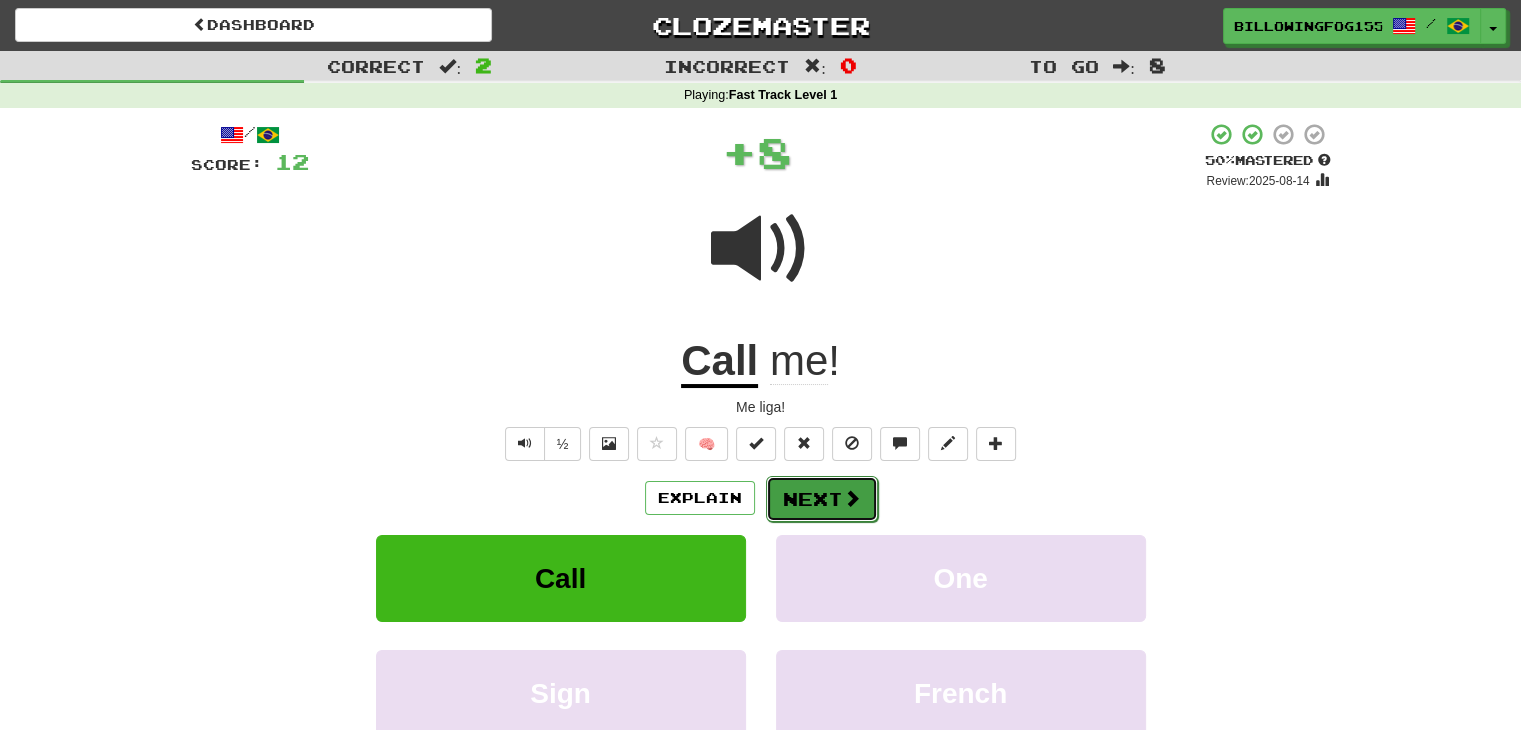 click on "Next" at bounding box center (822, 499) 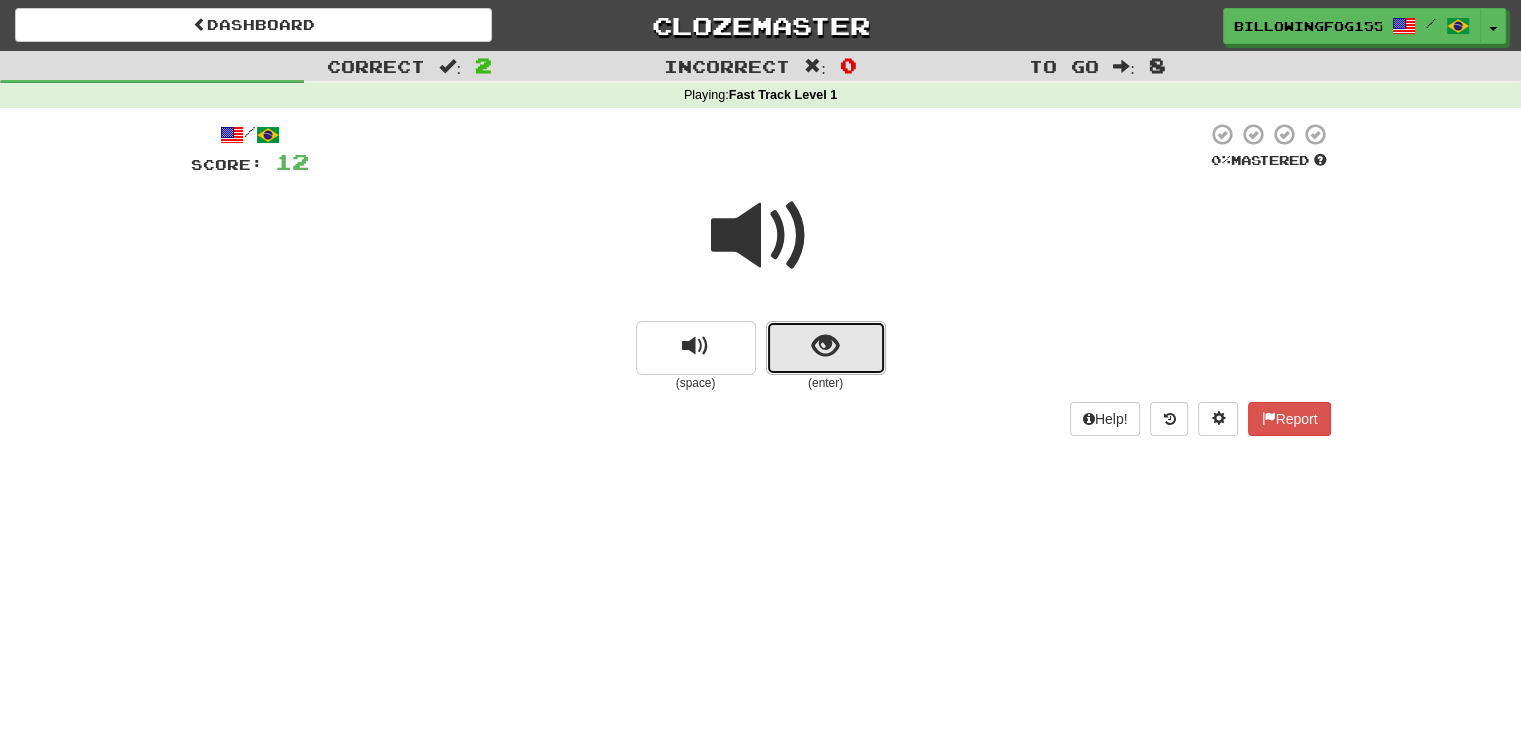 click at bounding box center [825, 346] 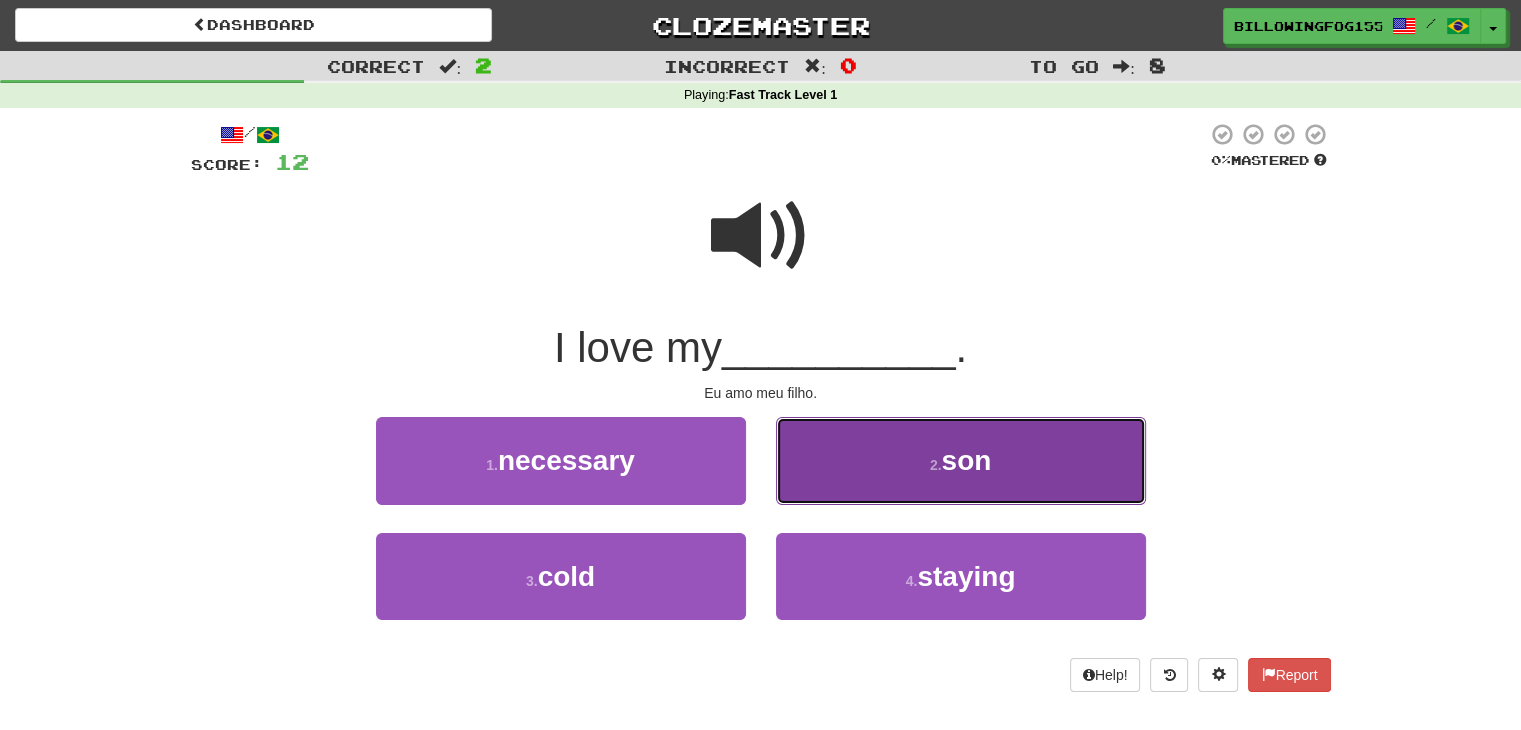 click on "son" at bounding box center (966, 460) 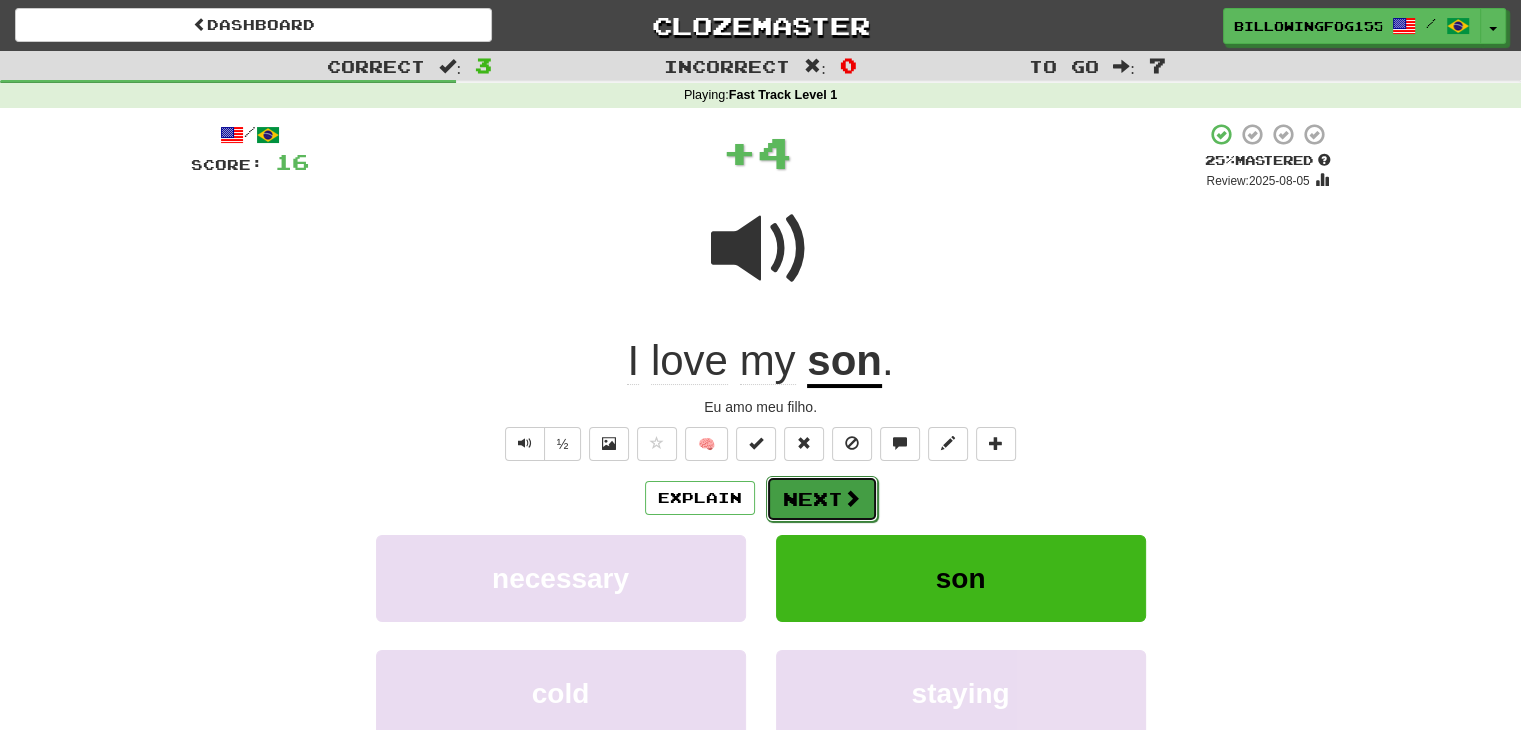 click on "Next" at bounding box center [822, 499] 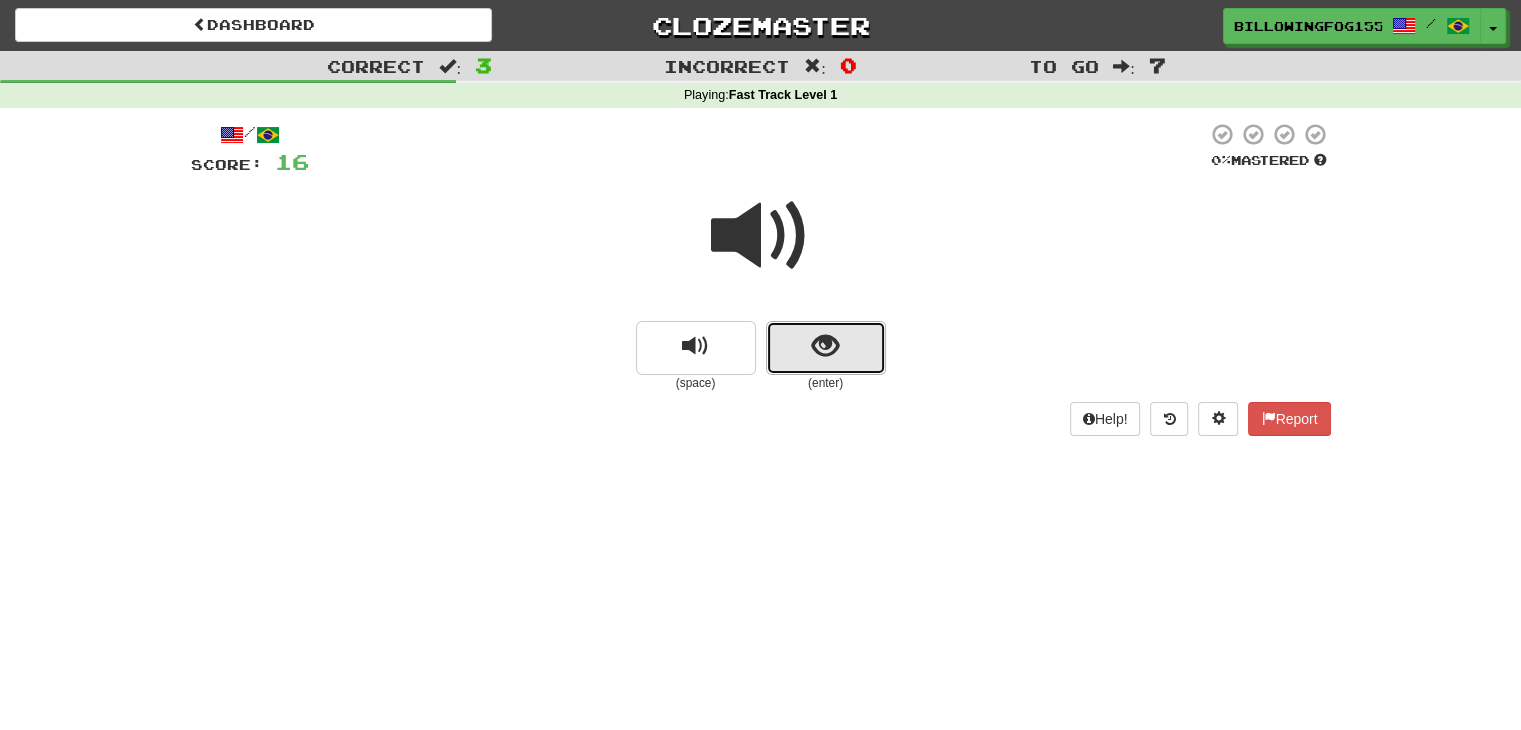 click at bounding box center [825, 346] 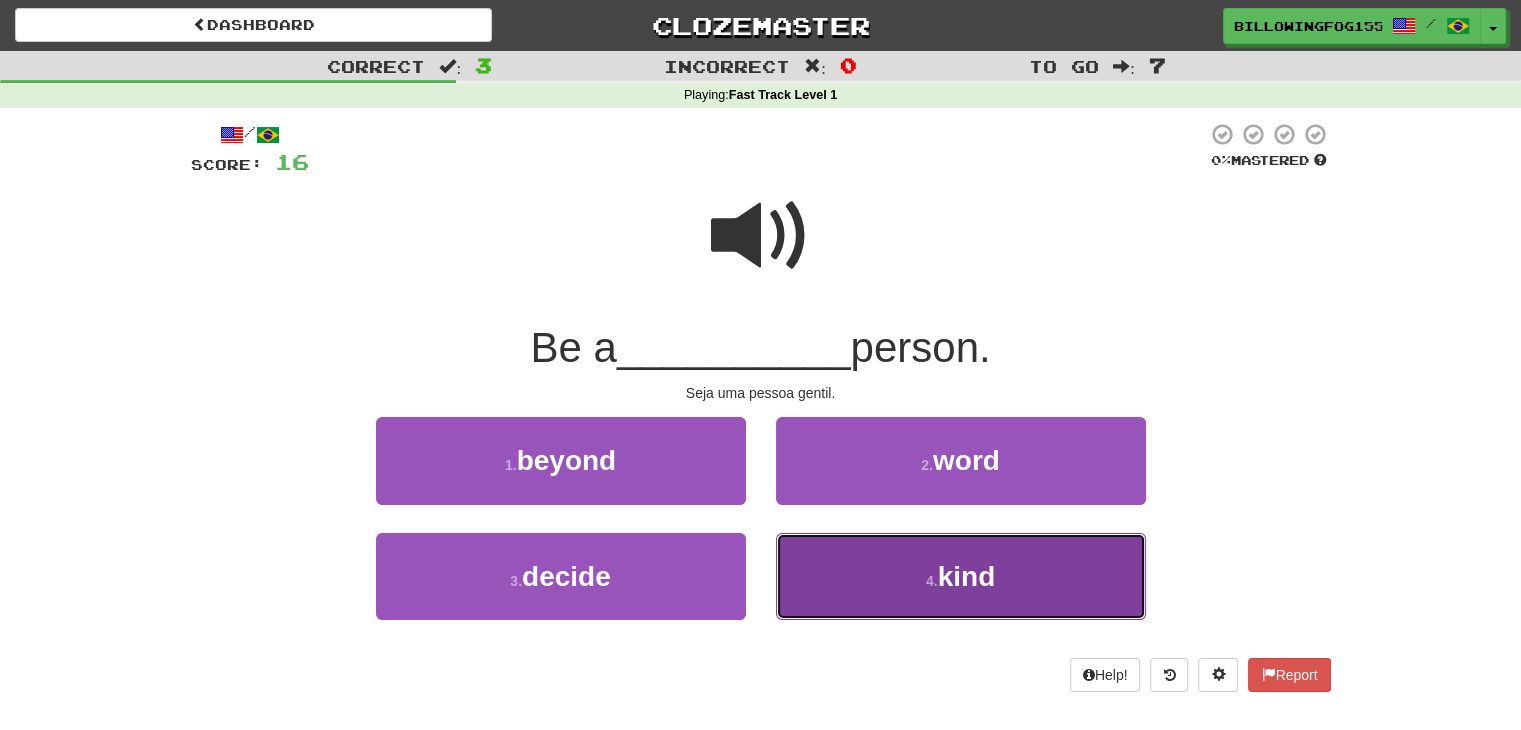 click on "4 .  kind" at bounding box center [961, 576] 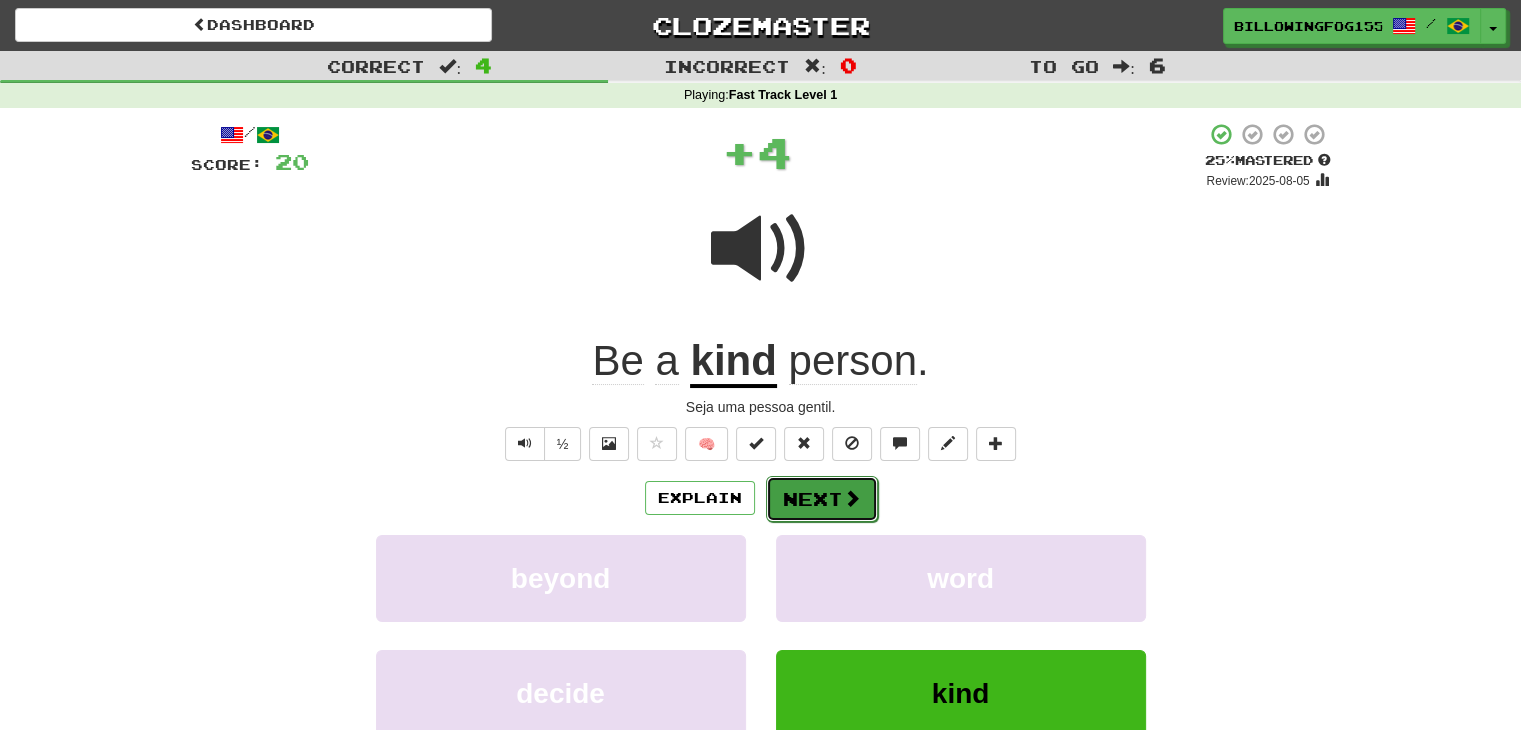 click on "Next" at bounding box center (822, 499) 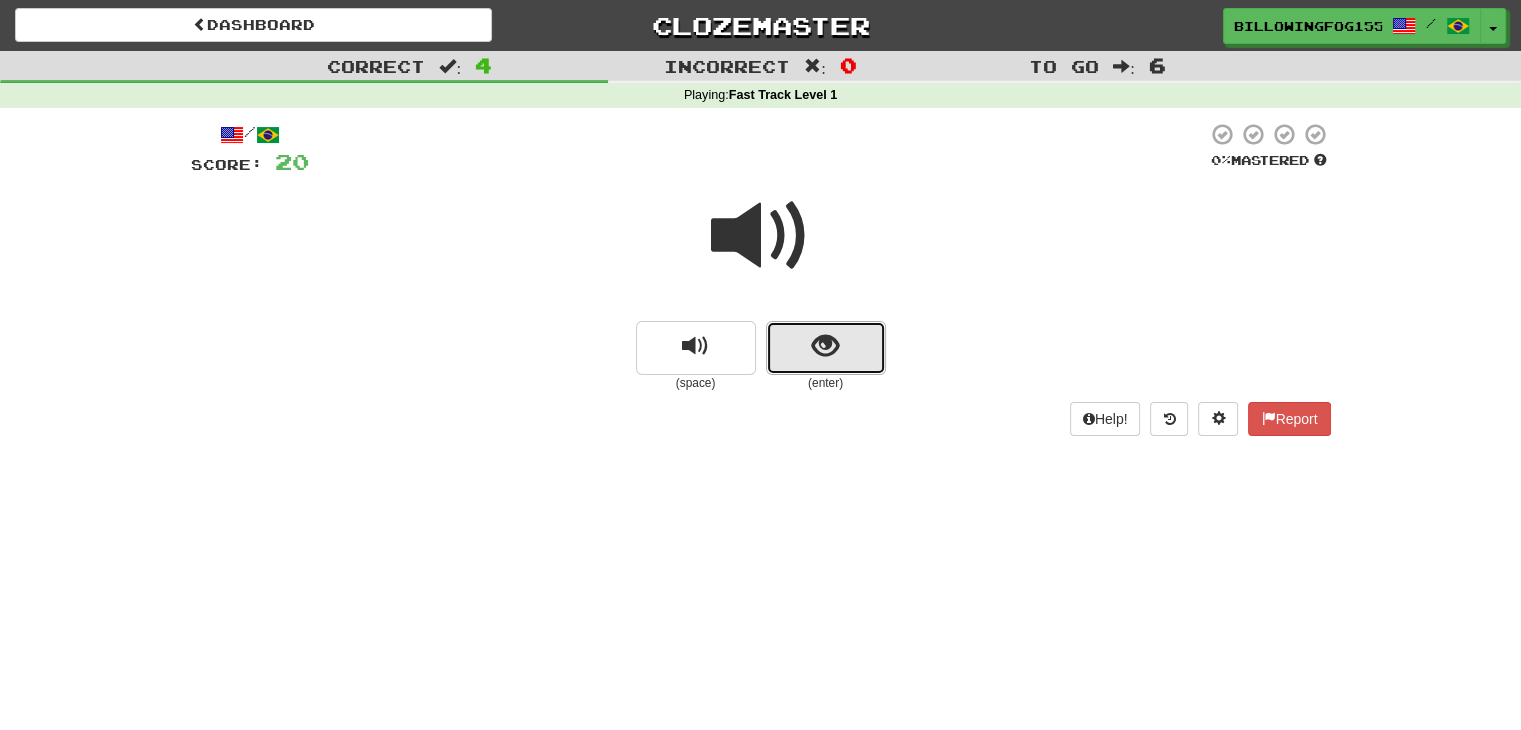 click at bounding box center (825, 346) 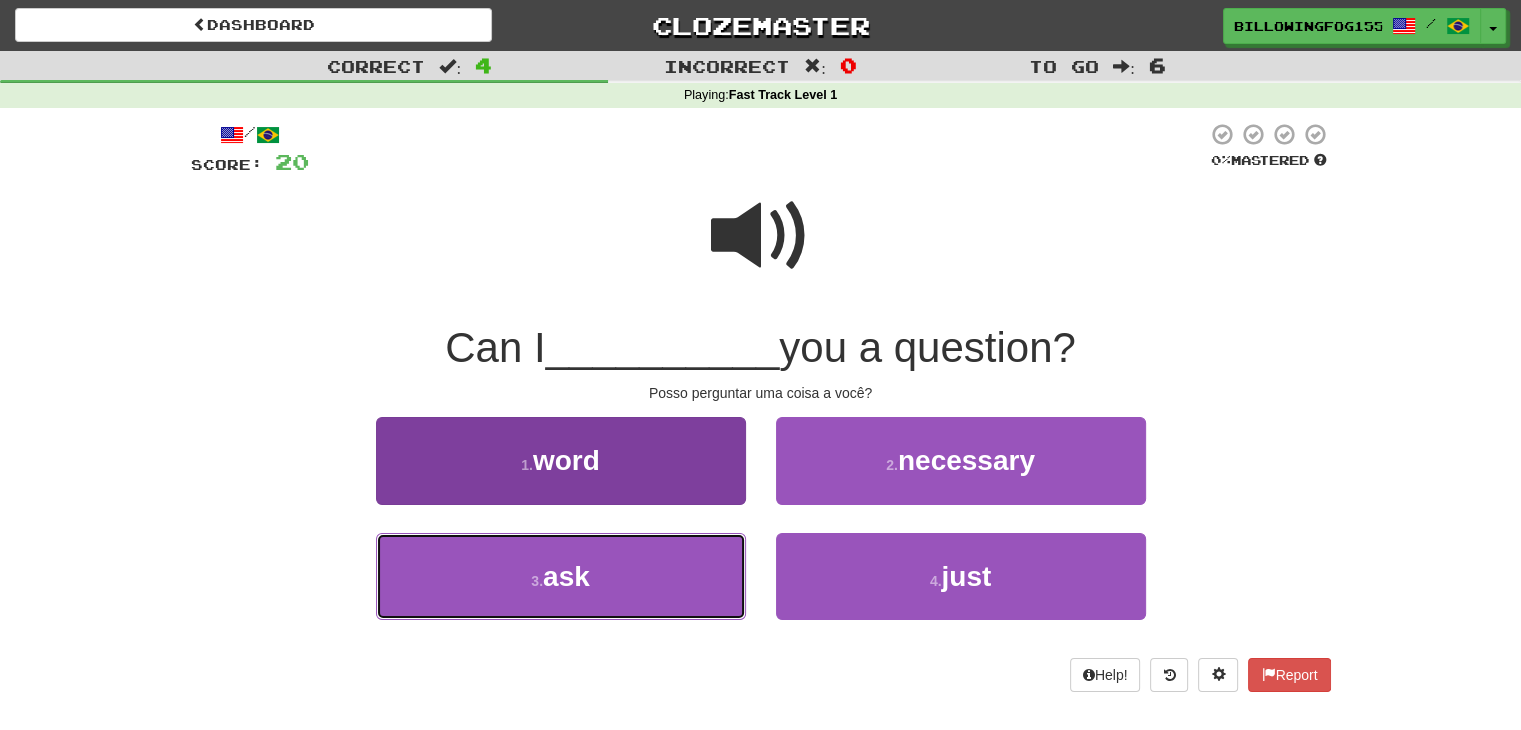 click on "ask" at bounding box center (566, 576) 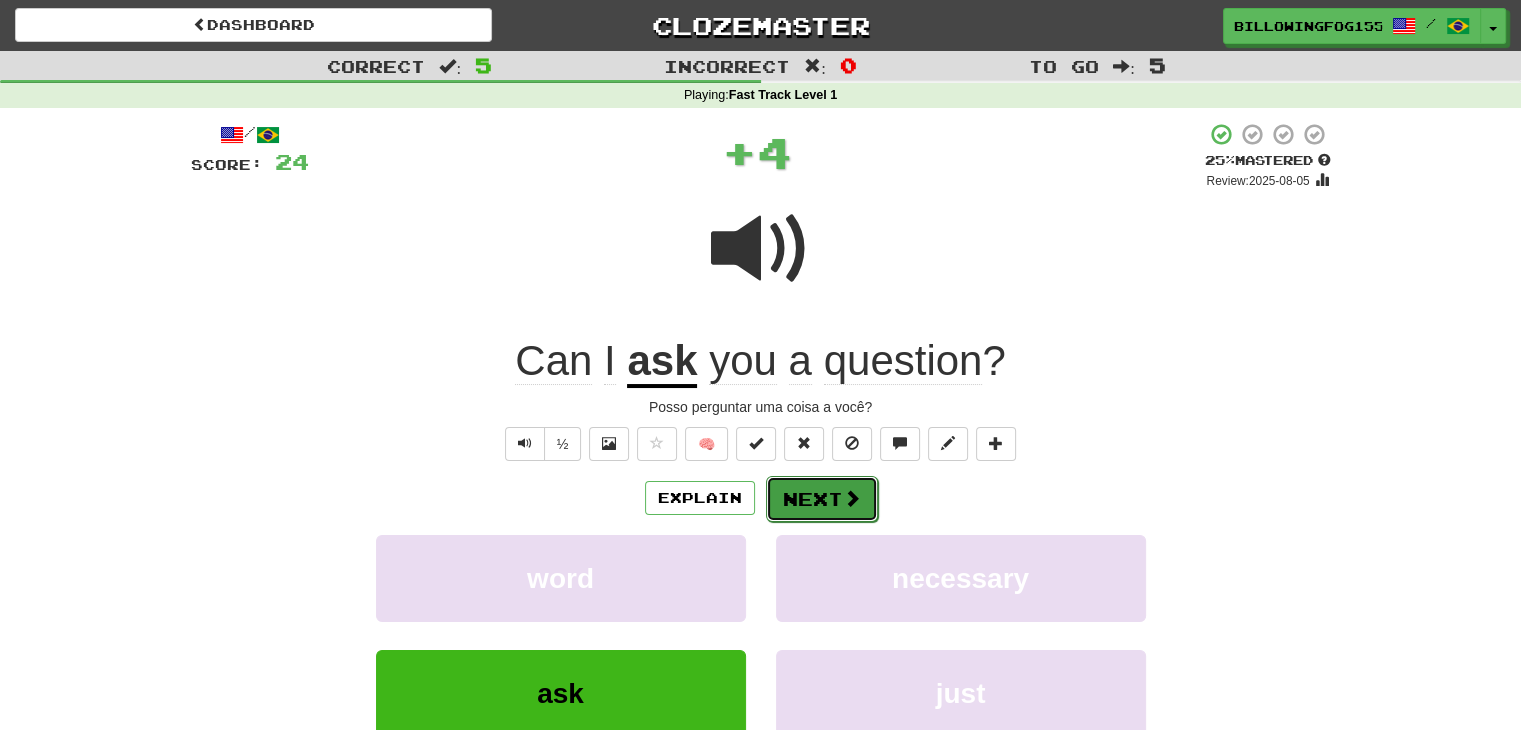click on "Next" at bounding box center [822, 499] 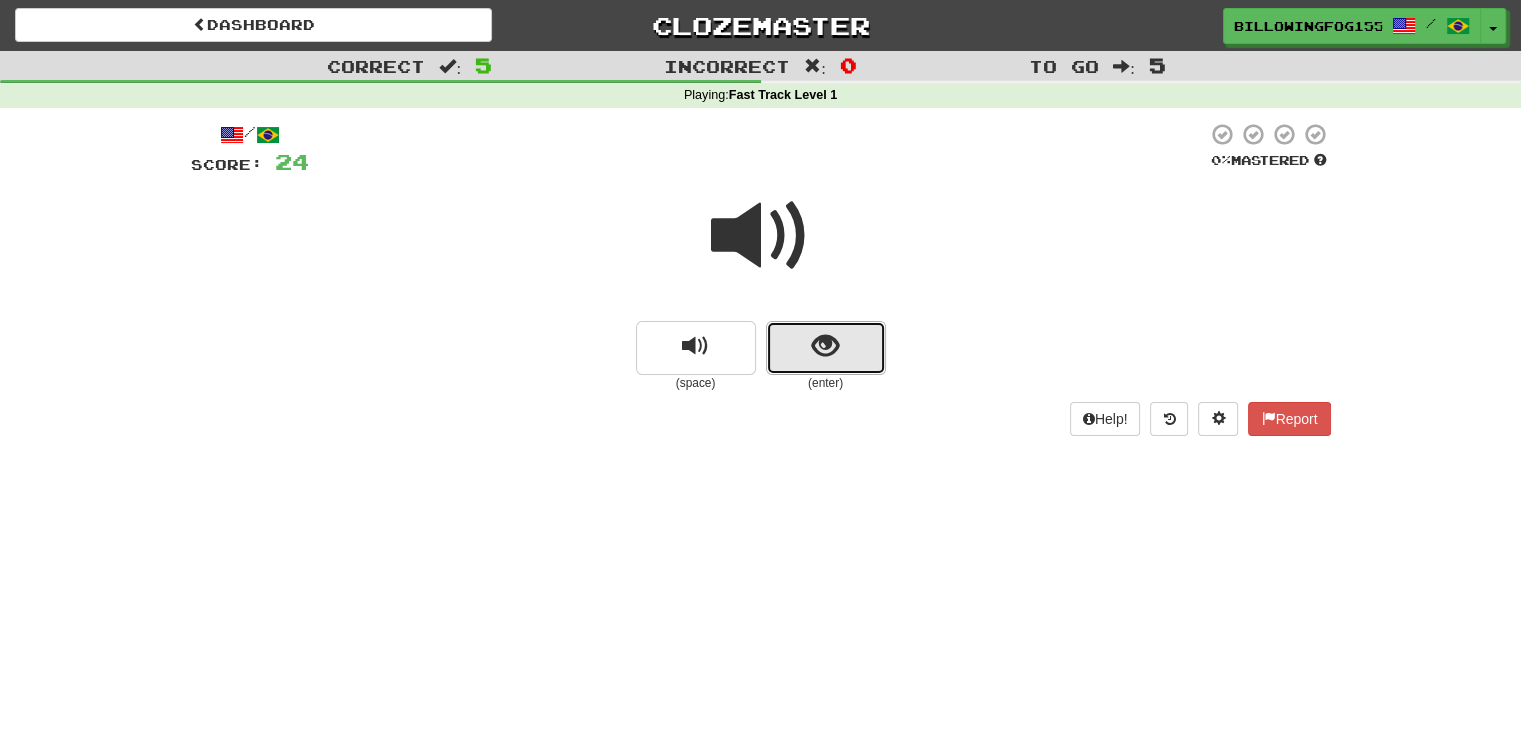 click at bounding box center (825, 346) 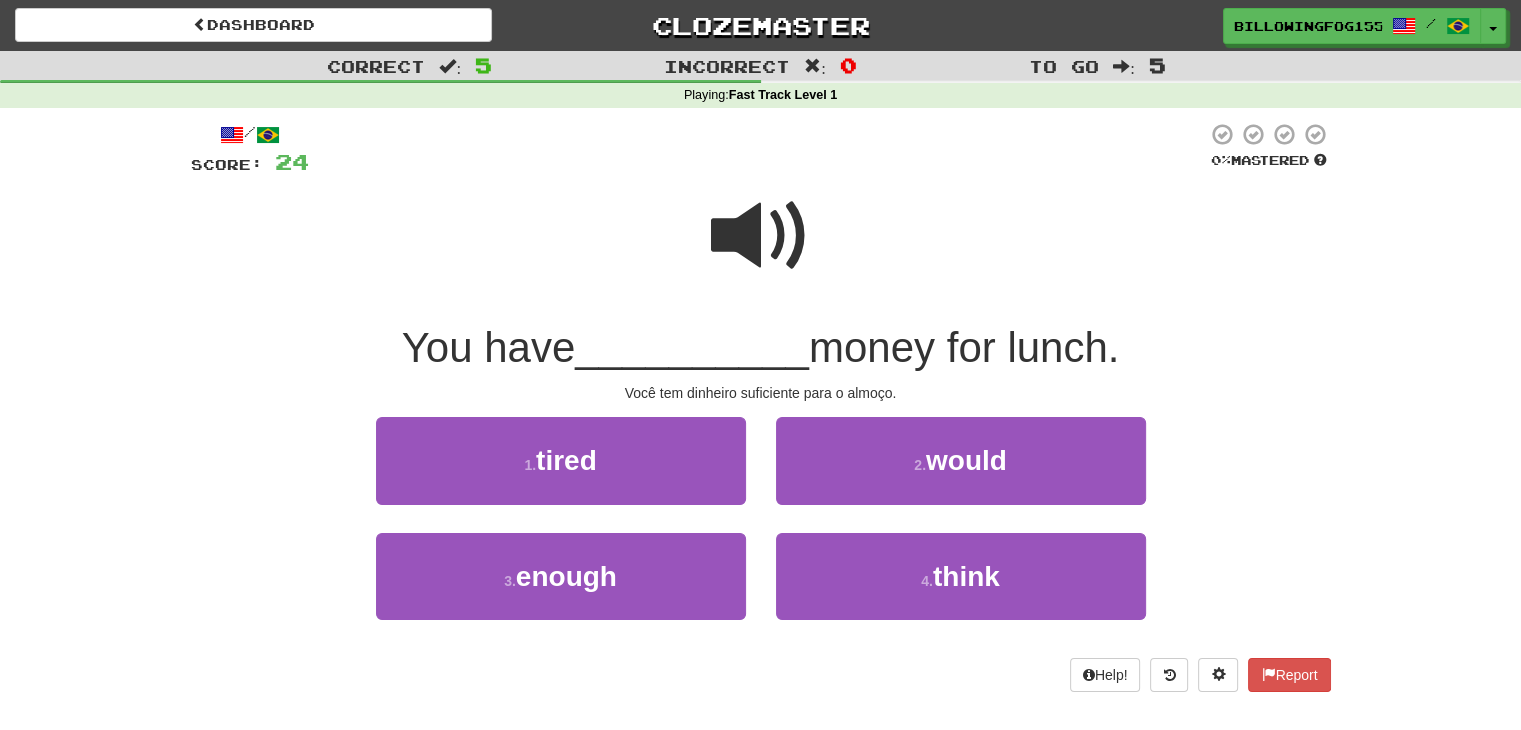 click at bounding box center (761, 236) 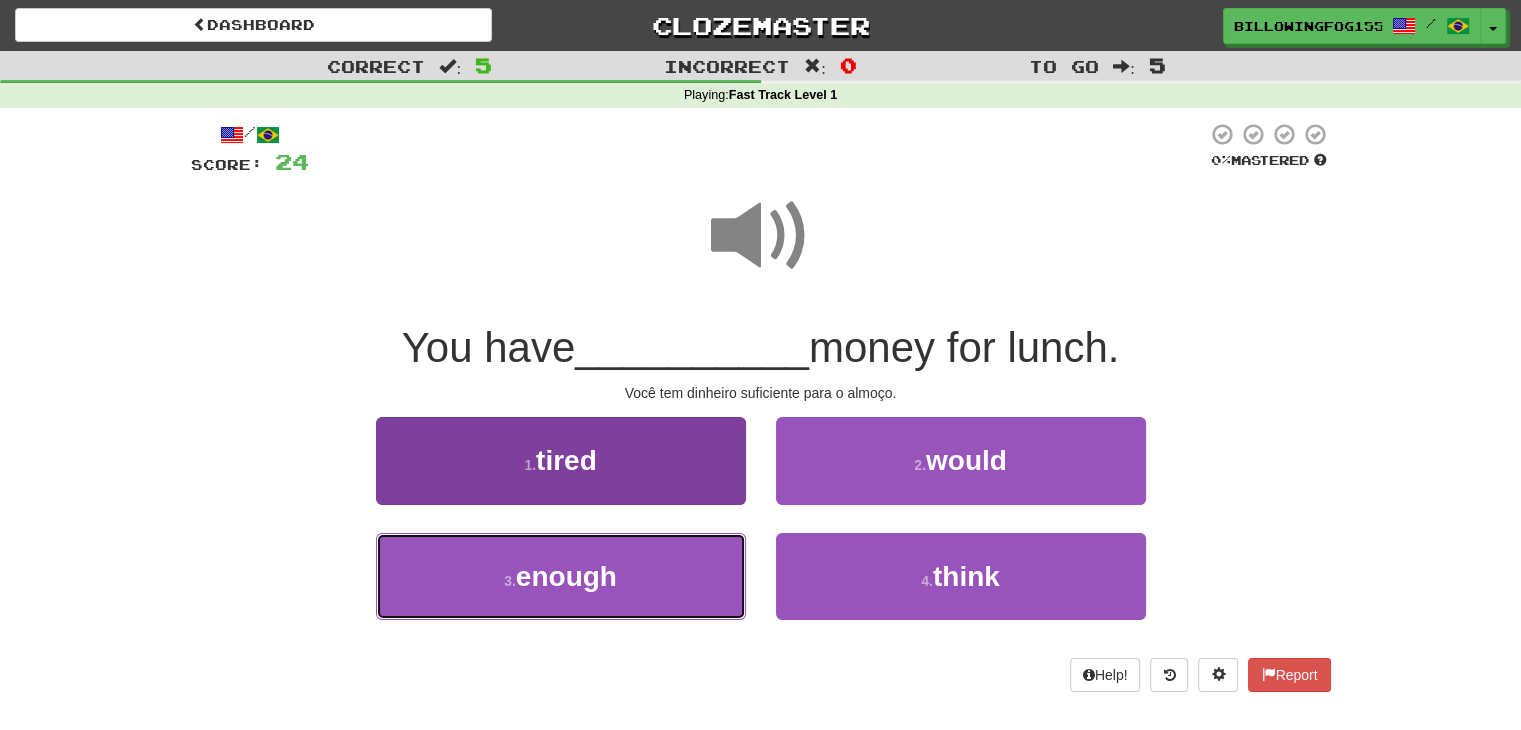 click on "enough" at bounding box center [566, 576] 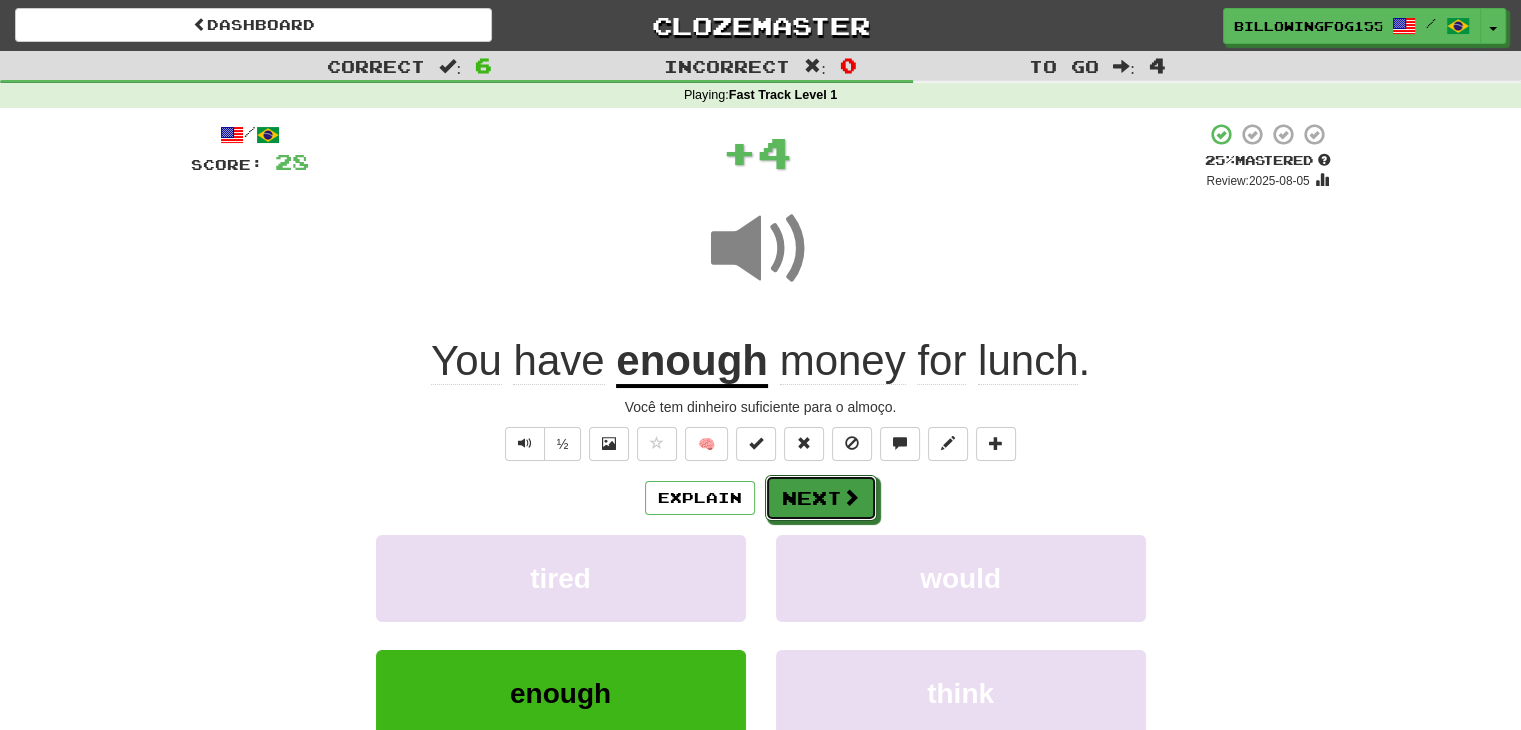 click on "Next" at bounding box center [821, 498] 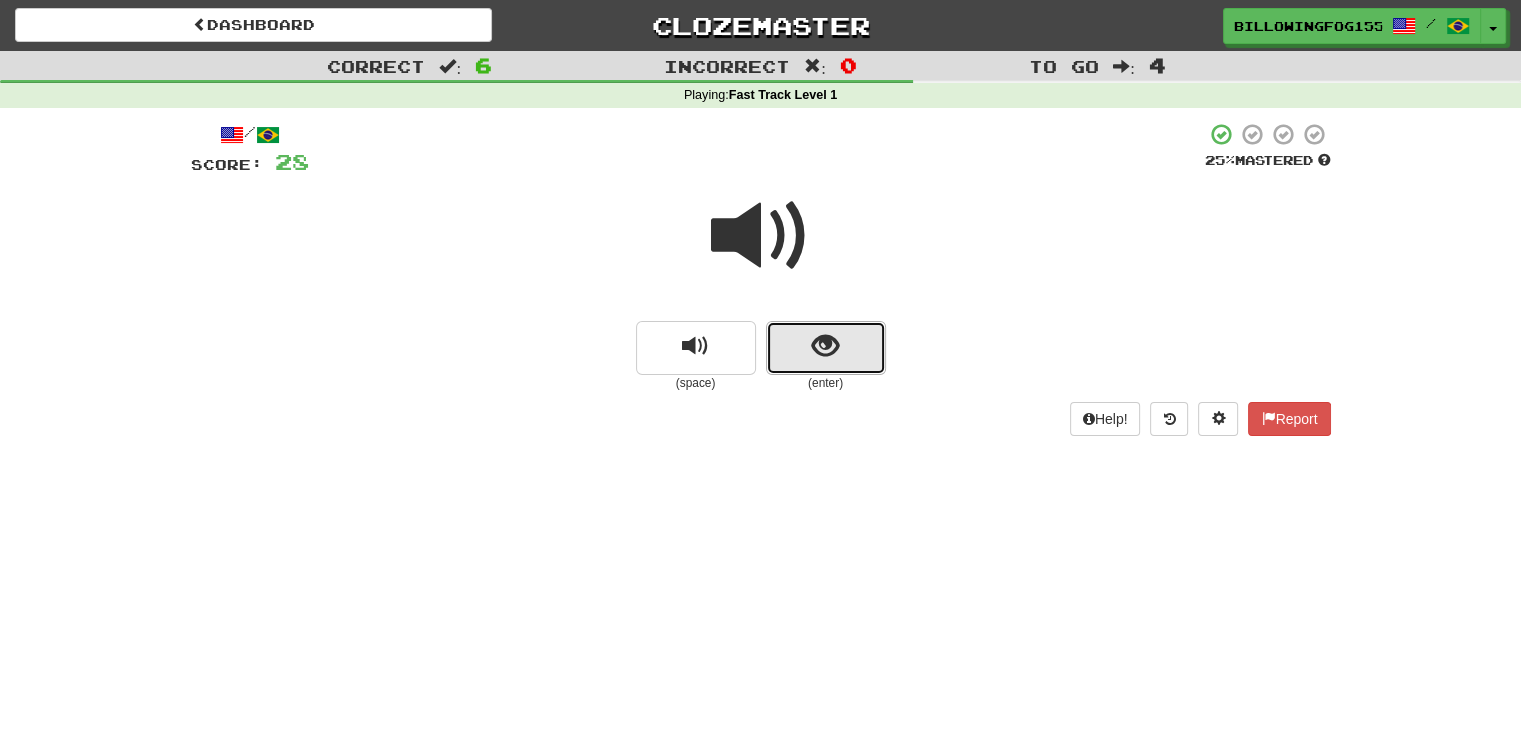 click at bounding box center [825, 346] 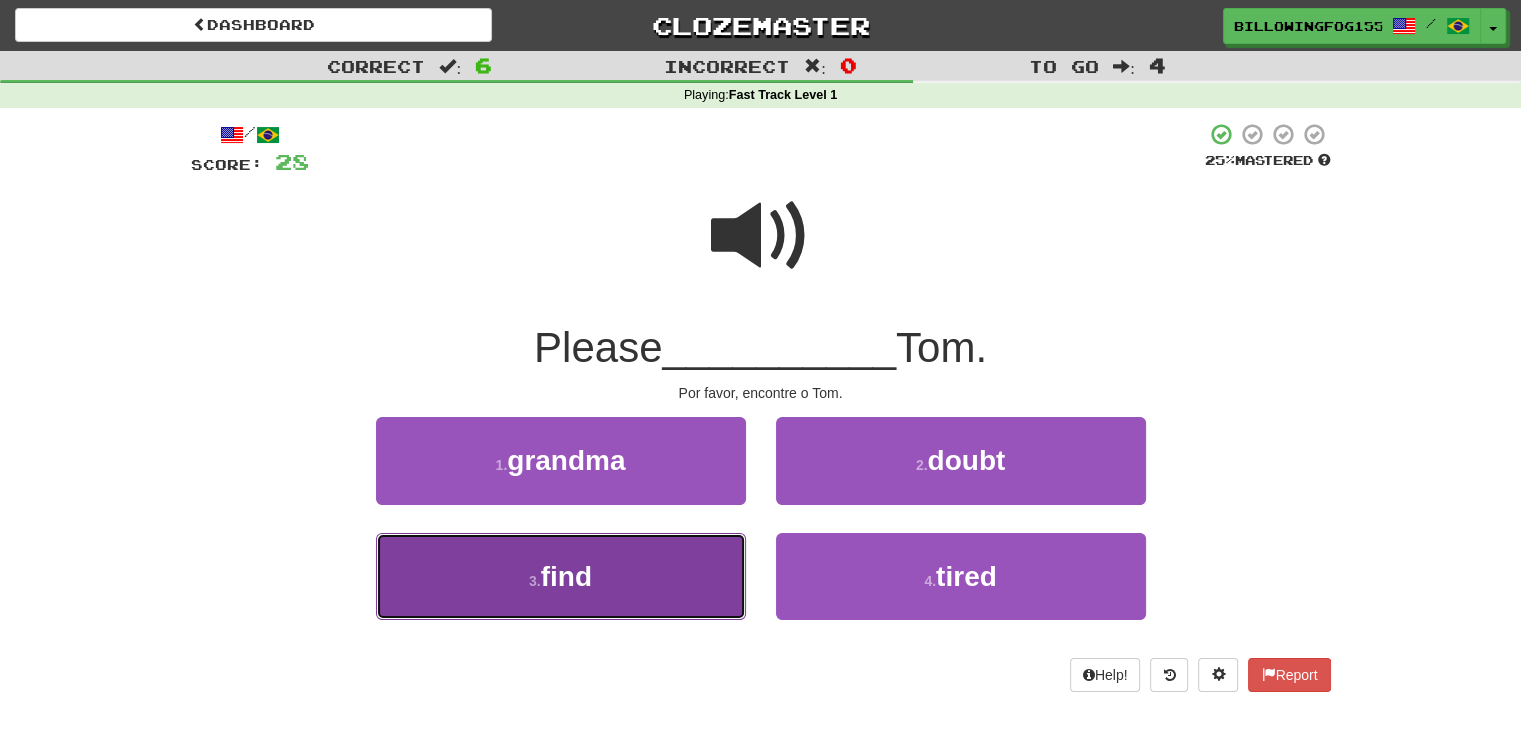 click on "3 .  find" at bounding box center [561, 576] 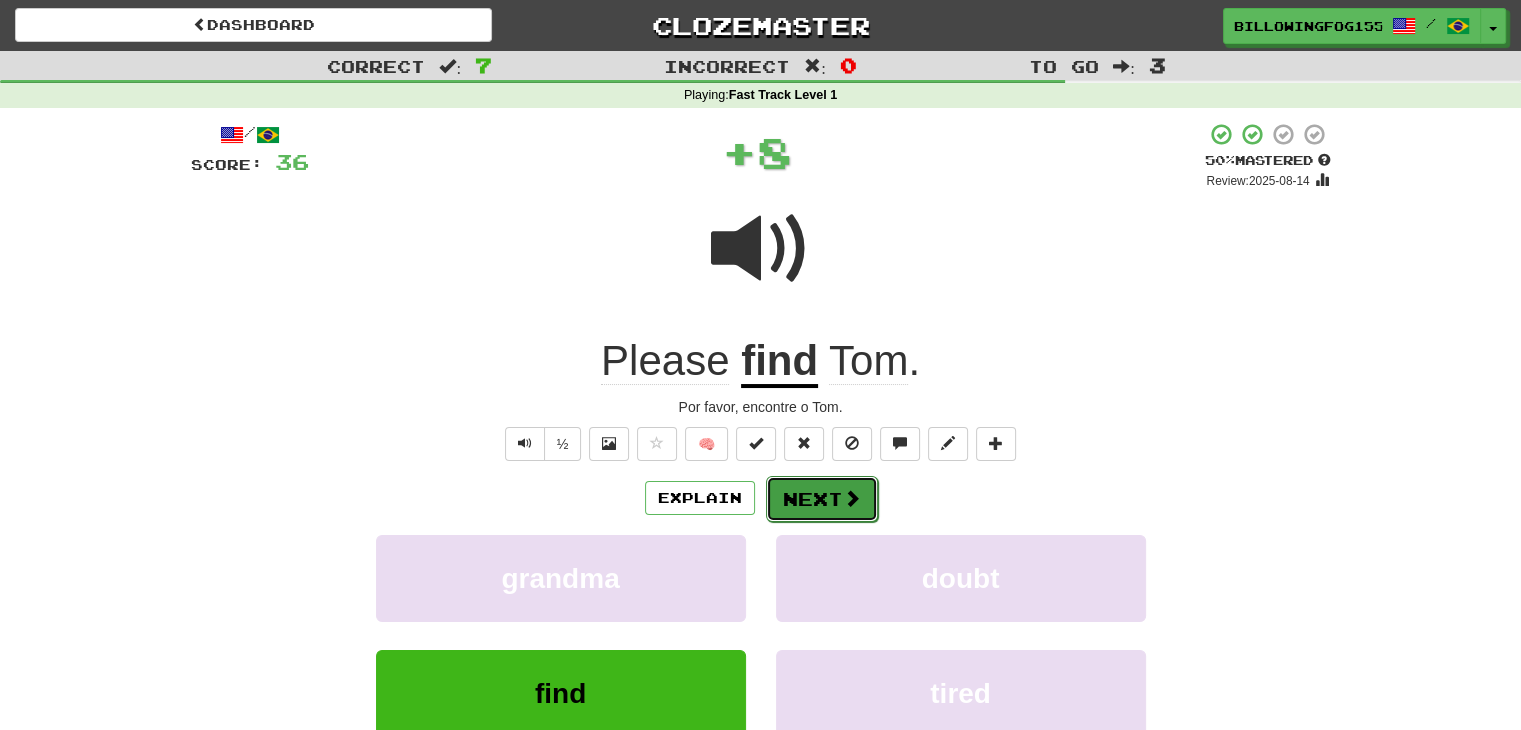 click on "Next" at bounding box center [822, 499] 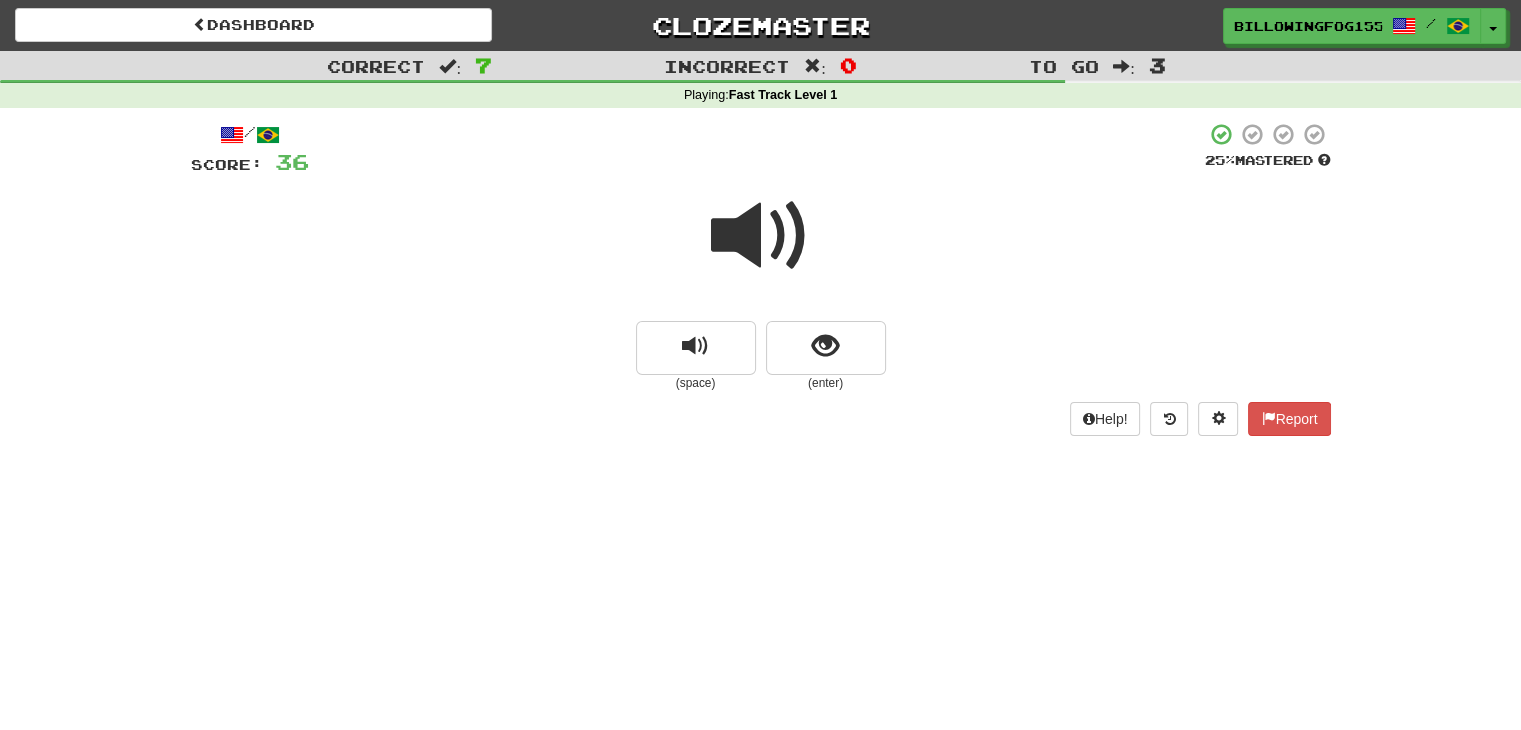 click at bounding box center (761, 236) 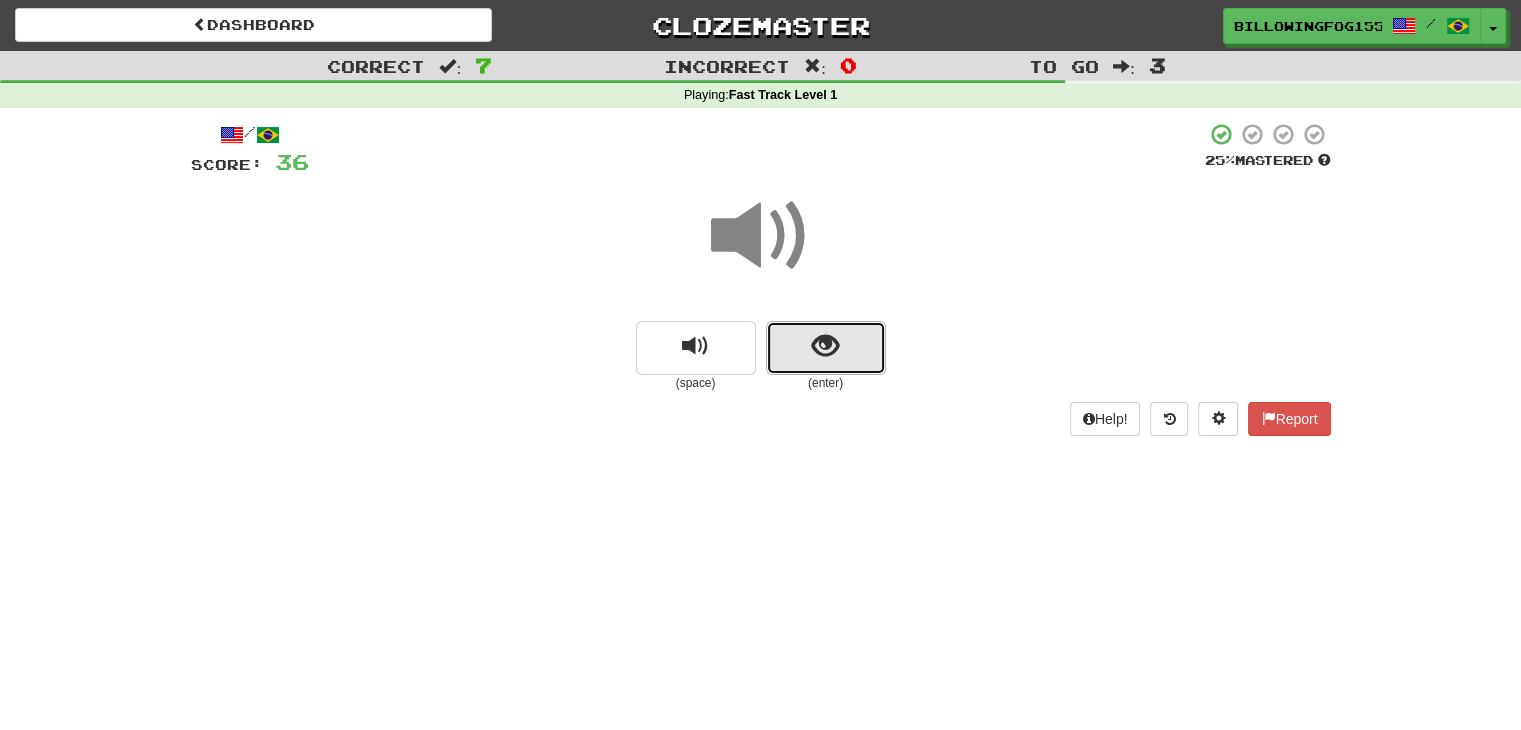 click at bounding box center [825, 346] 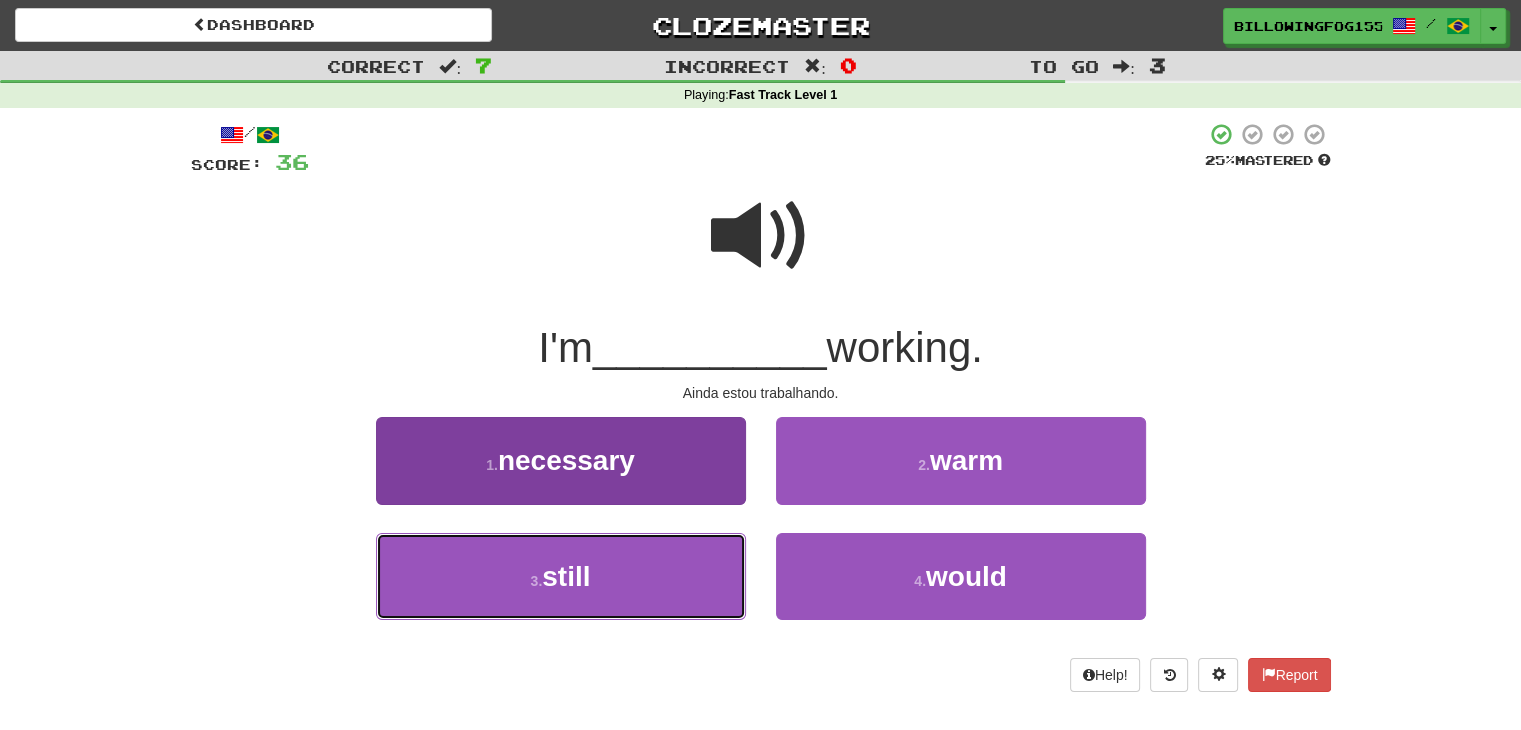 drag, startPoint x: 580, startPoint y: 581, endPoint x: 589, endPoint y: 573, distance: 12.0415945 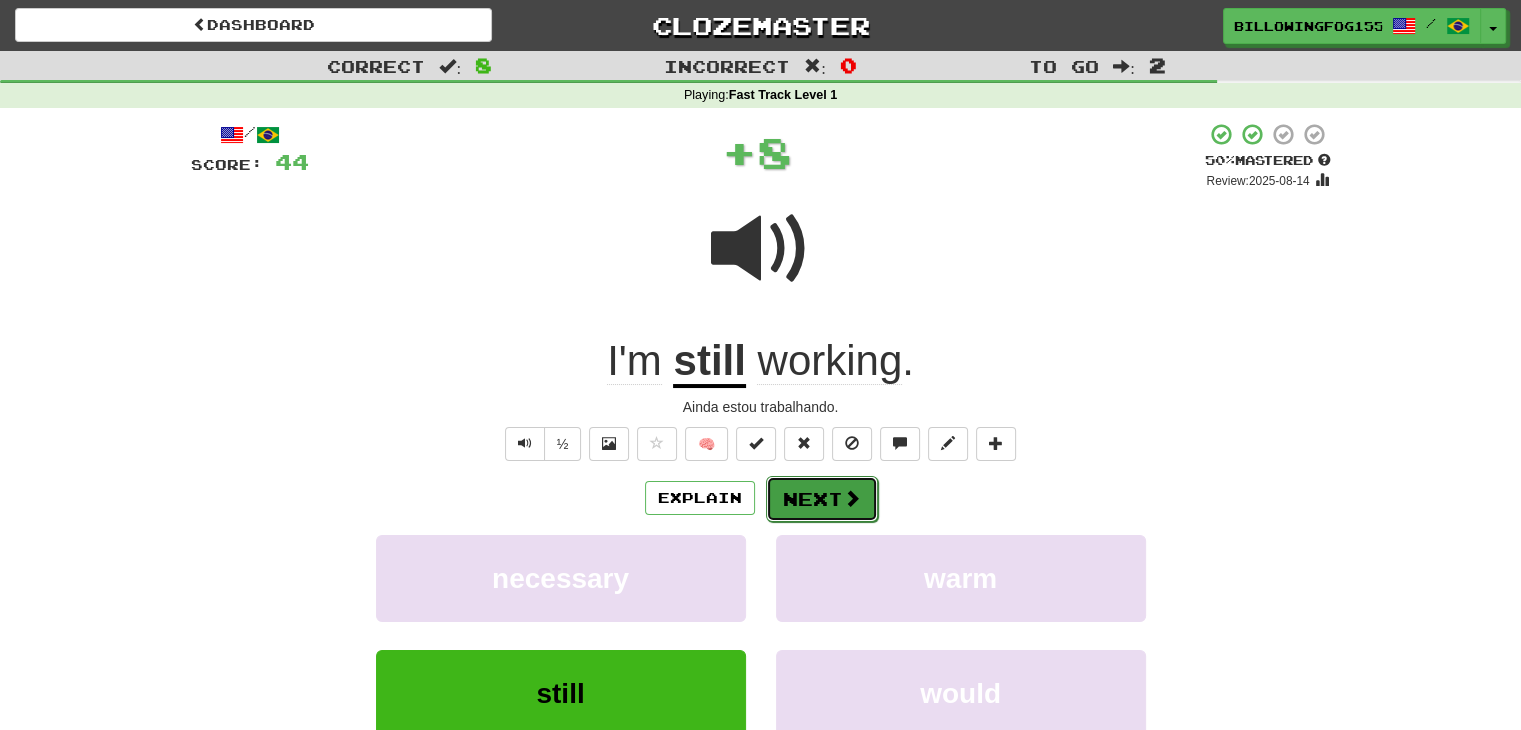 click on "Next" at bounding box center [822, 499] 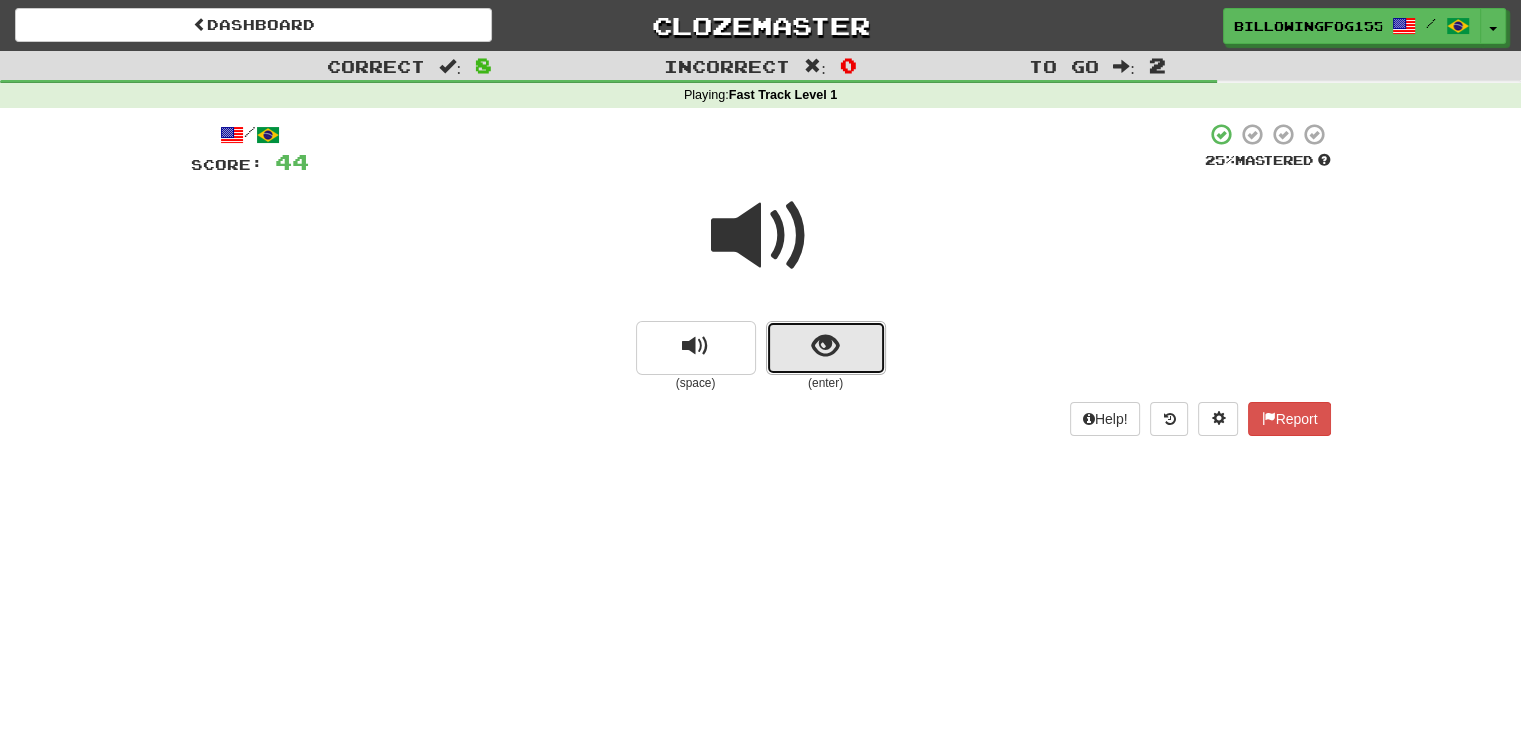 click at bounding box center (826, 348) 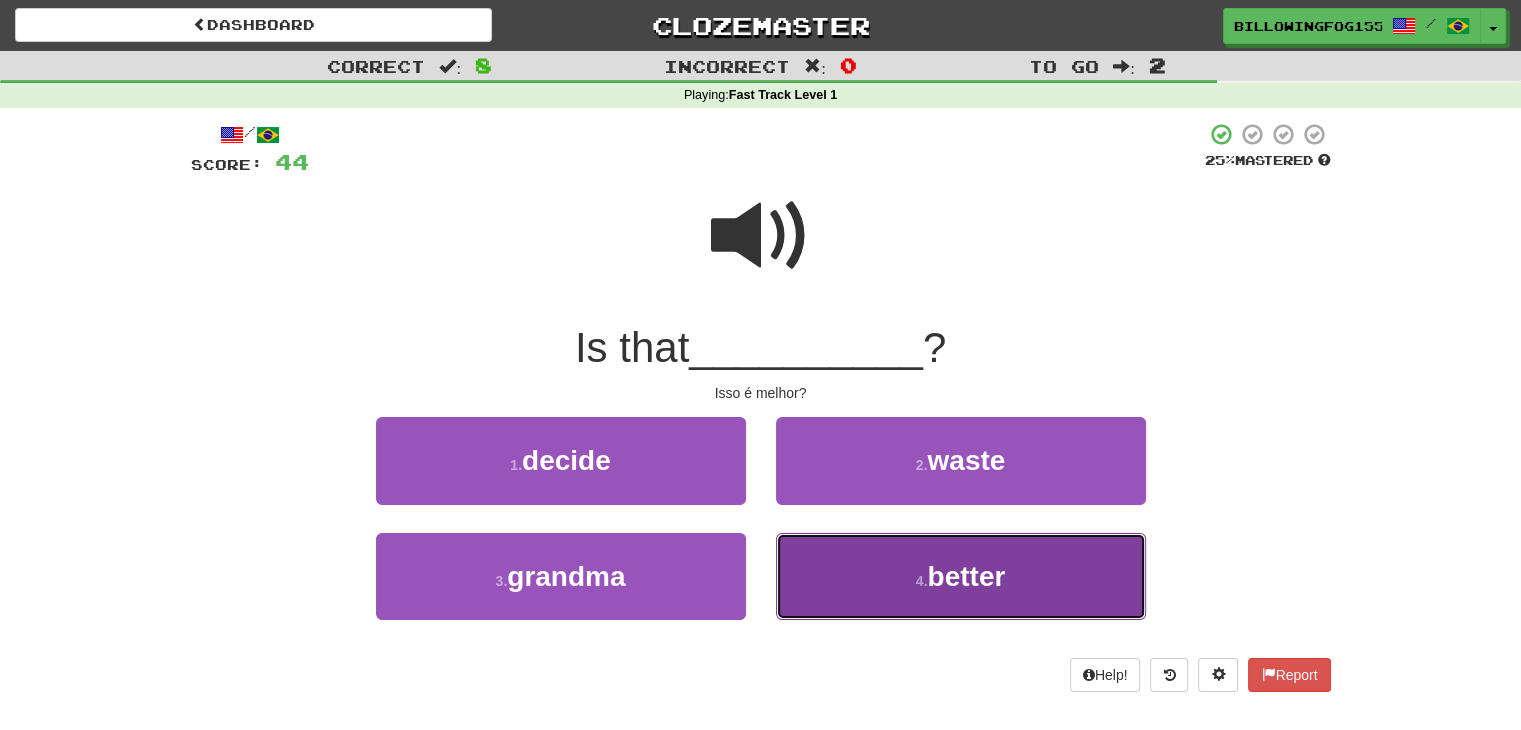 click on "4 .  better" at bounding box center [961, 576] 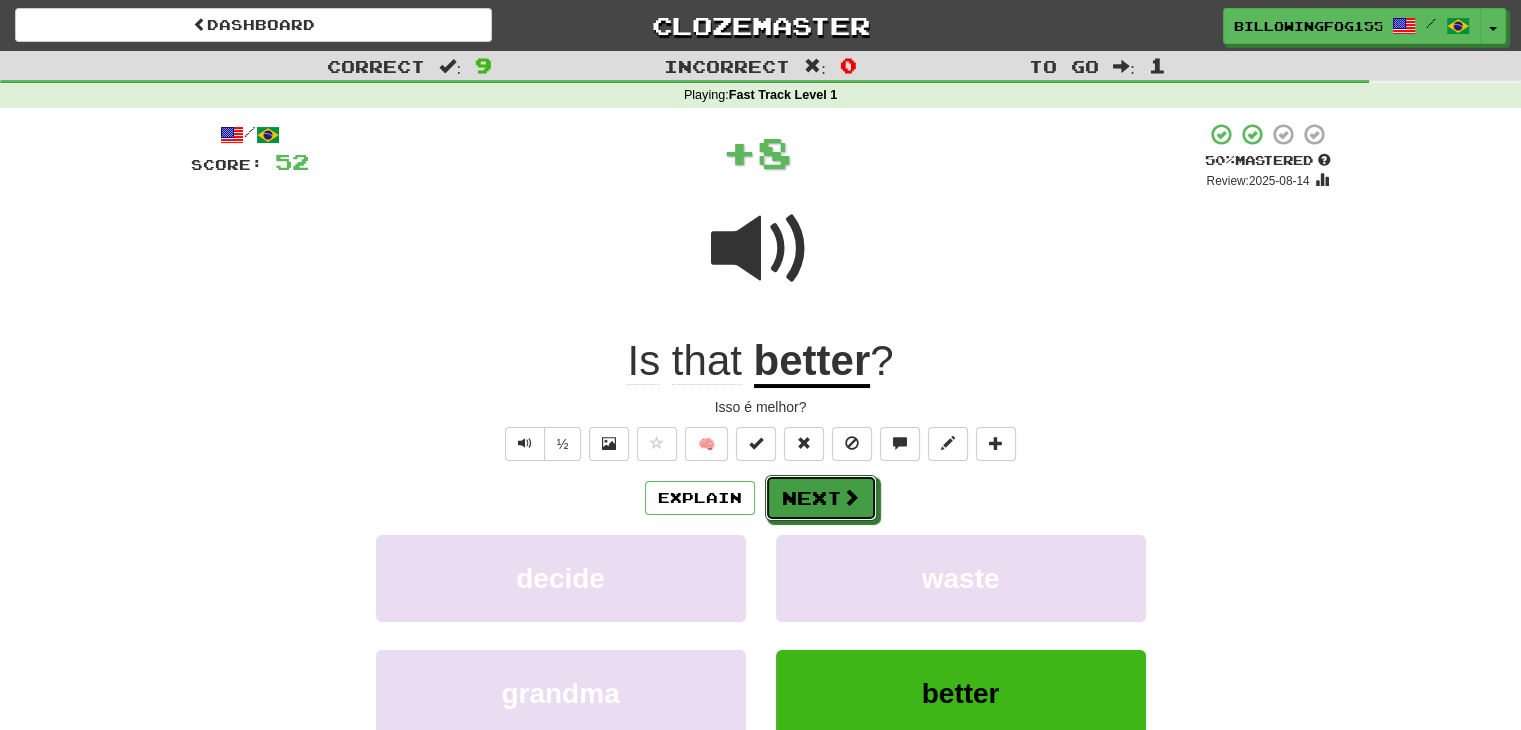 click on "Next" at bounding box center [821, 498] 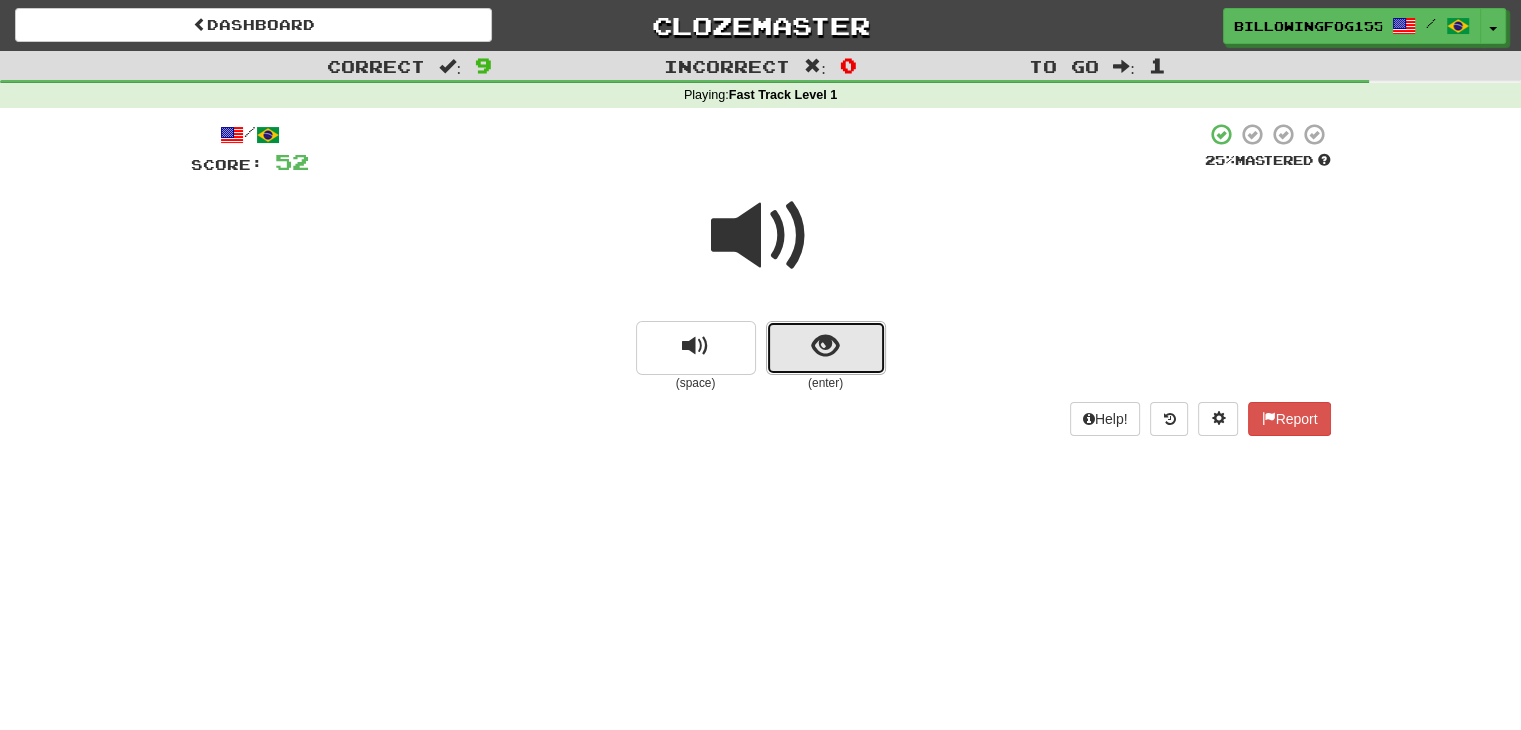 click at bounding box center (826, 348) 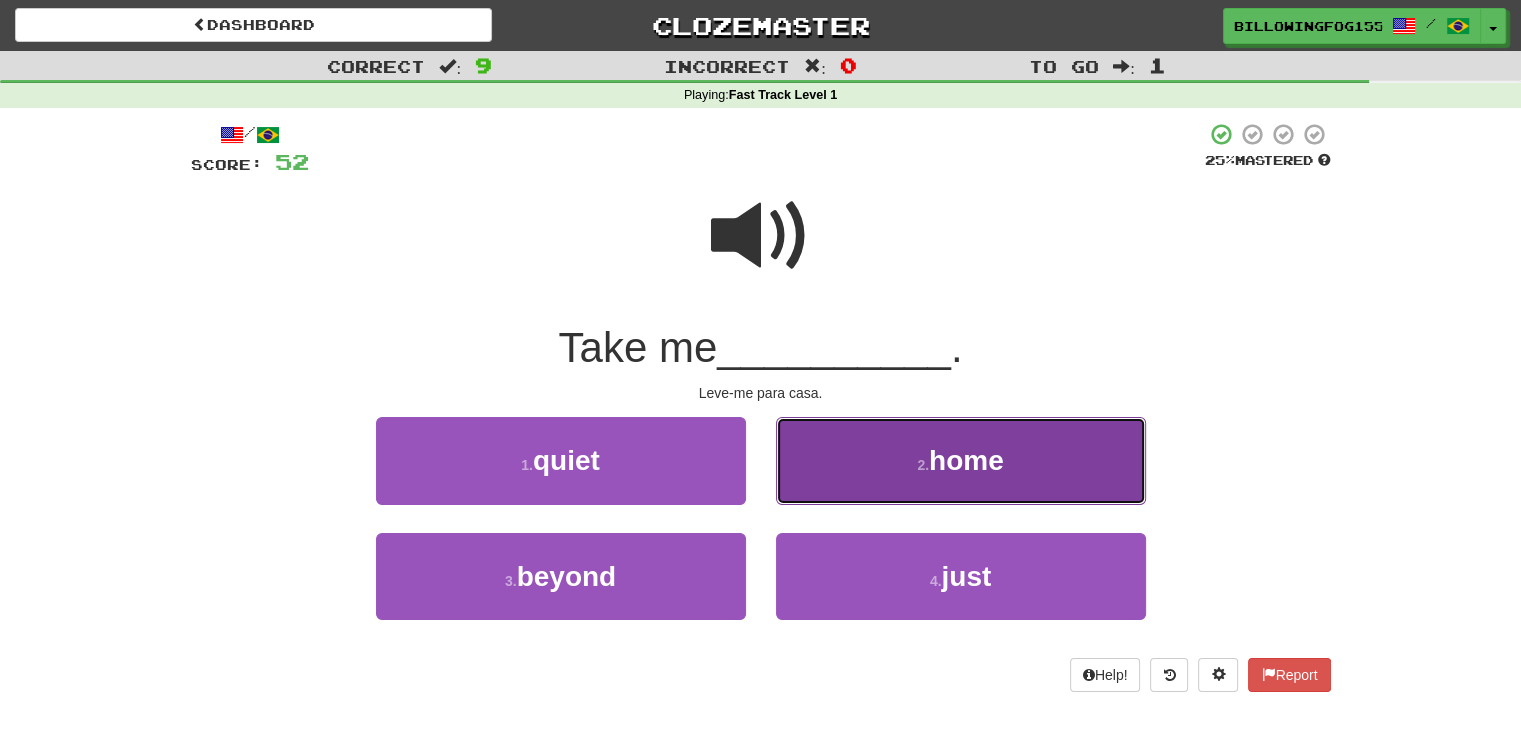 click on "2 .  home" at bounding box center [961, 460] 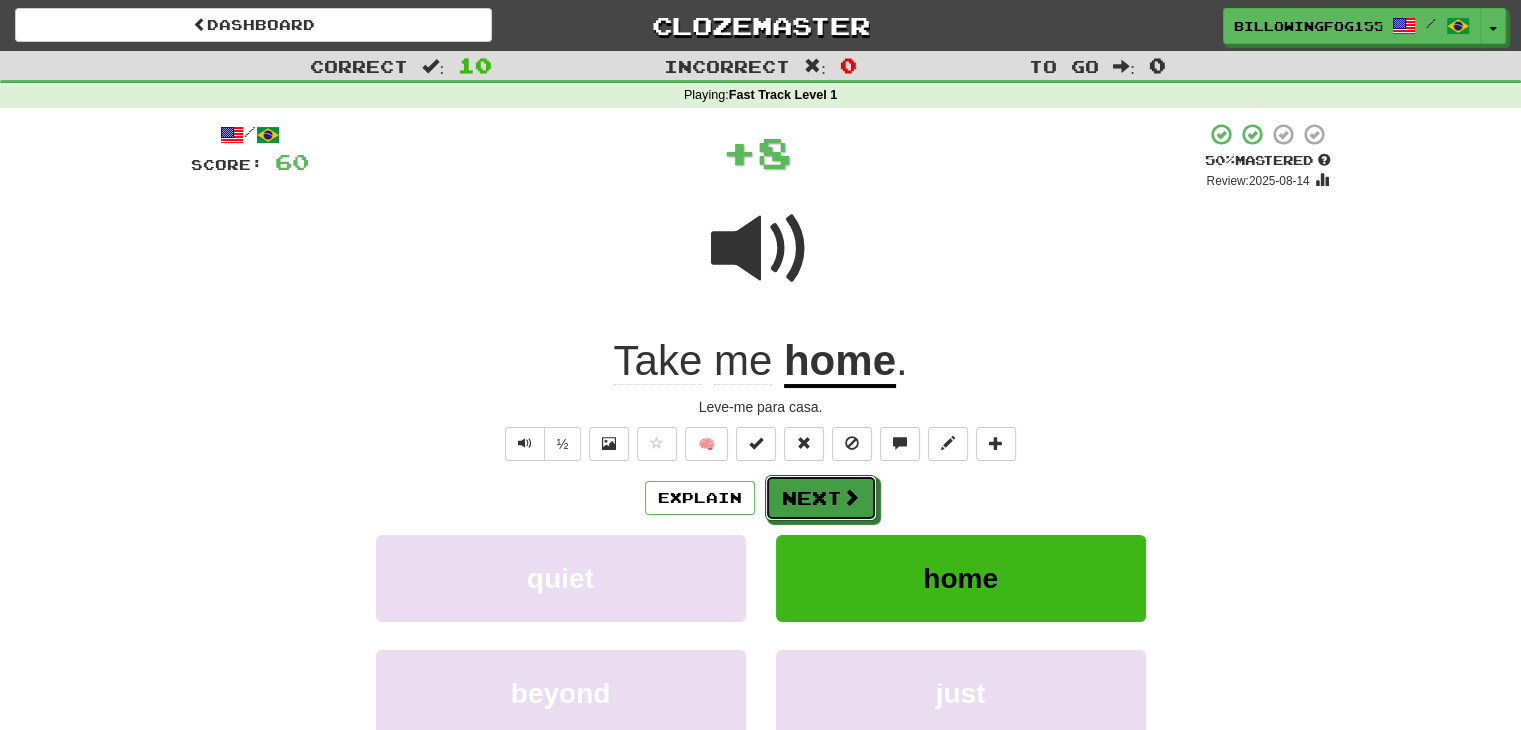 click on "Next" at bounding box center [821, 498] 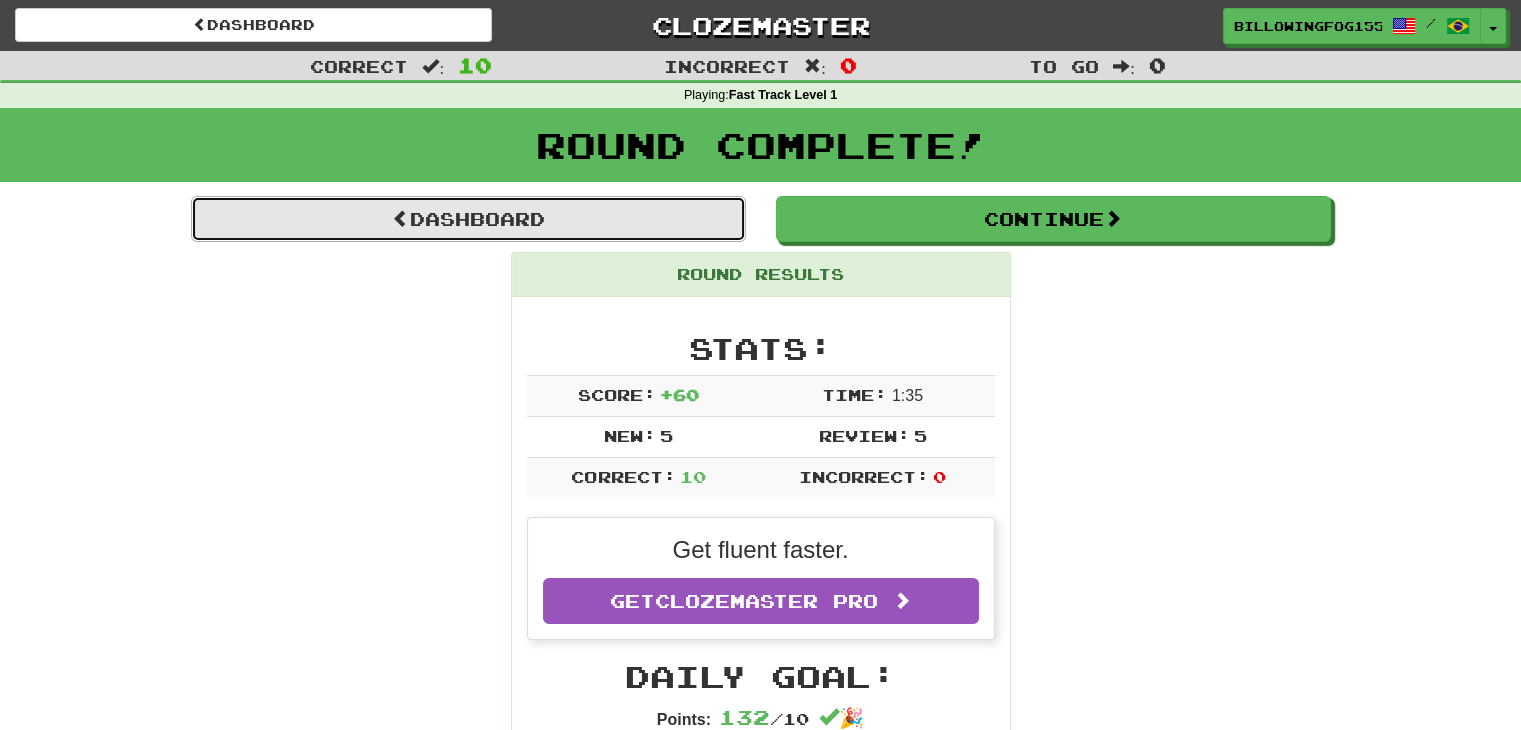 click on "Dashboard" at bounding box center [468, 219] 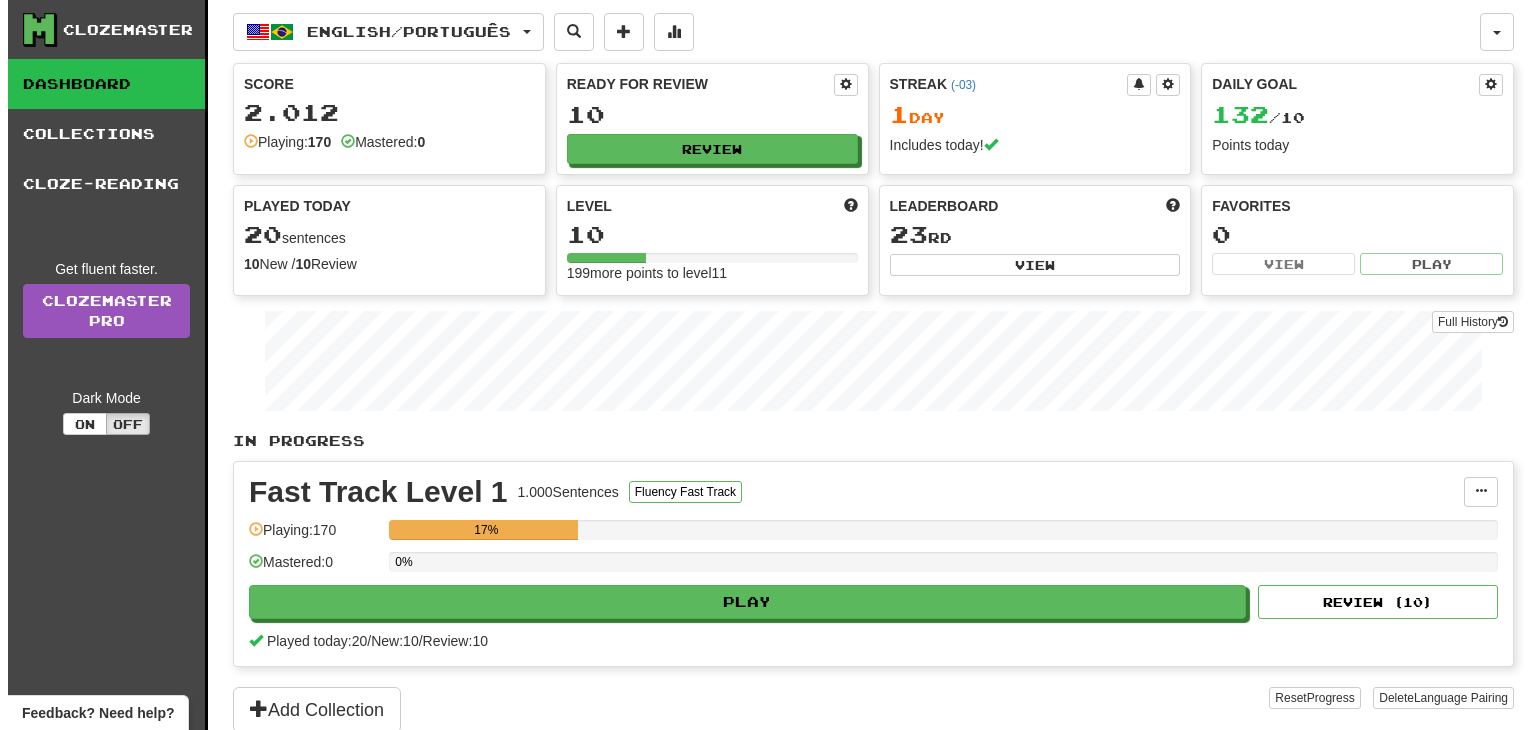 scroll, scrollTop: 0, scrollLeft: 0, axis: both 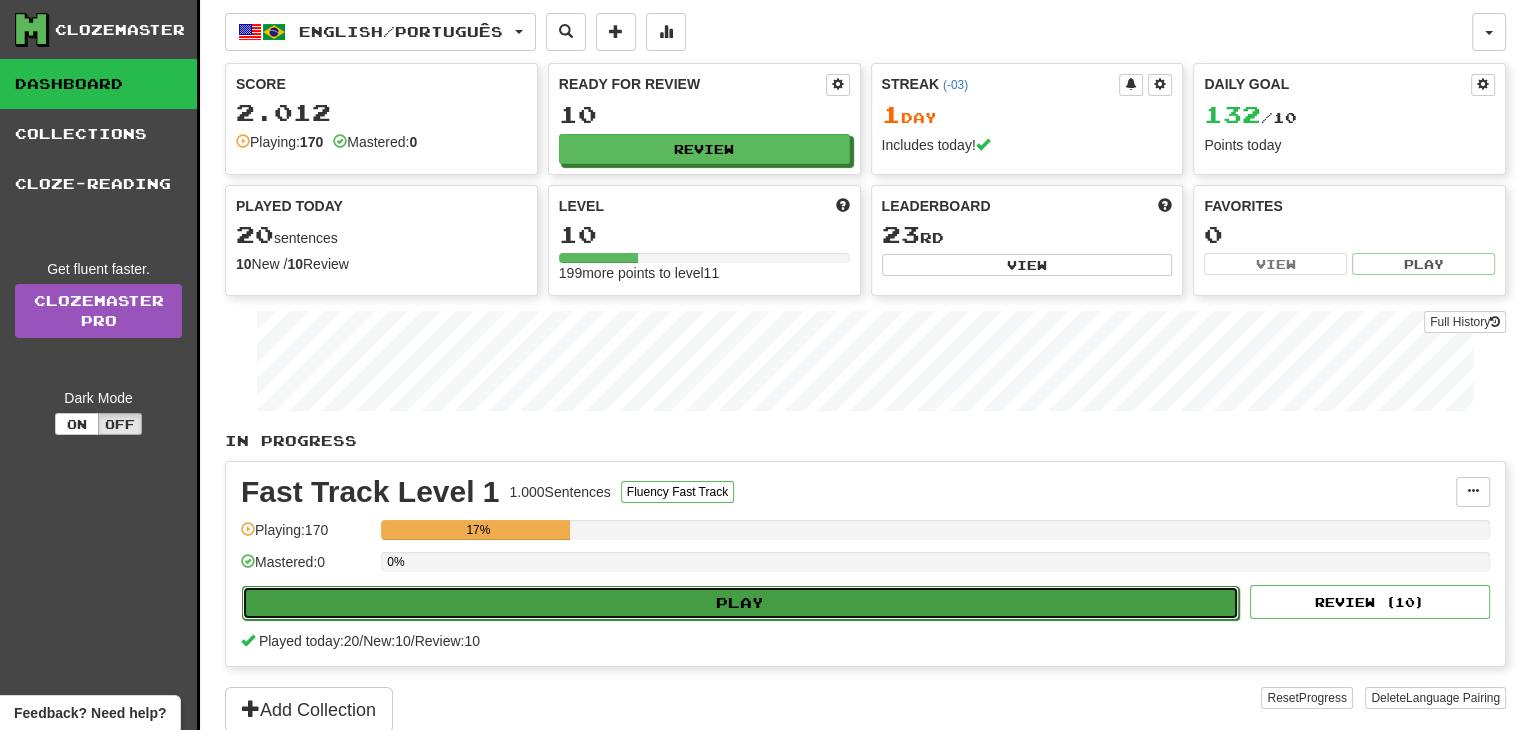 click on "Play" at bounding box center [740, 603] 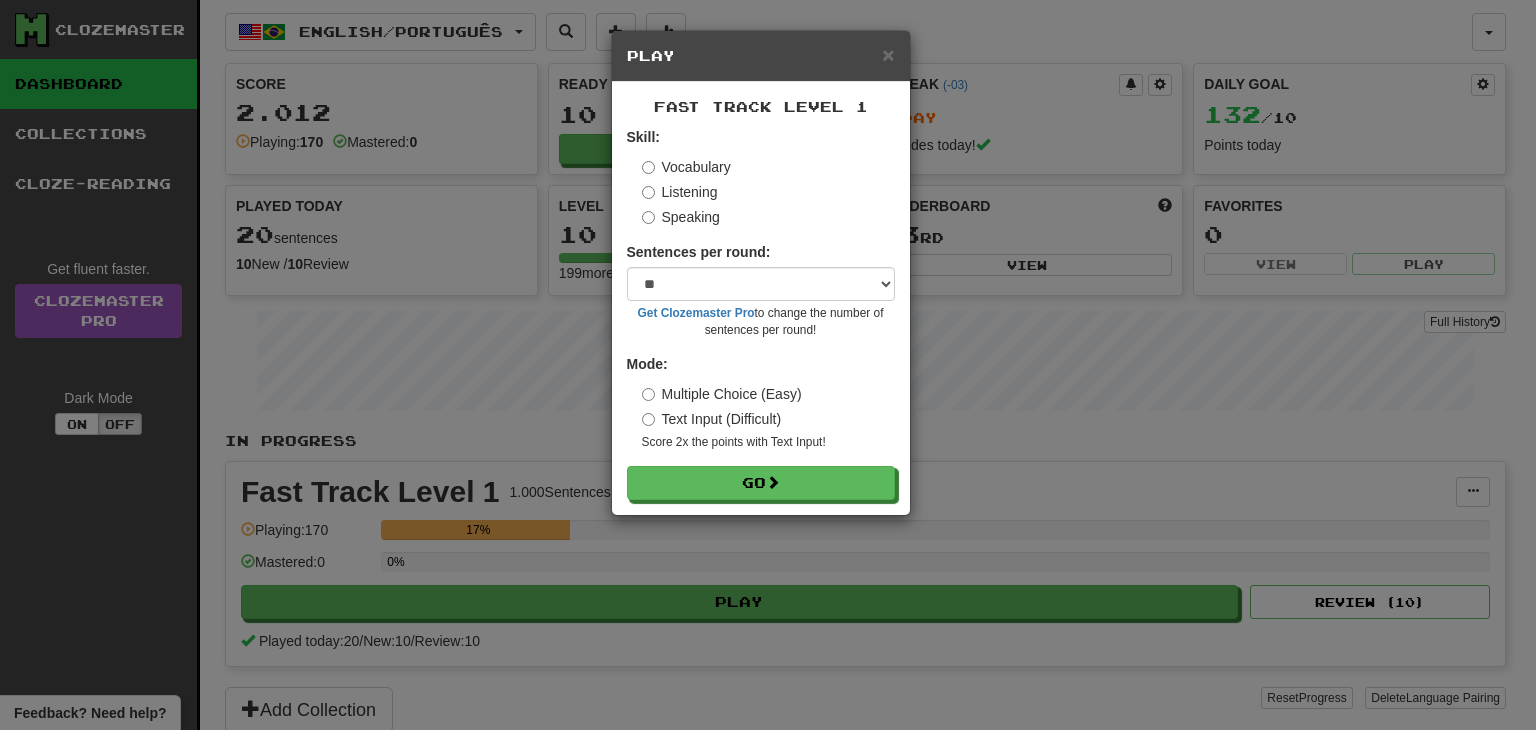 click on "Speaking" at bounding box center (681, 217) 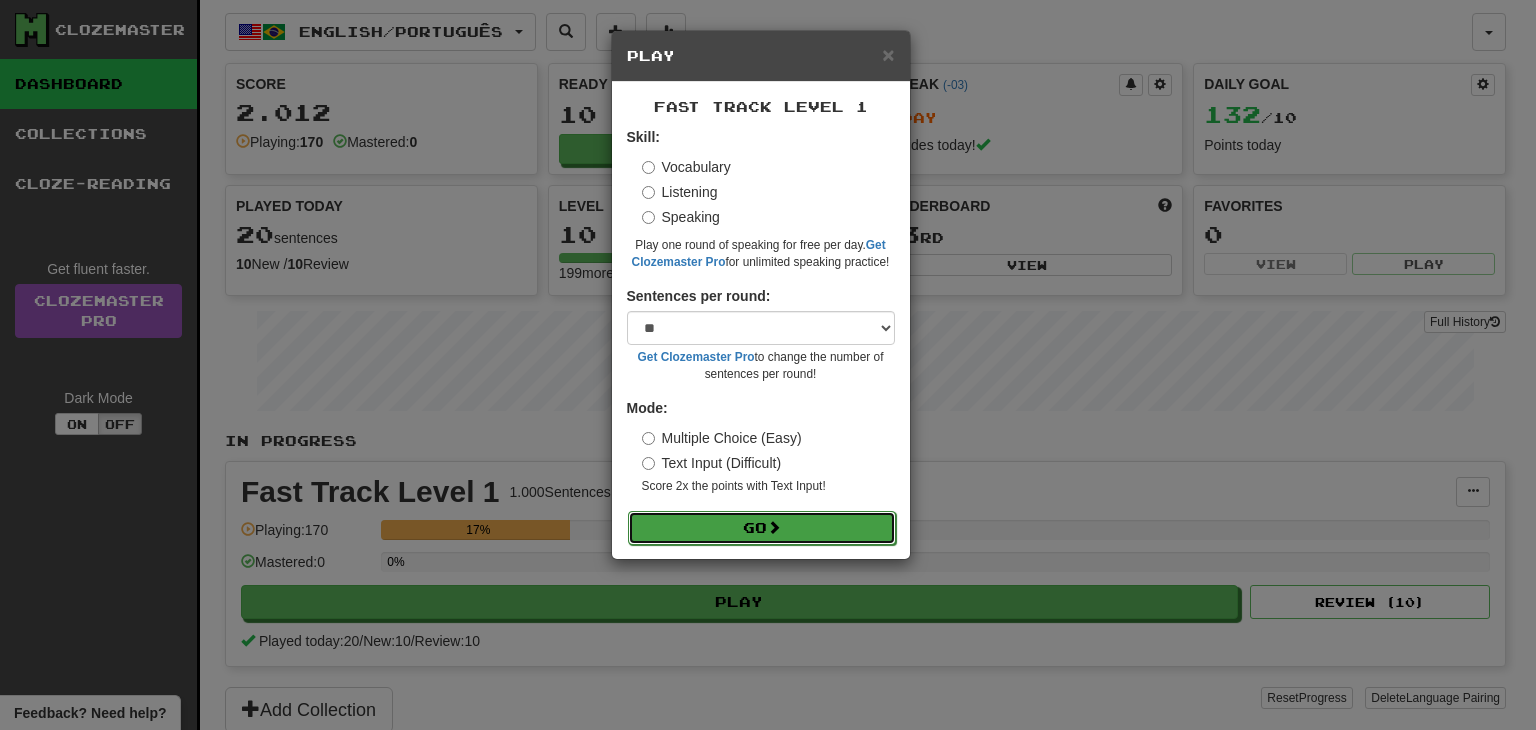 click on "Go" at bounding box center (762, 528) 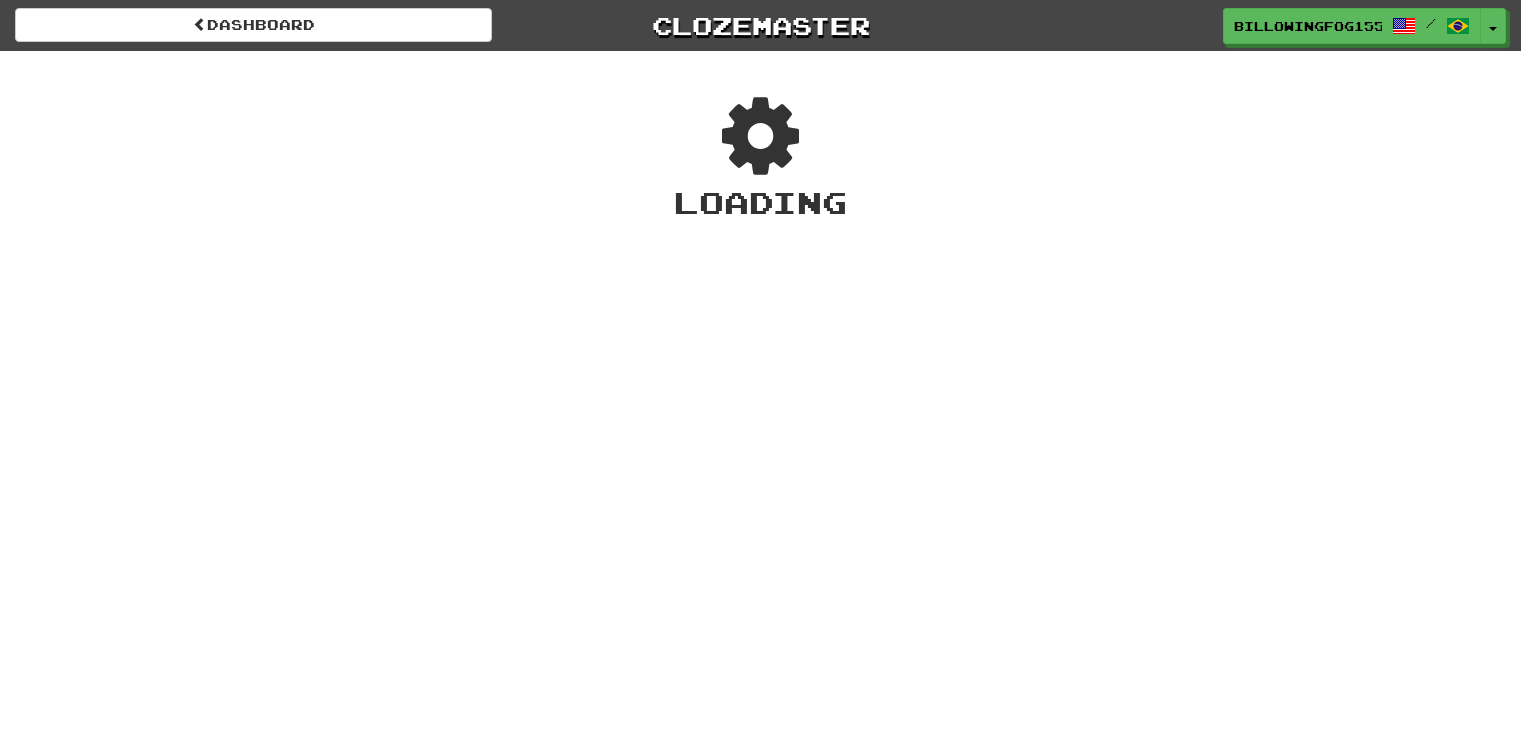 scroll, scrollTop: 0, scrollLeft: 0, axis: both 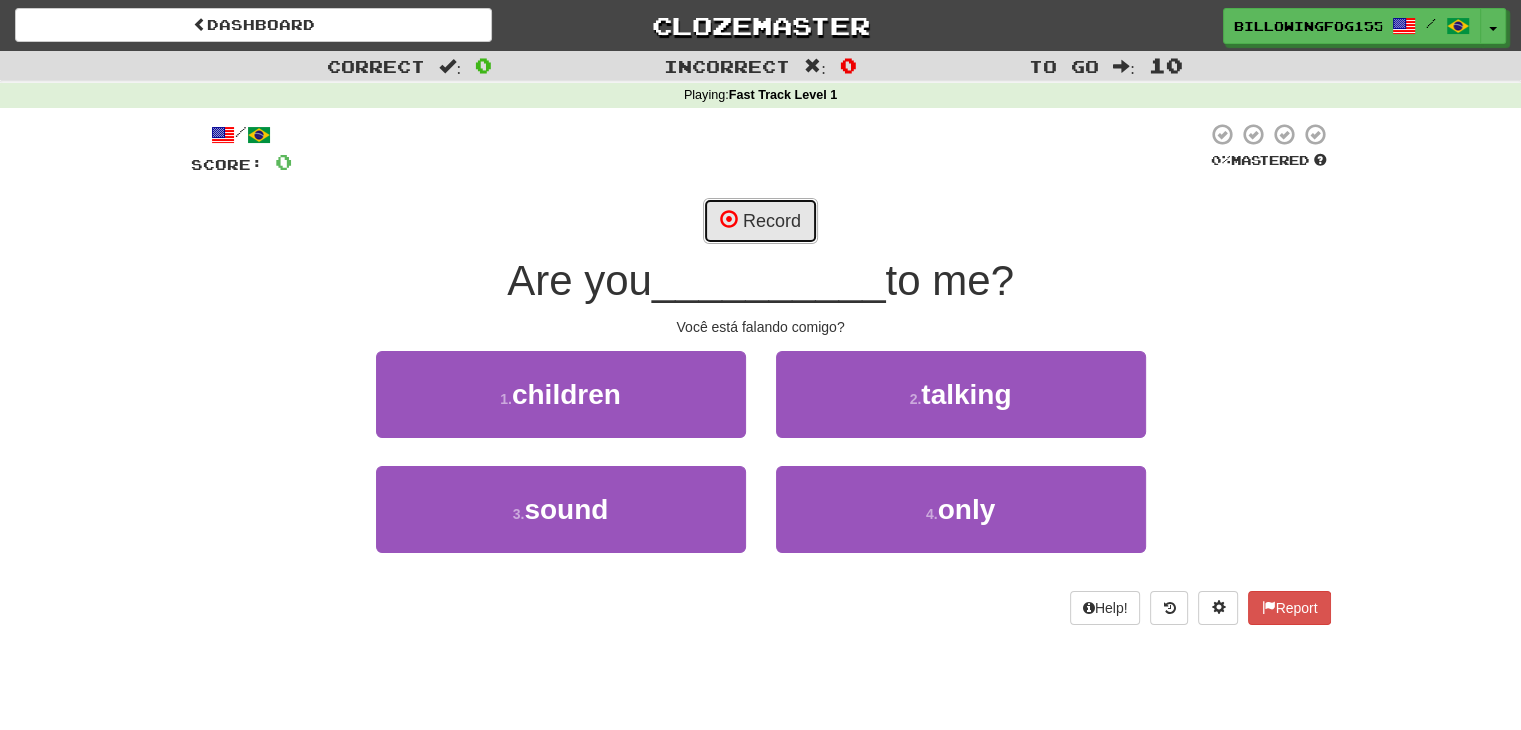 click on "Record" at bounding box center (760, 221) 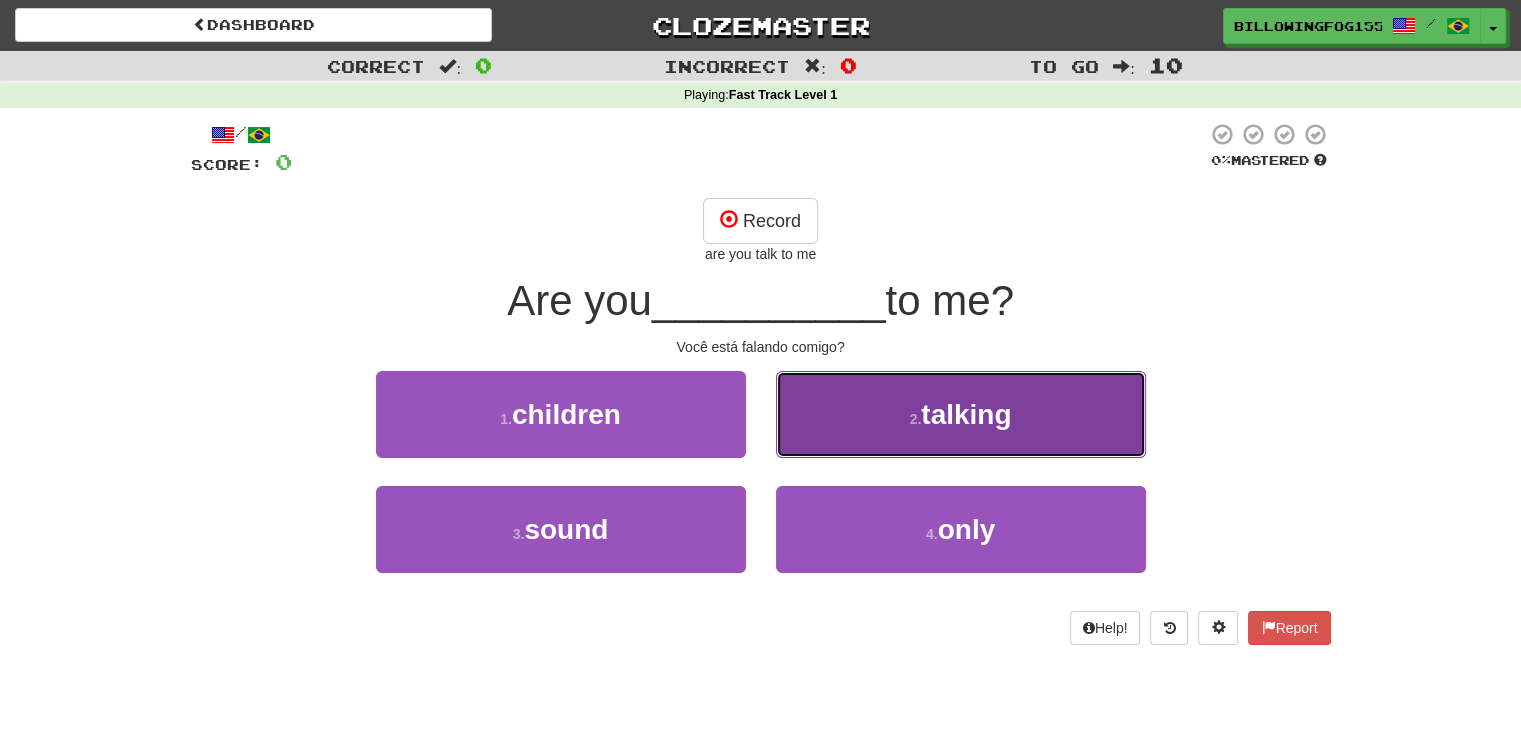 click on "2 .  talking" at bounding box center (961, 414) 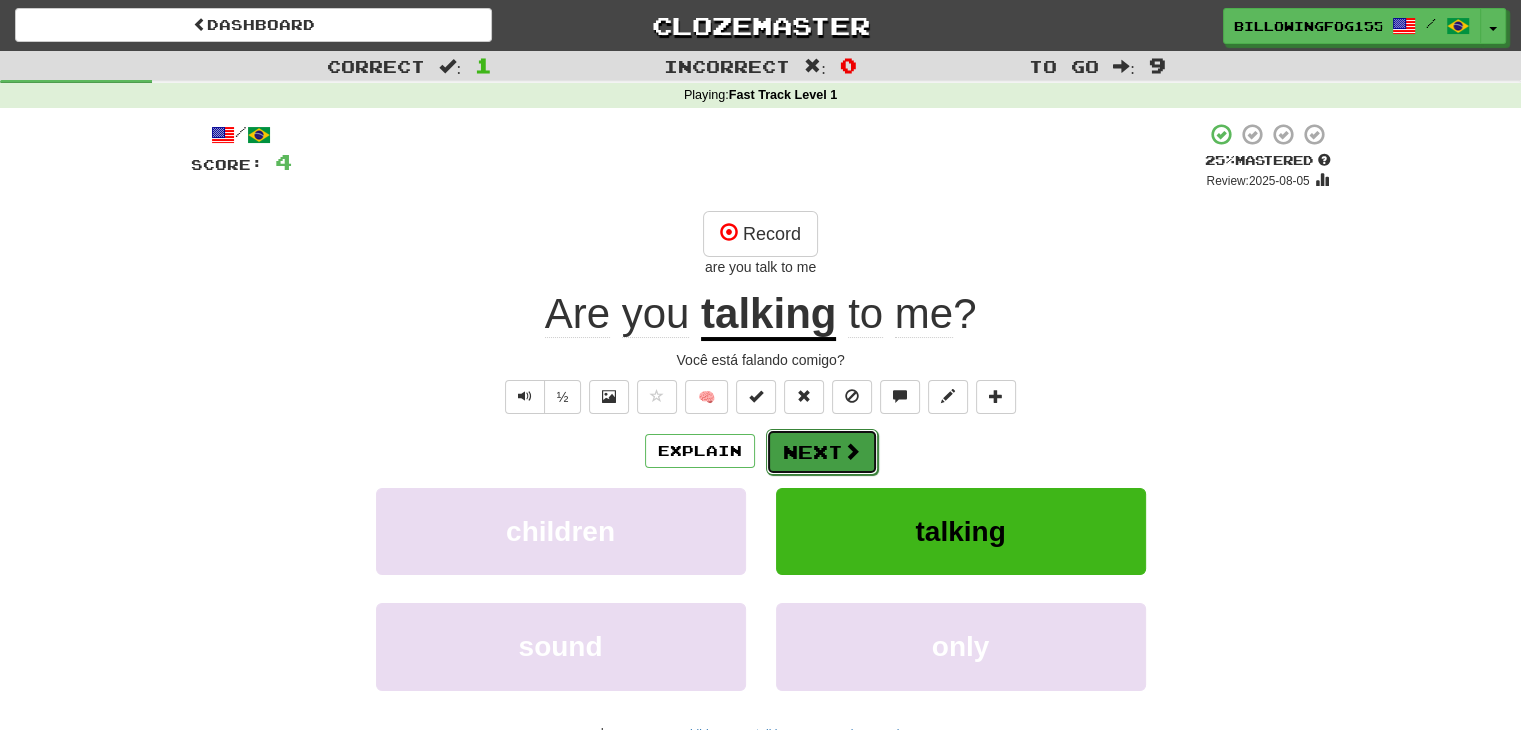 click on "Next" at bounding box center (822, 452) 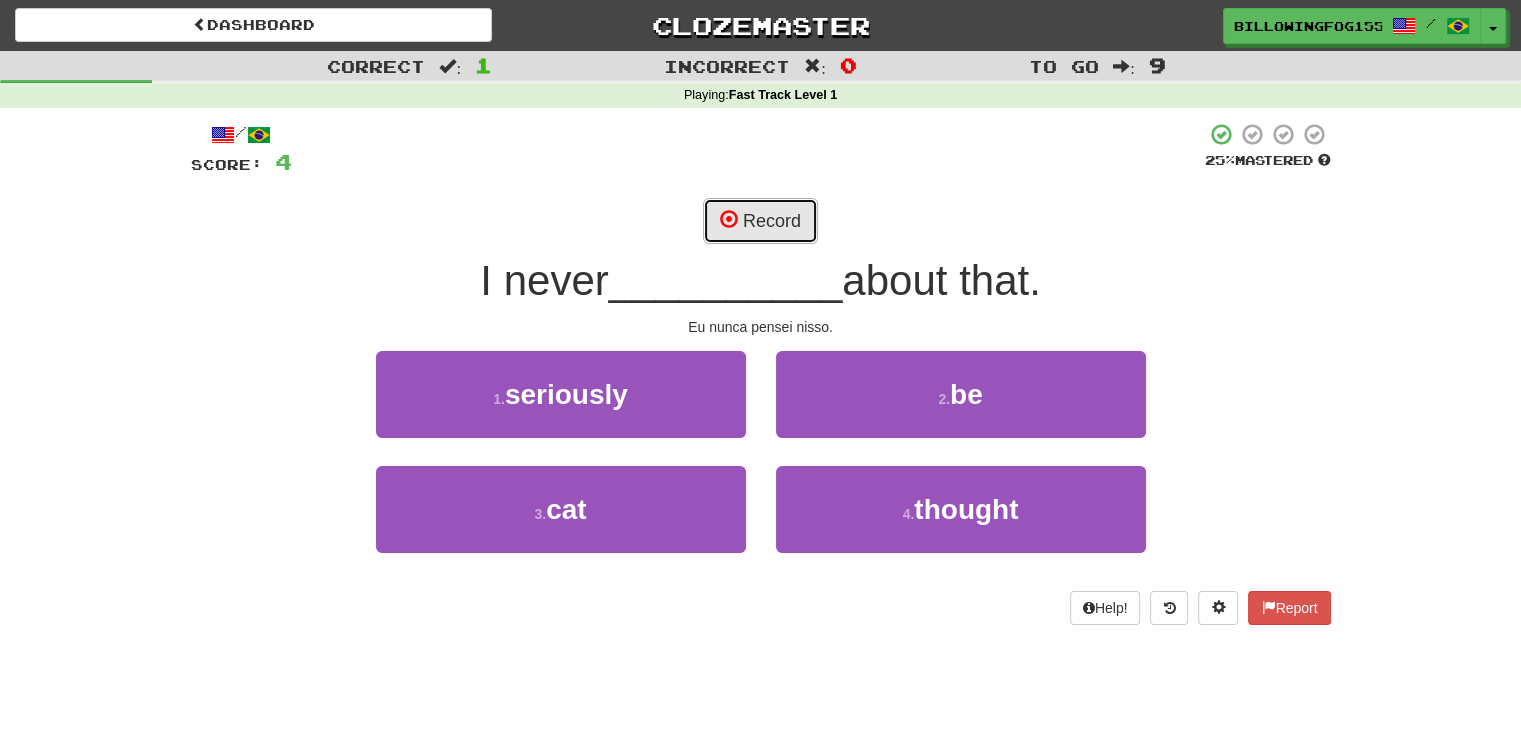 click on "Record" at bounding box center (760, 221) 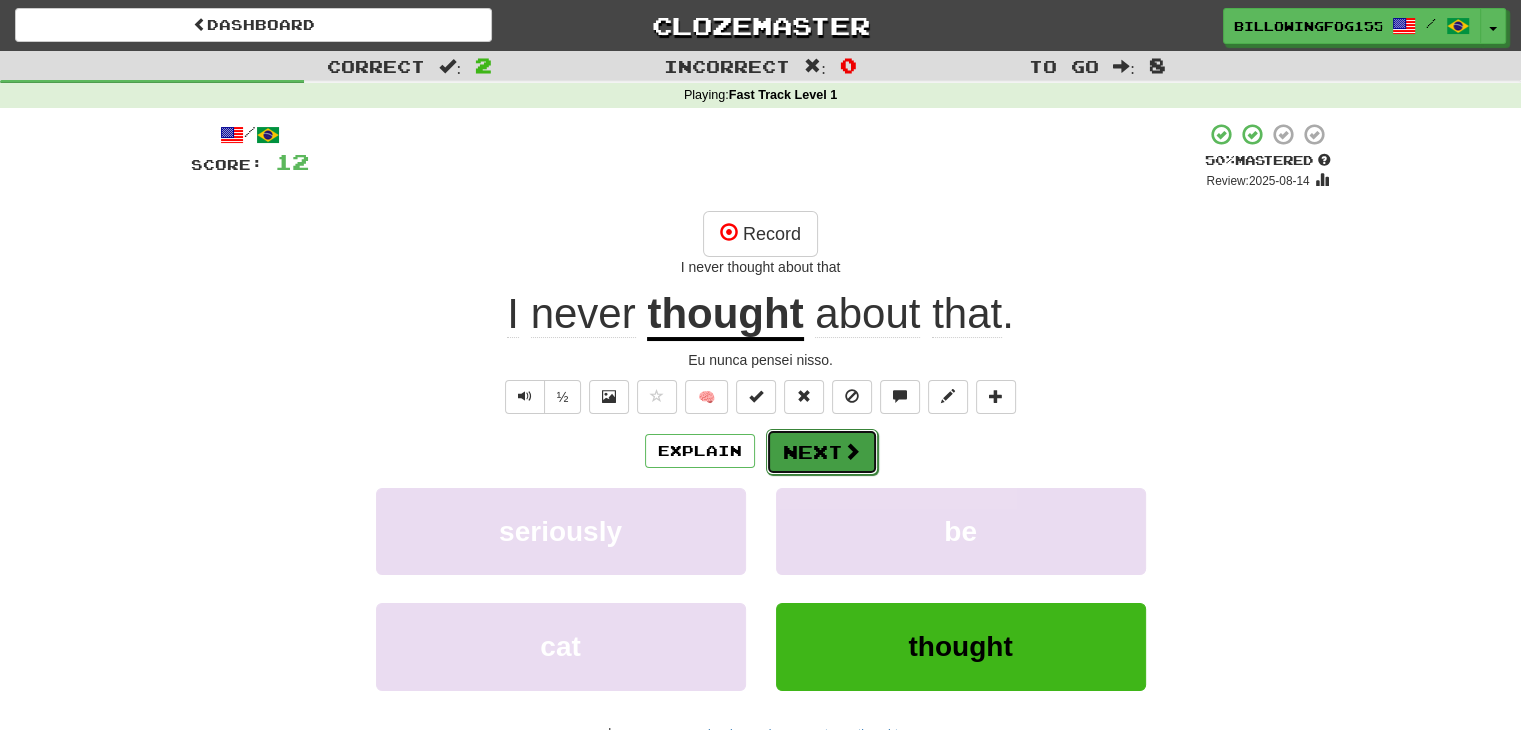 click on "Next" at bounding box center (822, 452) 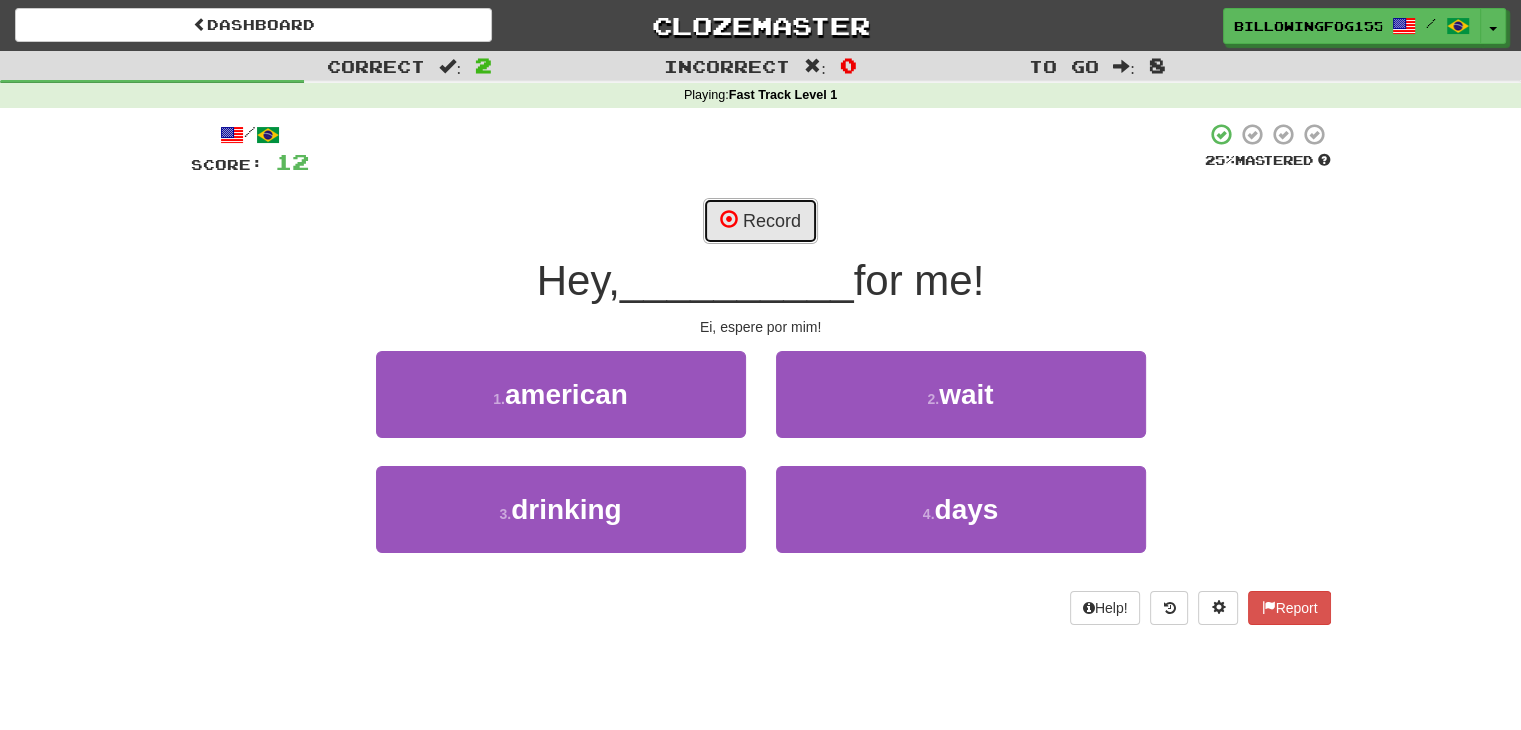 click on "Record" at bounding box center (760, 221) 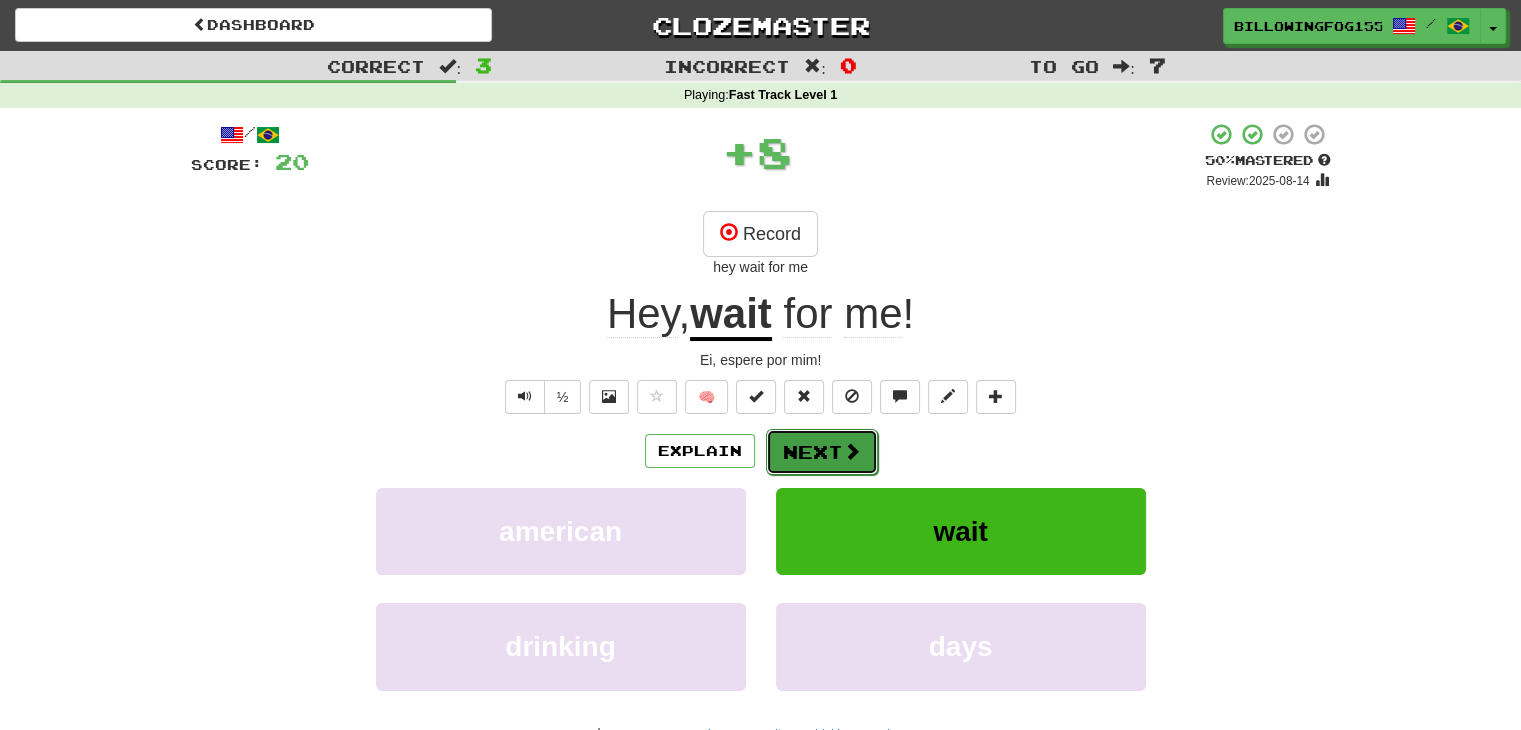 click on "Next" at bounding box center [822, 452] 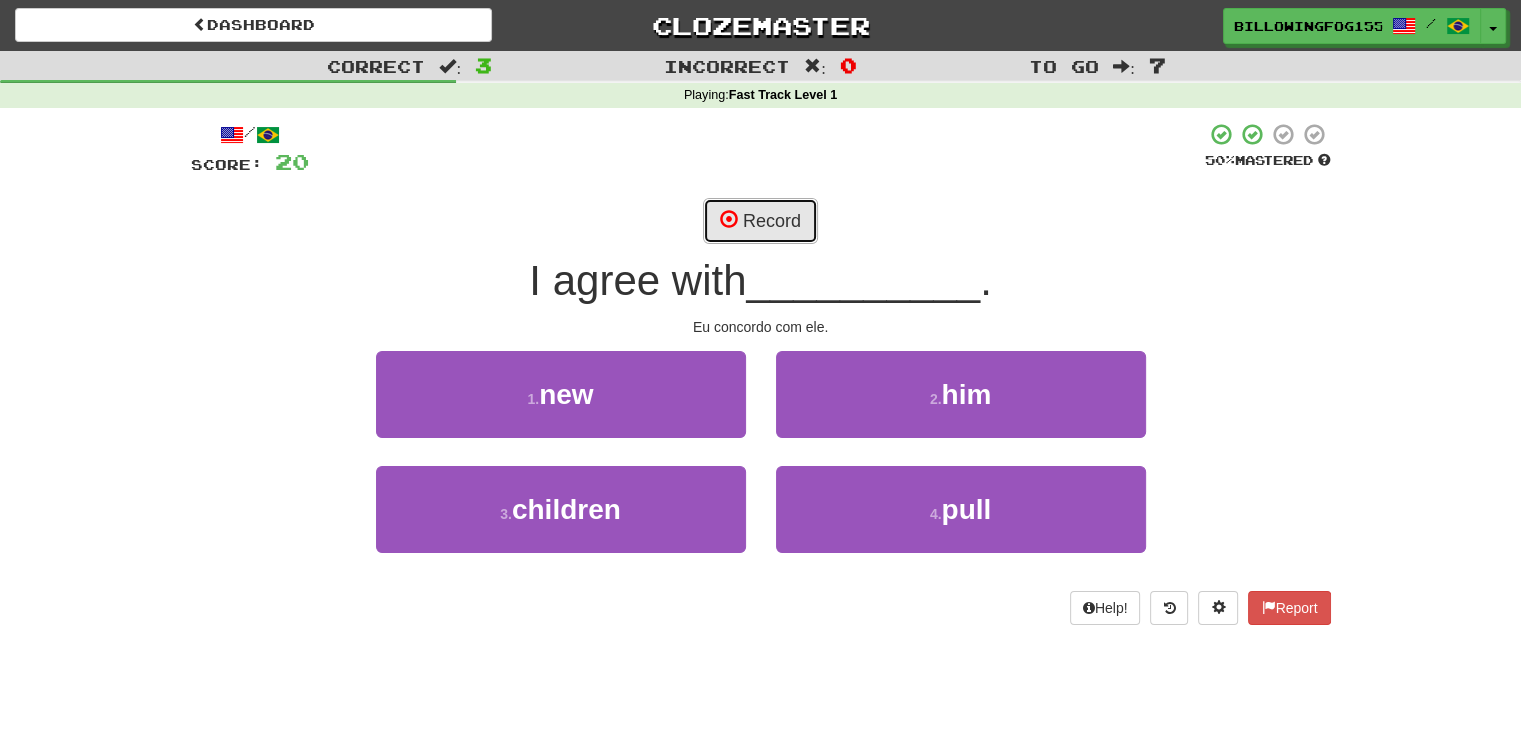 click on "Record" at bounding box center (760, 221) 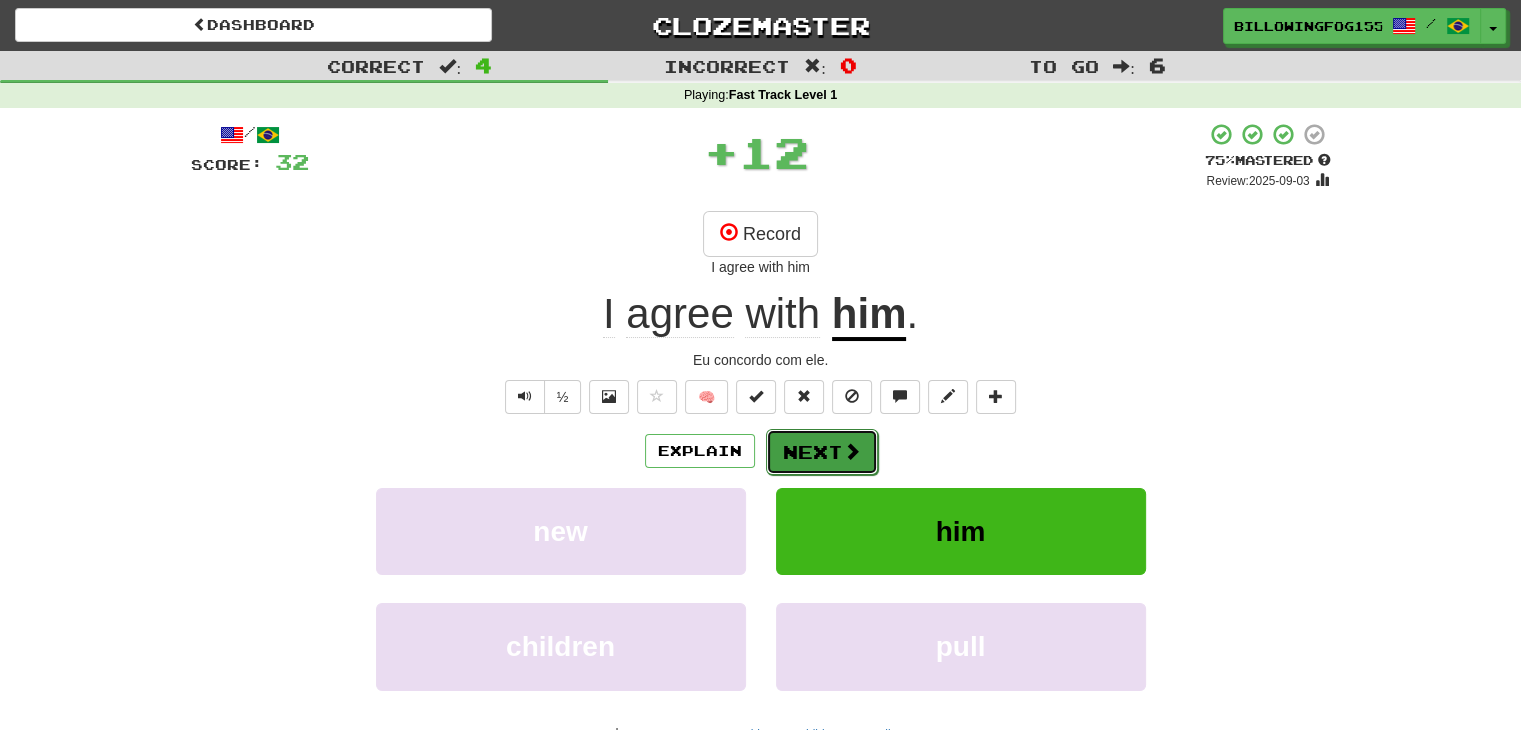 click on "Next" at bounding box center [822, 452] 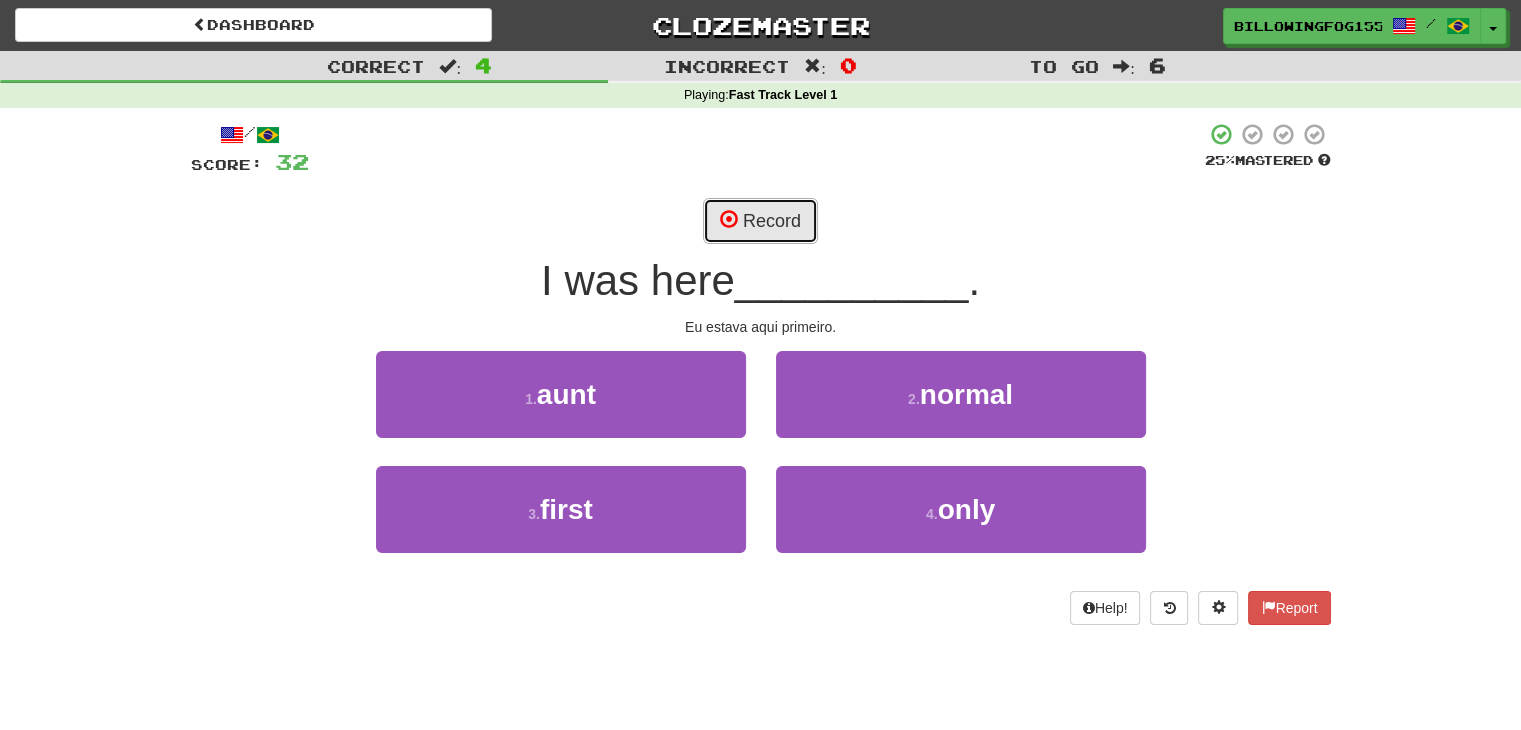 click on "Record" at bounding box center (760, 221) 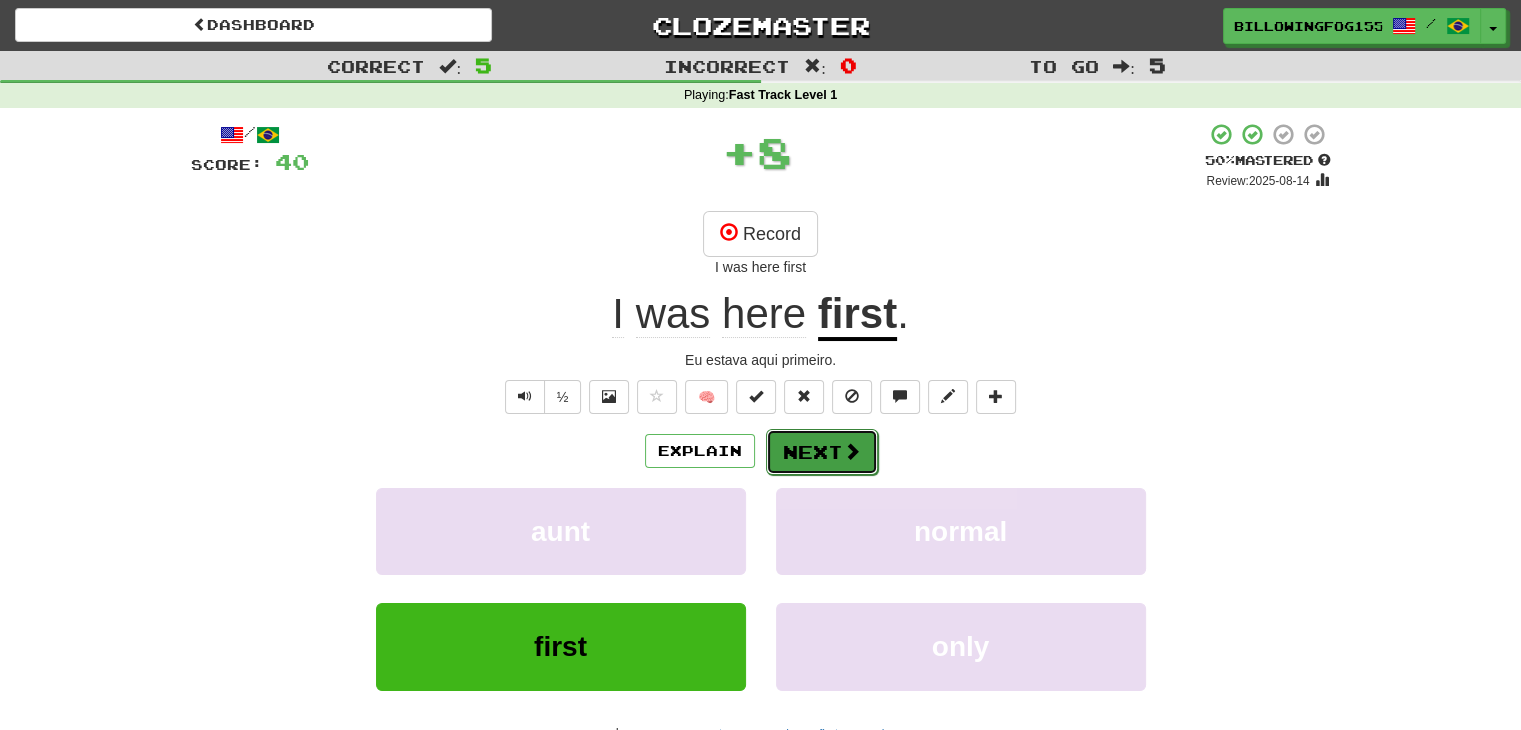 click on "Next" at bounding box center [822, 452] 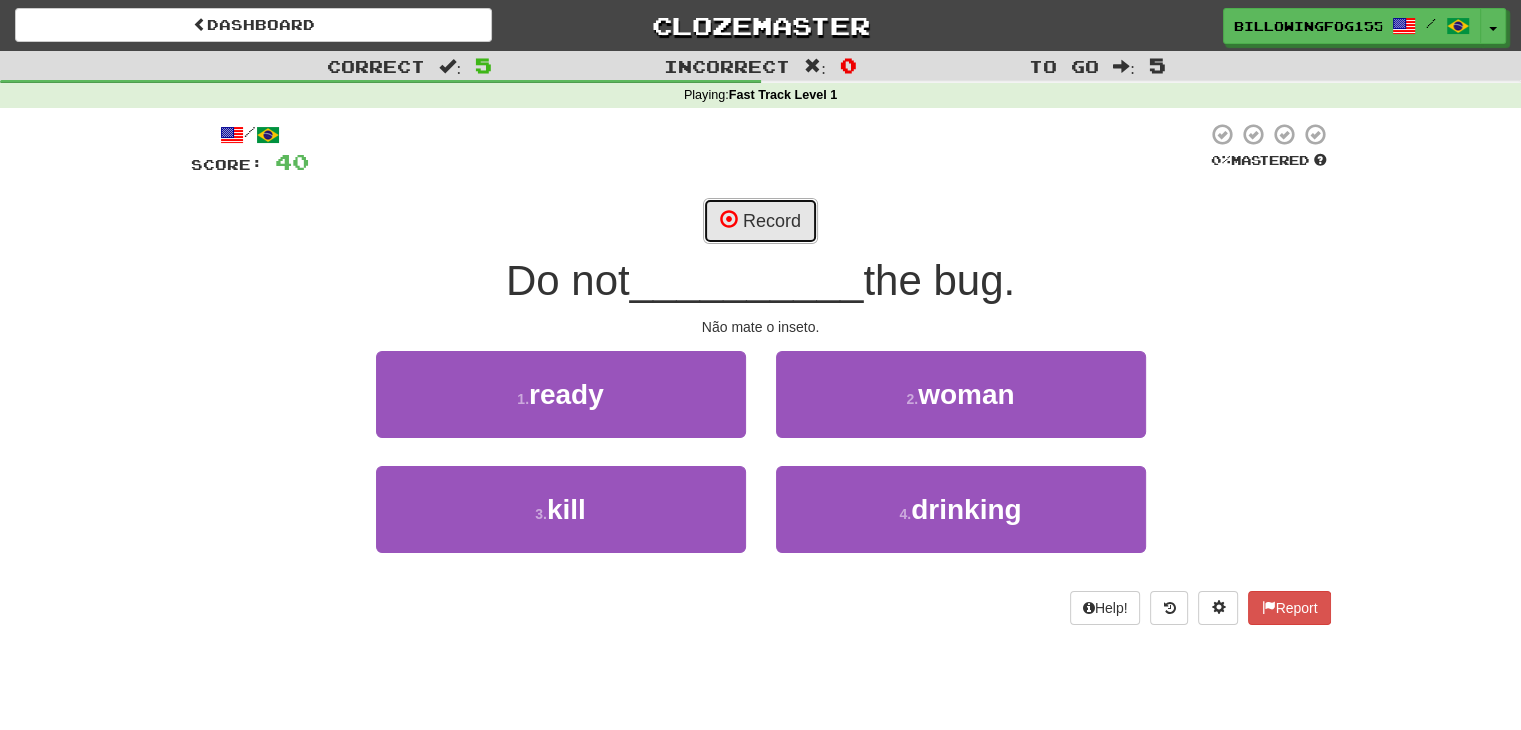 click on "Record" at bounding box center (760, 221) 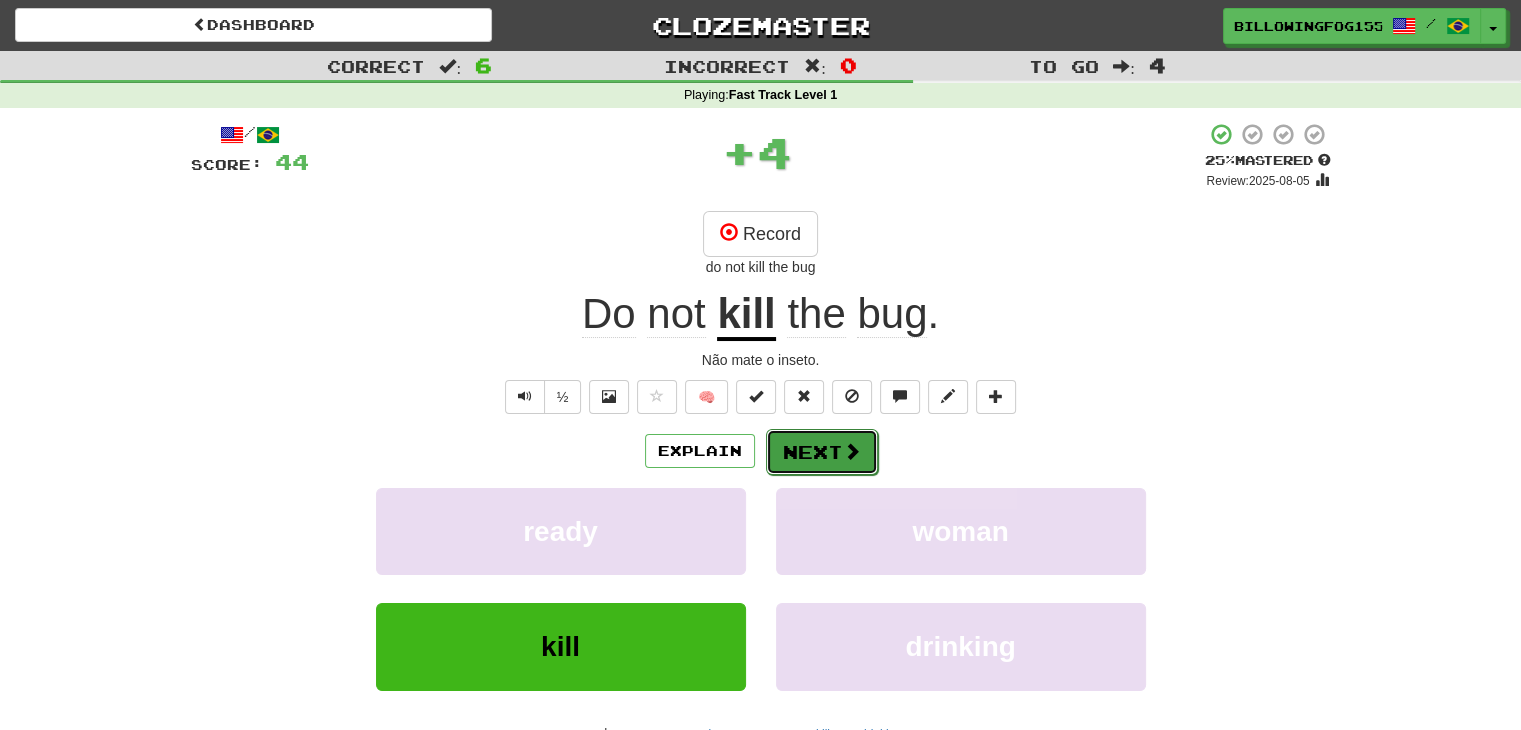 click on "Next" at bounding box center (822, 452) 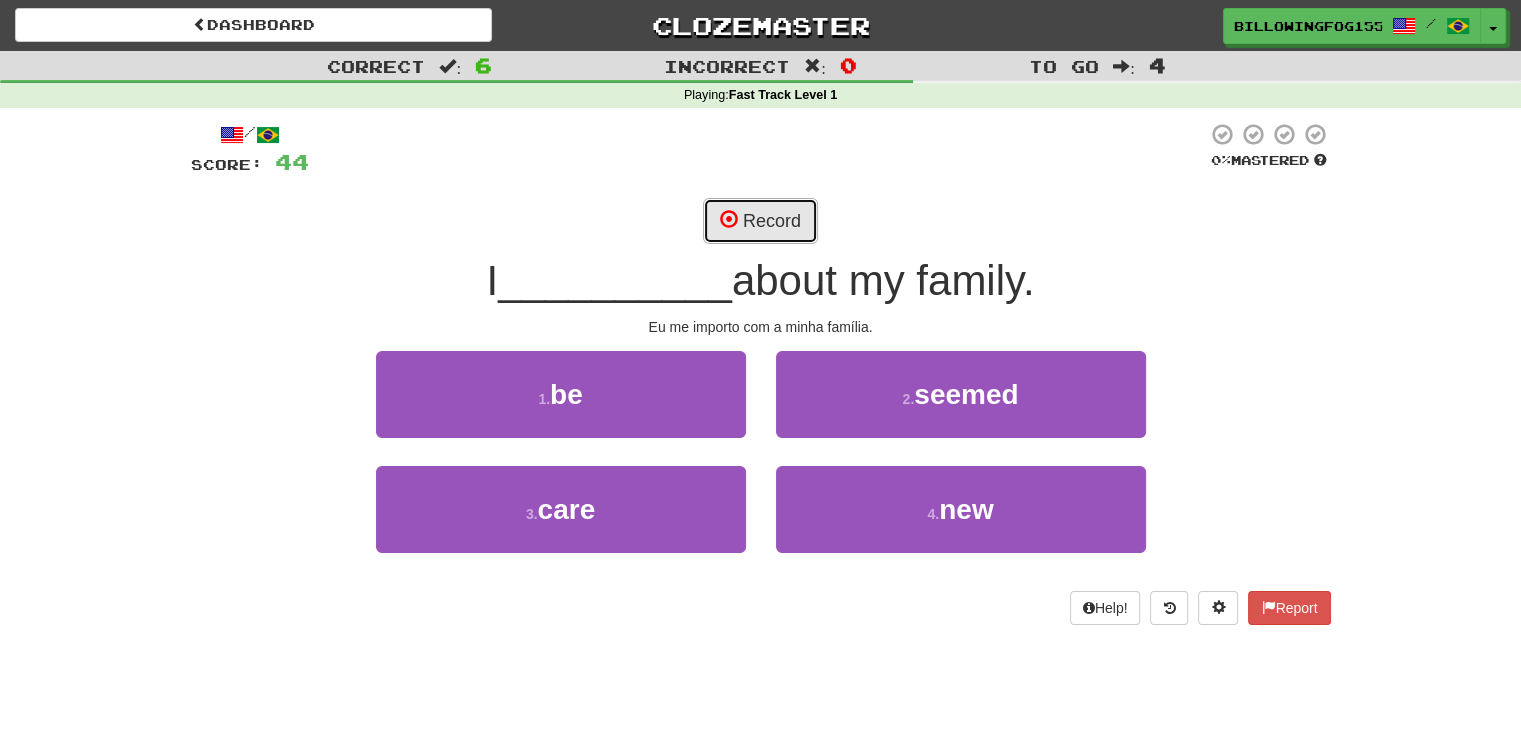 click on "Record" at bounding box center [760, 221] 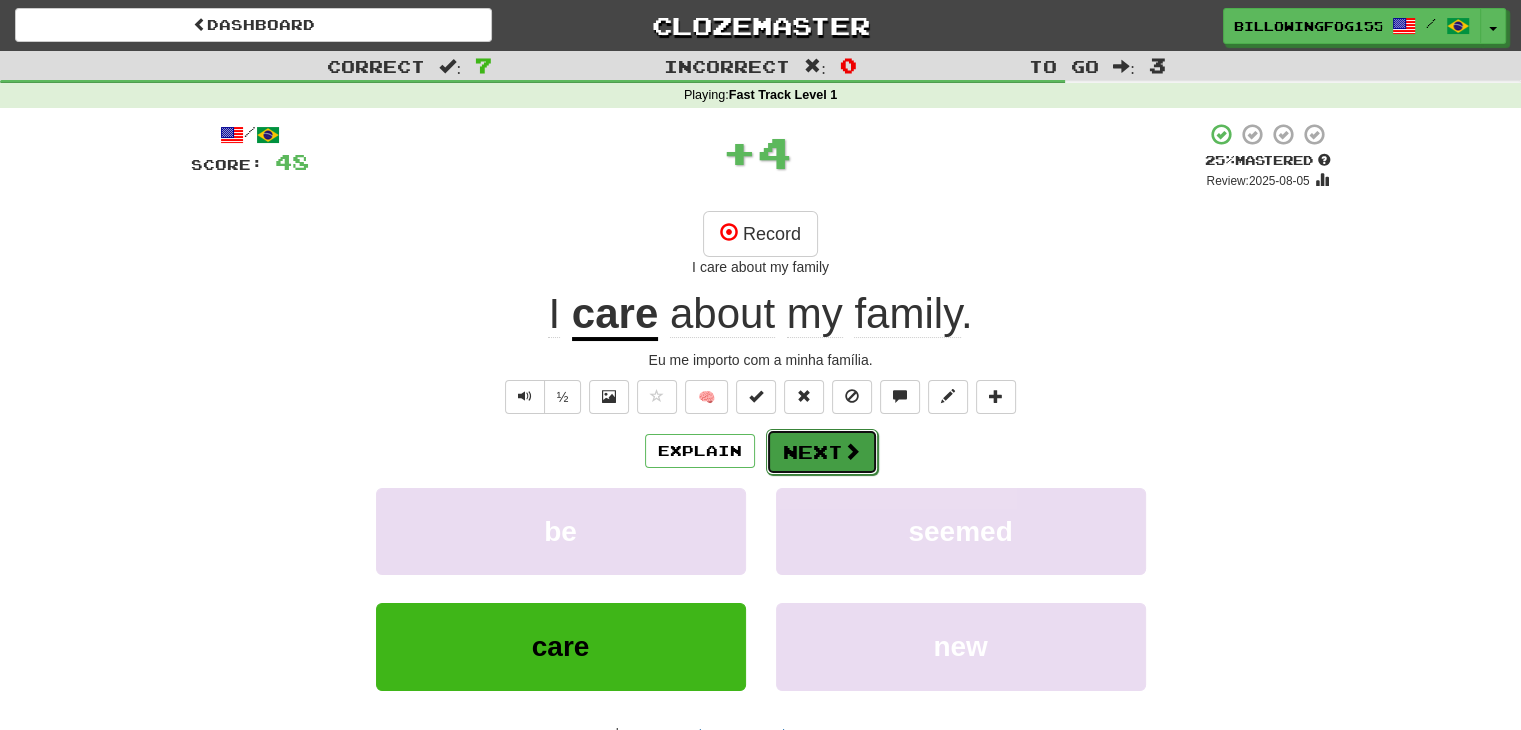 click on "Next" at bounding box center (822, 452) 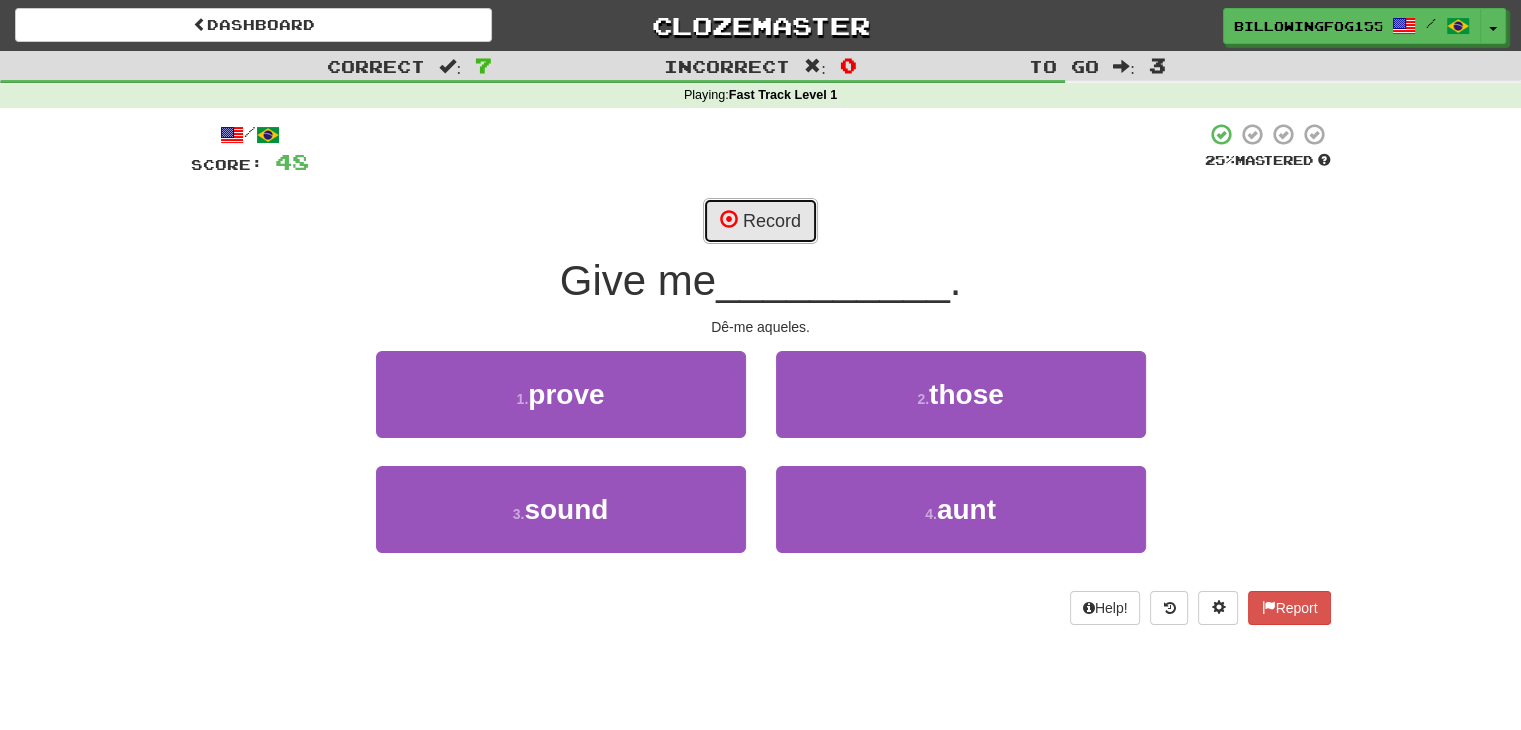 click on "Record" at bounding box center (760, 221) 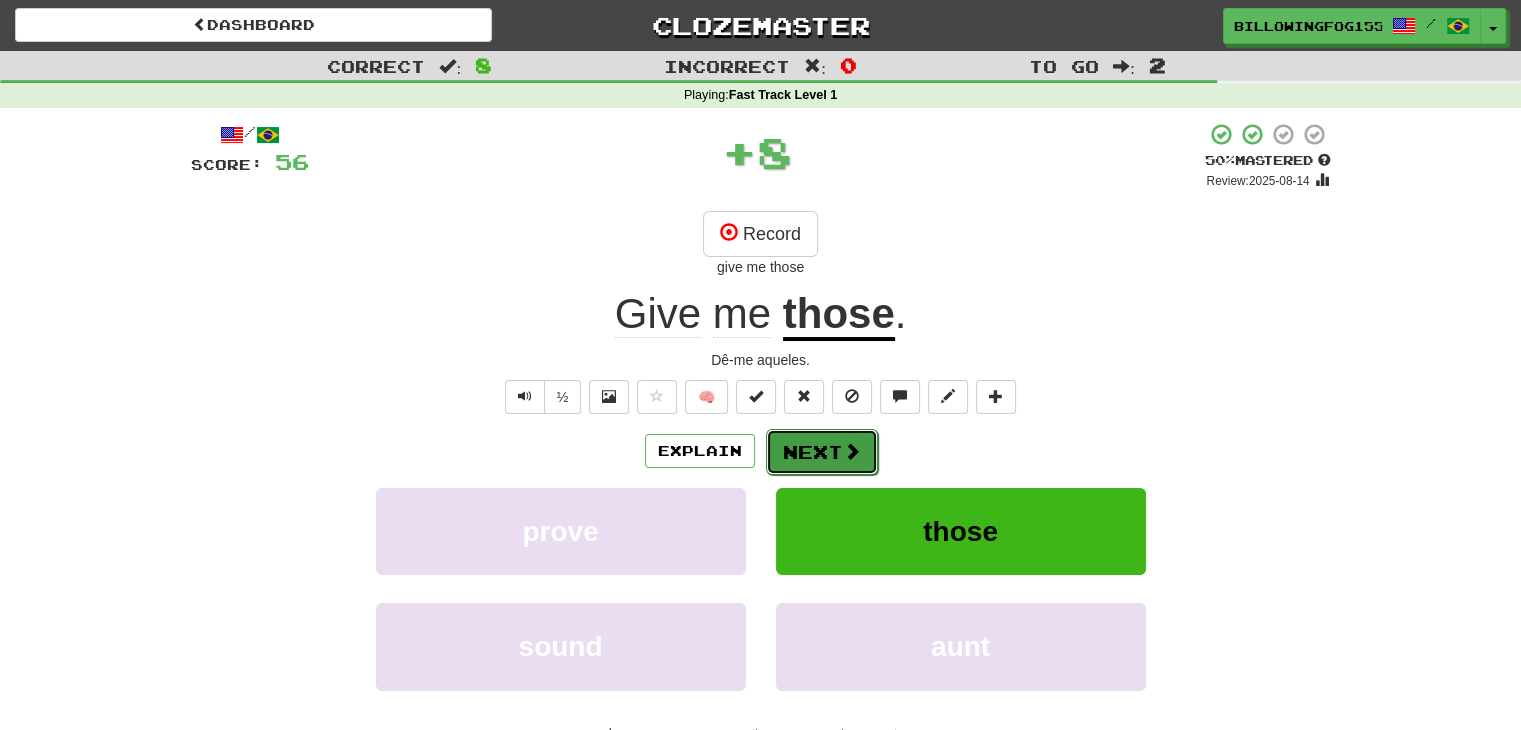 click on "Next" at bounding box center [822, 452] 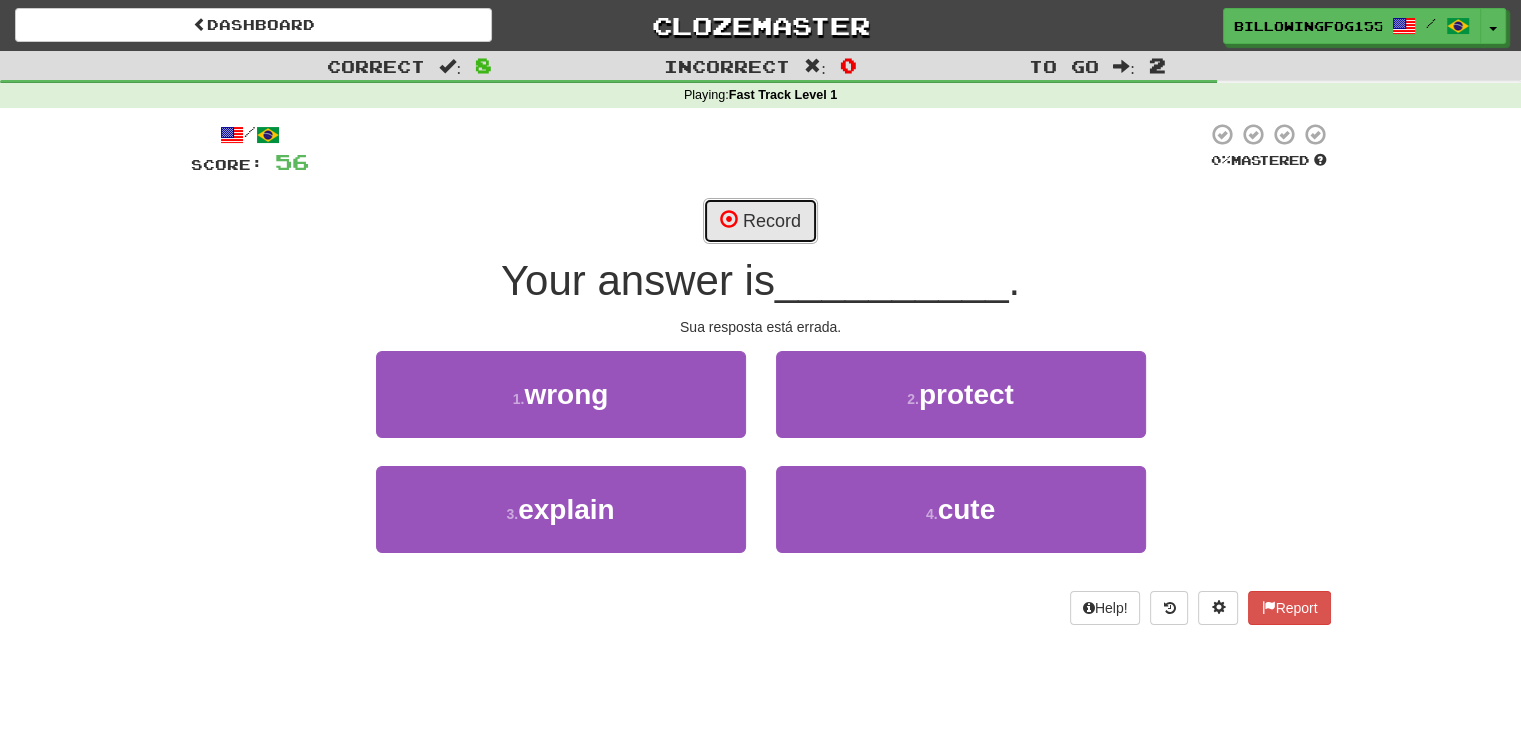 click on "Record" at bounding box center (760, 221) 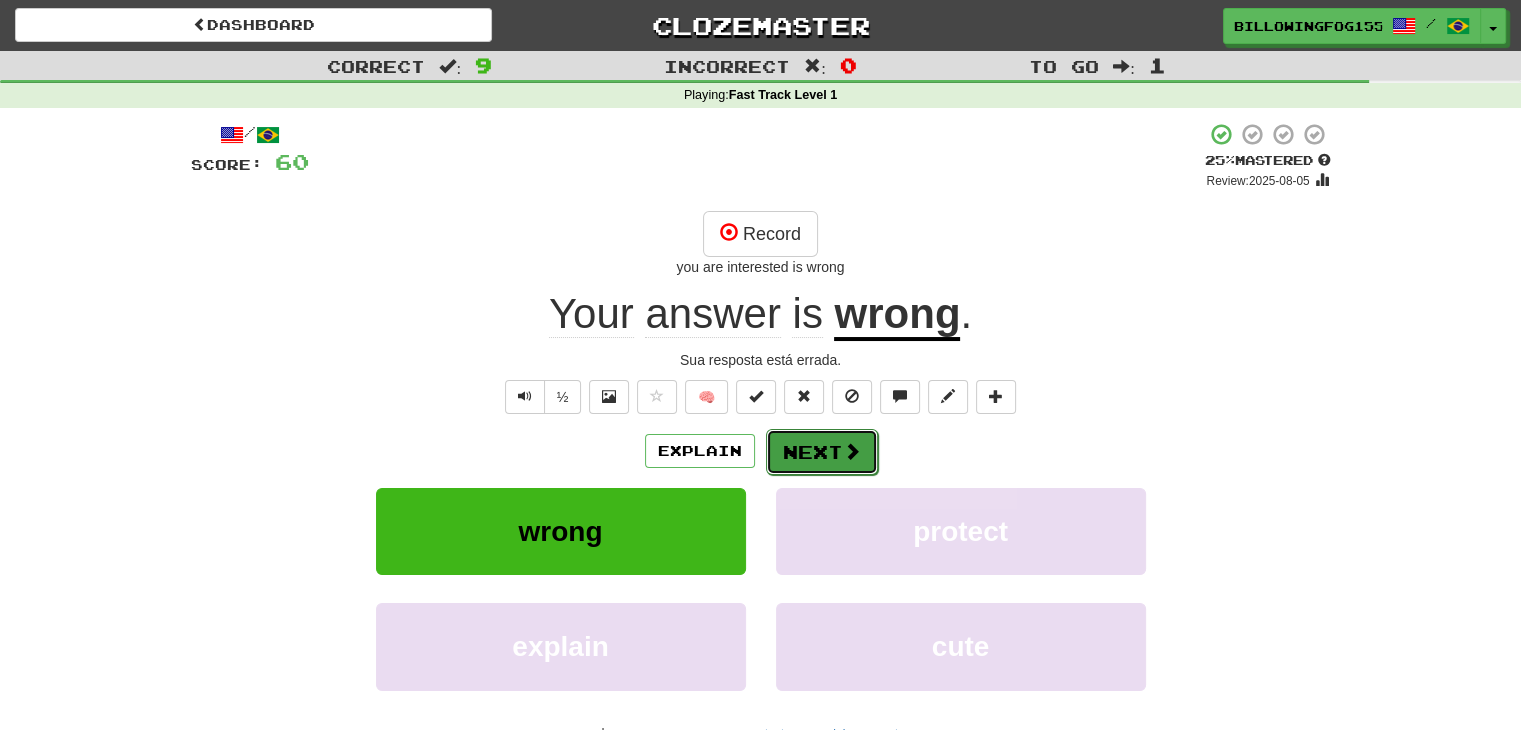 click on "Next" at bounding box center (822, 452) 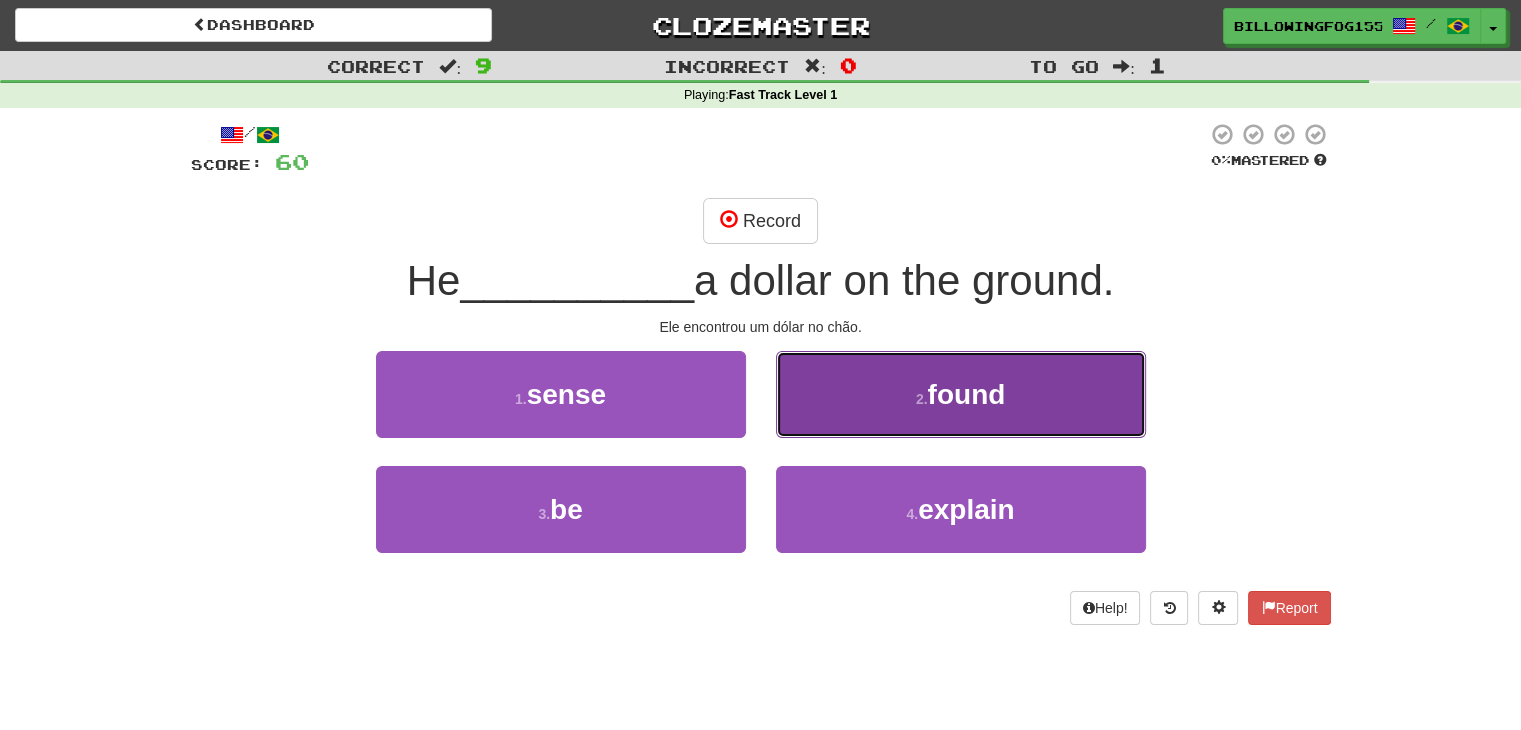 click on "found" at bounding box center [966, 394] 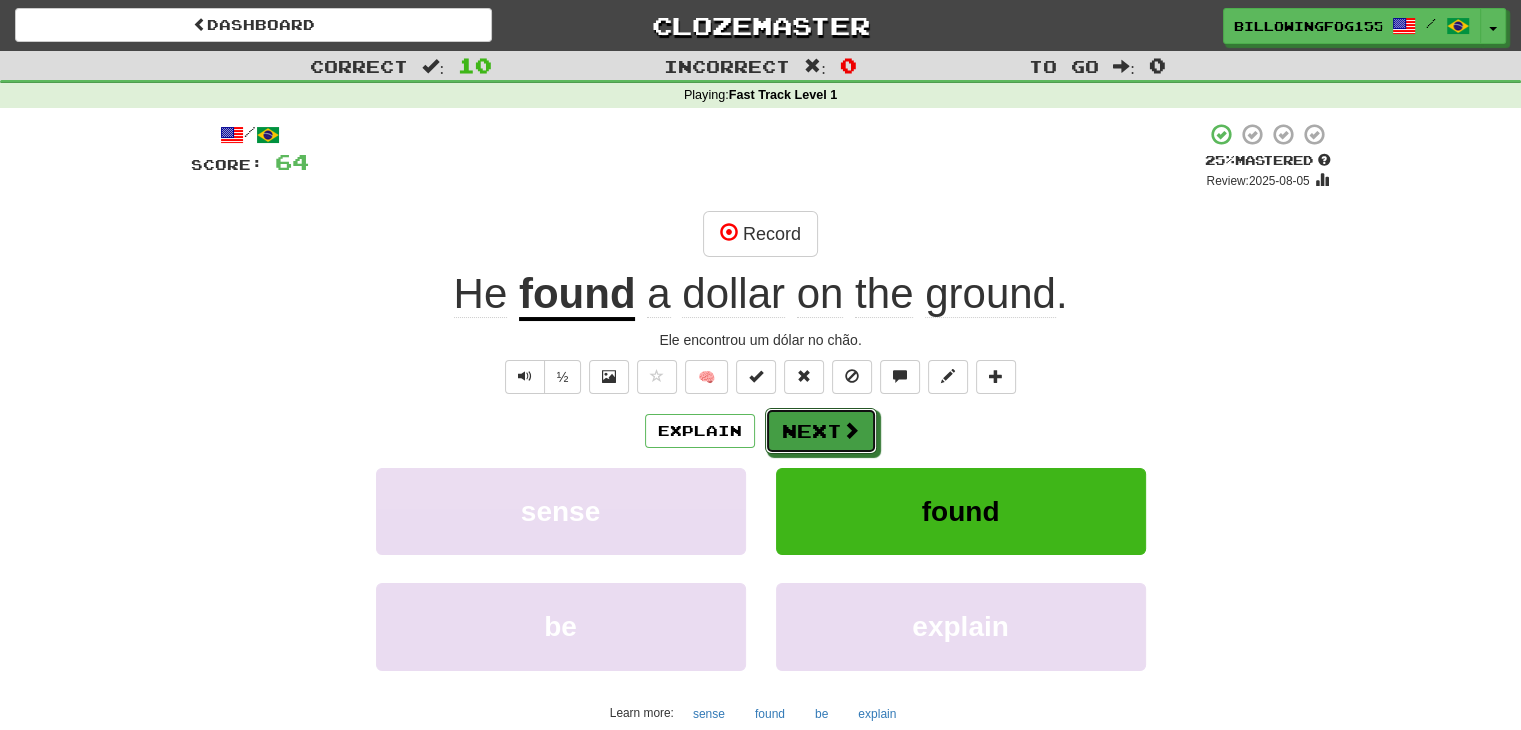 click on "Next" at bounding box center (821, 431) 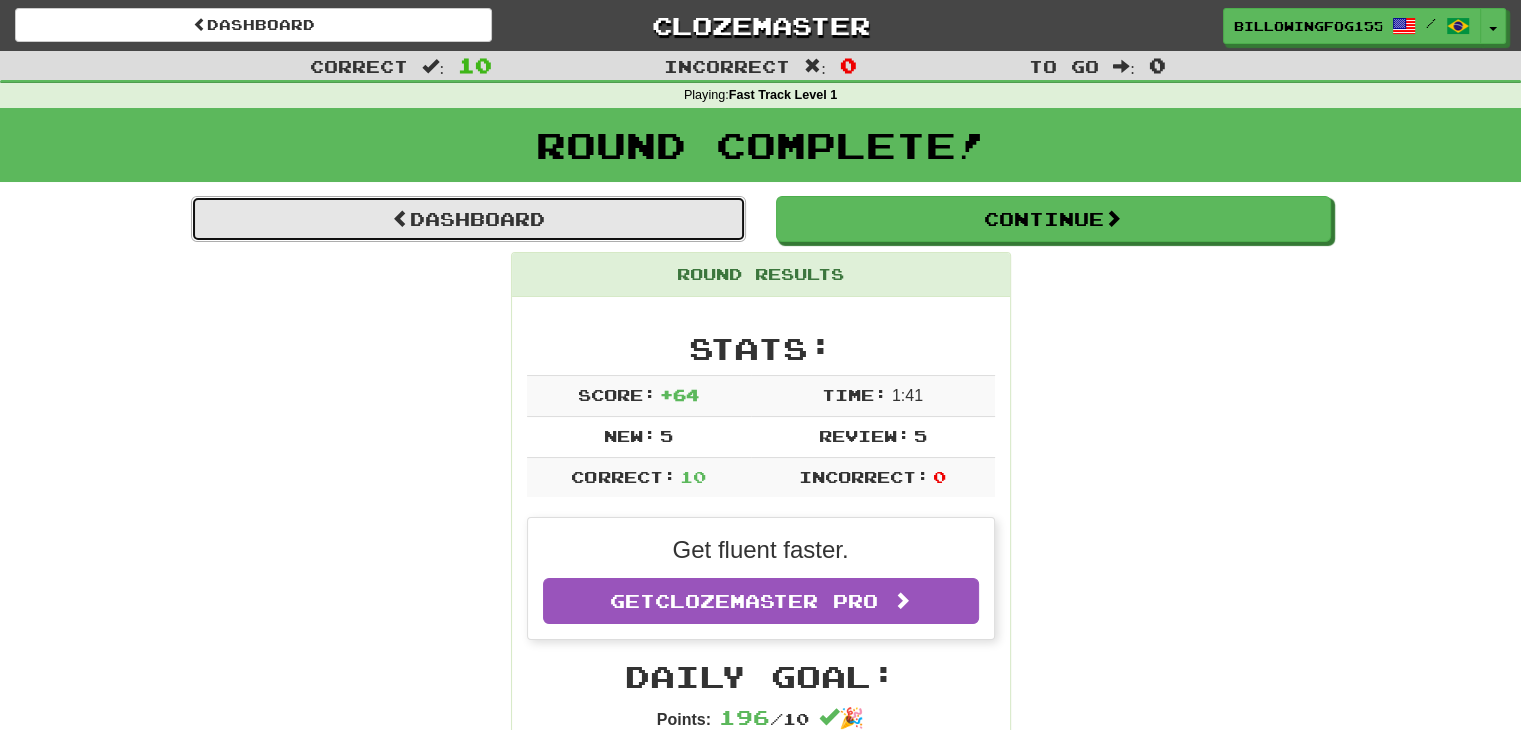 click on "Dashboard" at bounding box center (468, 219) 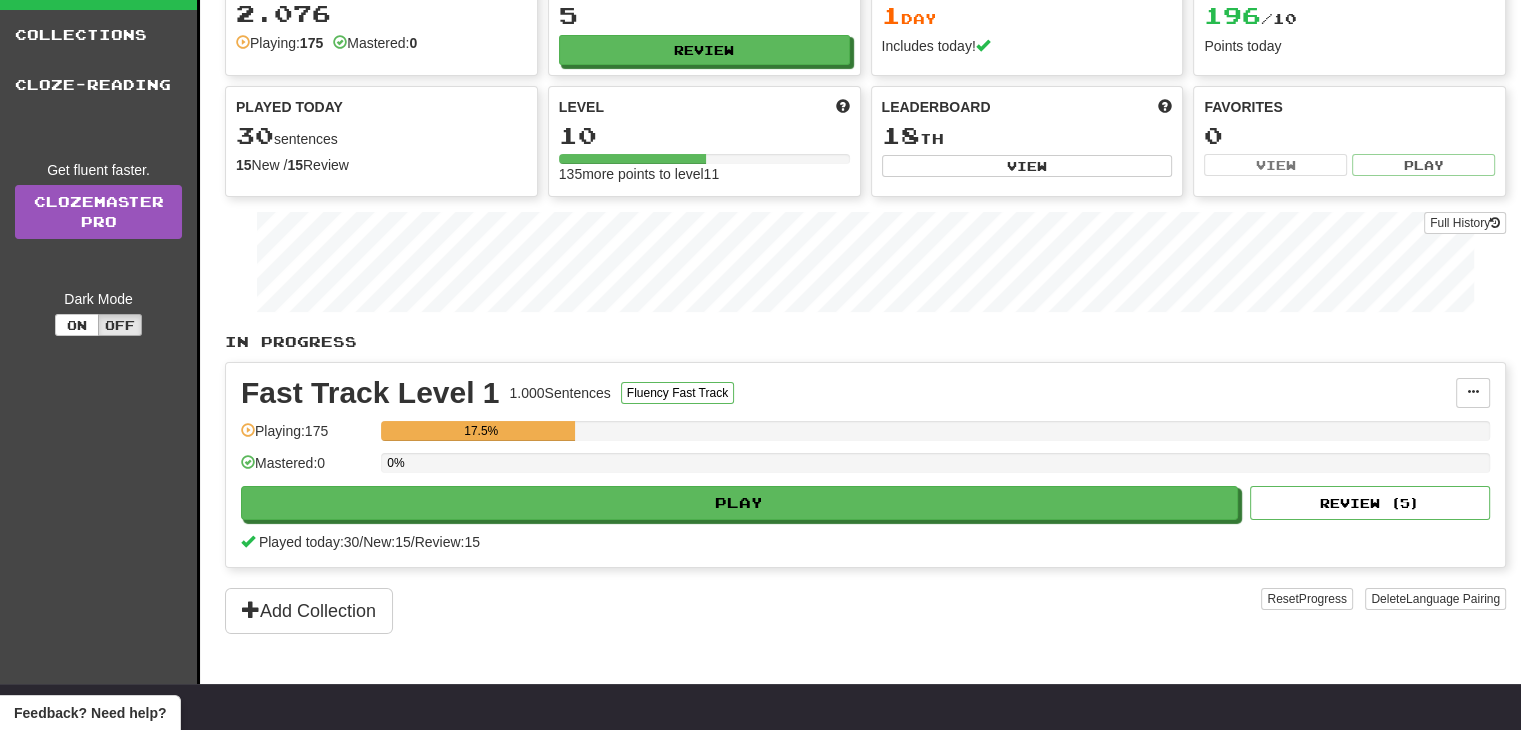 scroll, scrollTop: 0, scrollLeft: 0, axis: both 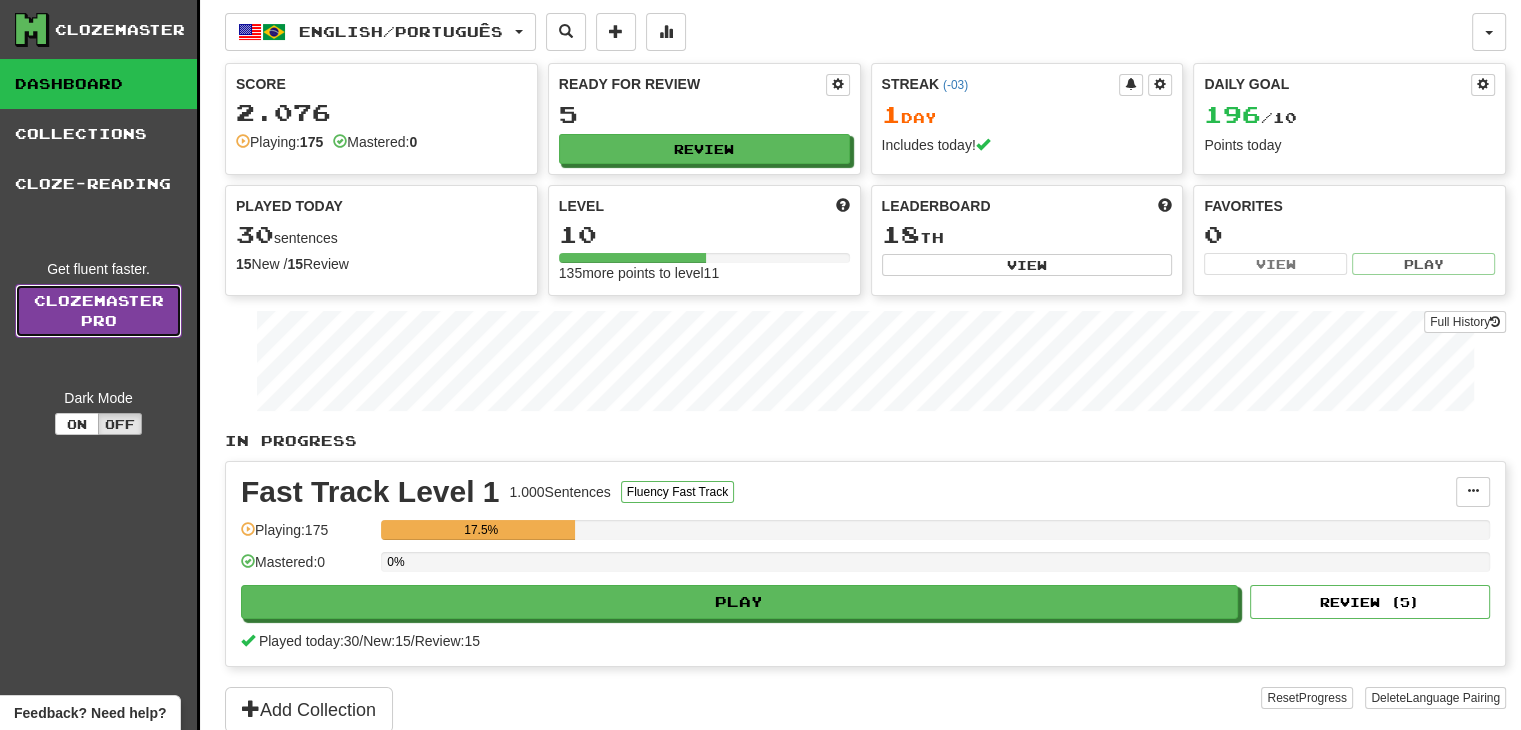 click on "Clozemaster Pro" at bounding box center (98, 311) 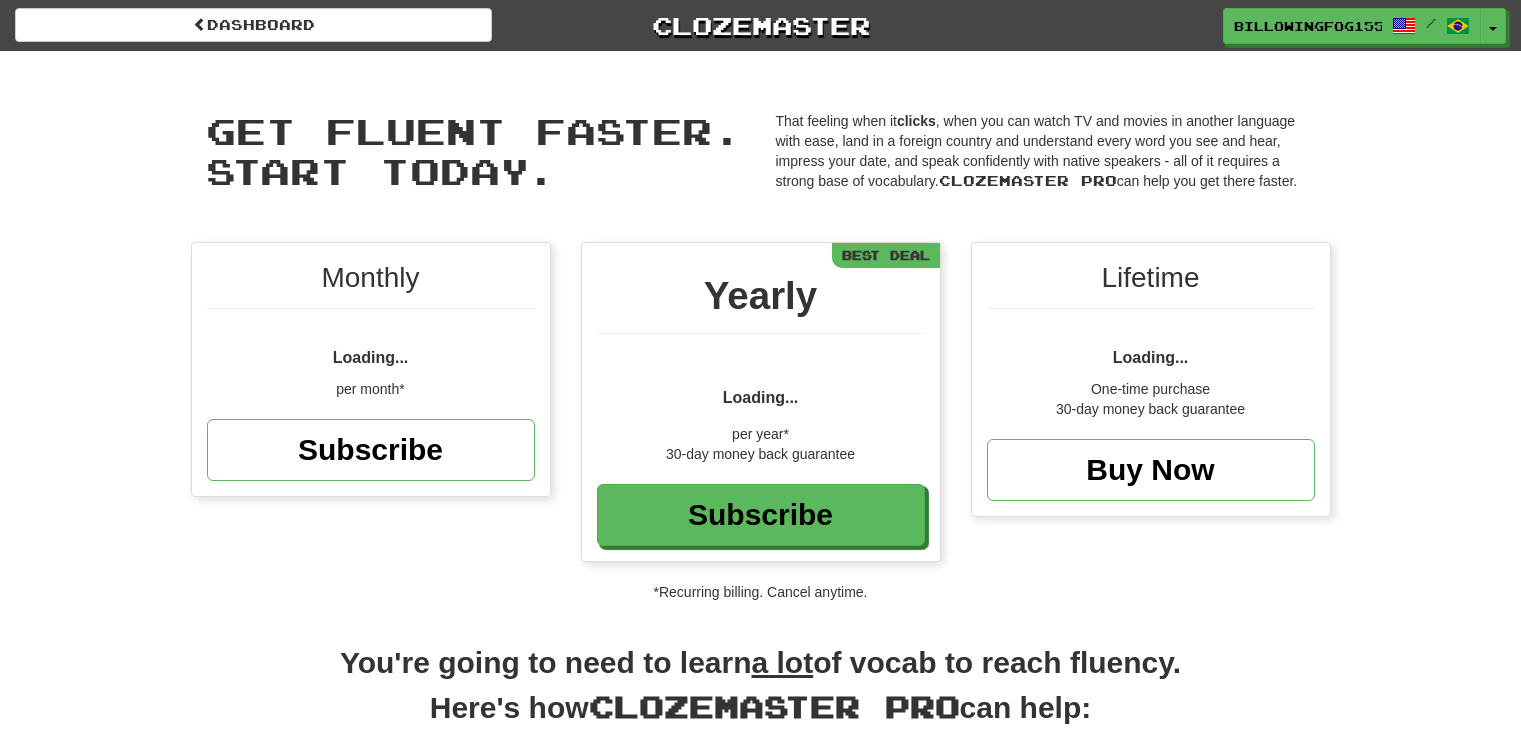 scroll, scrollTop: 0, scrollLeft: 0, axis: both 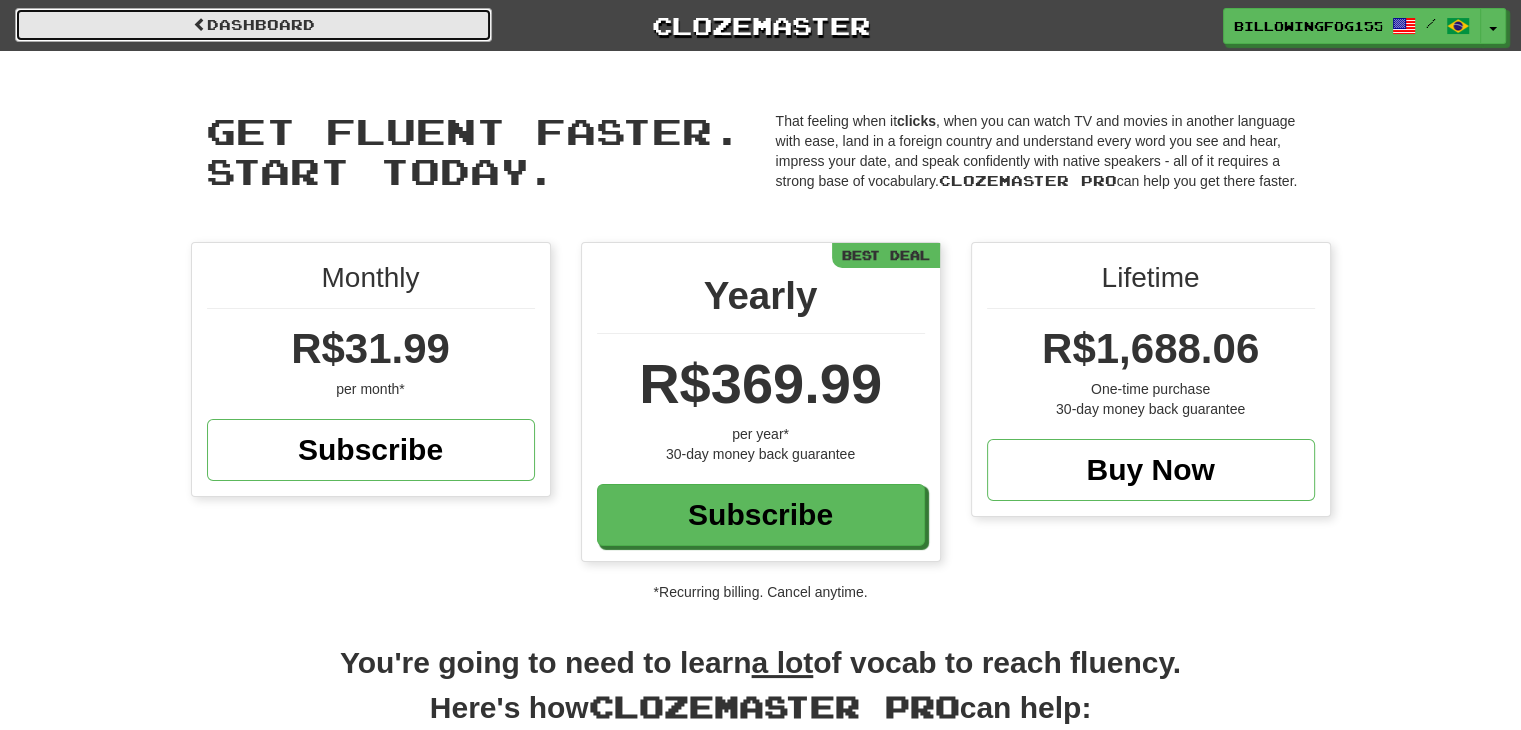 click on "Dashboard" at bounding box center [253, 25] 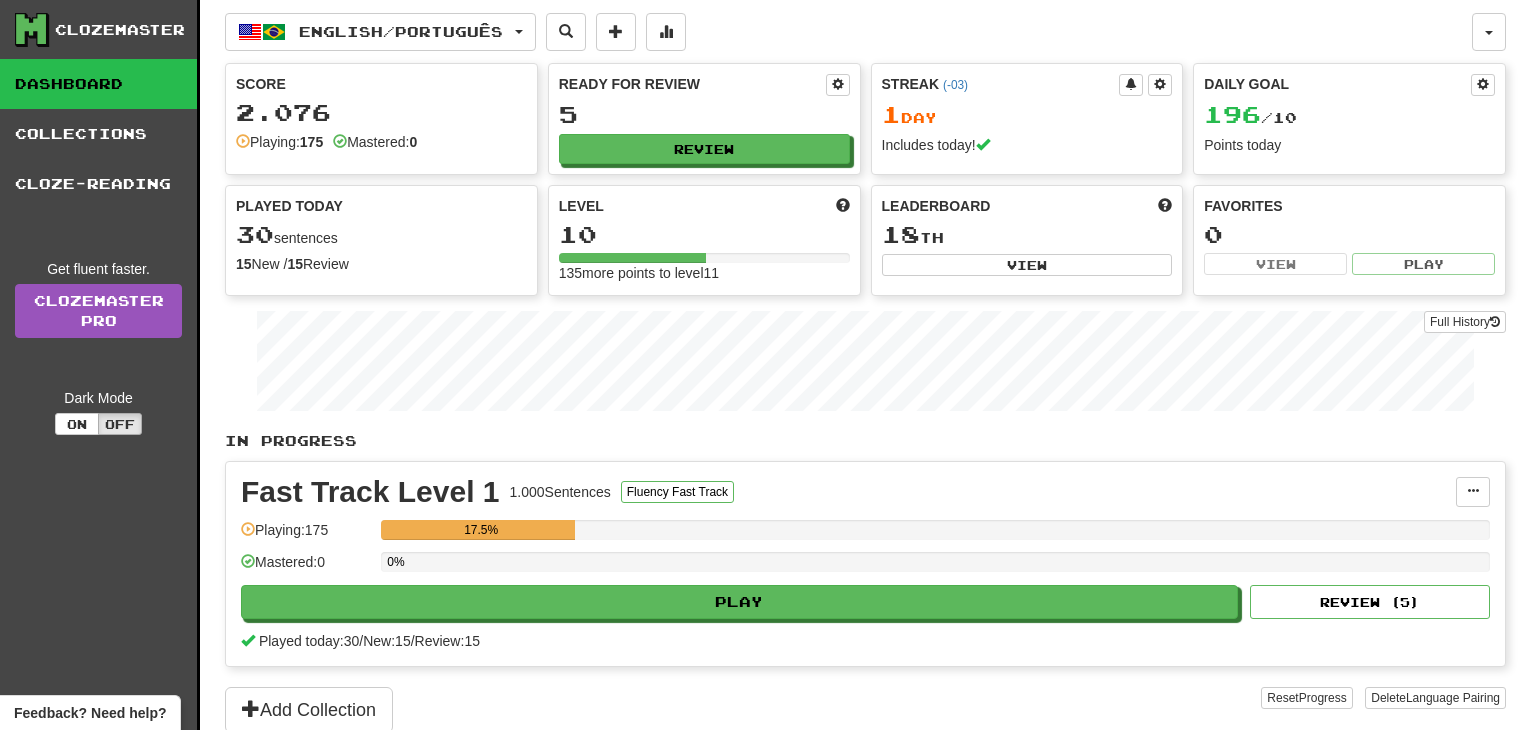 scroll, scrollTop: 0, scrollLeft: 0, axis: both 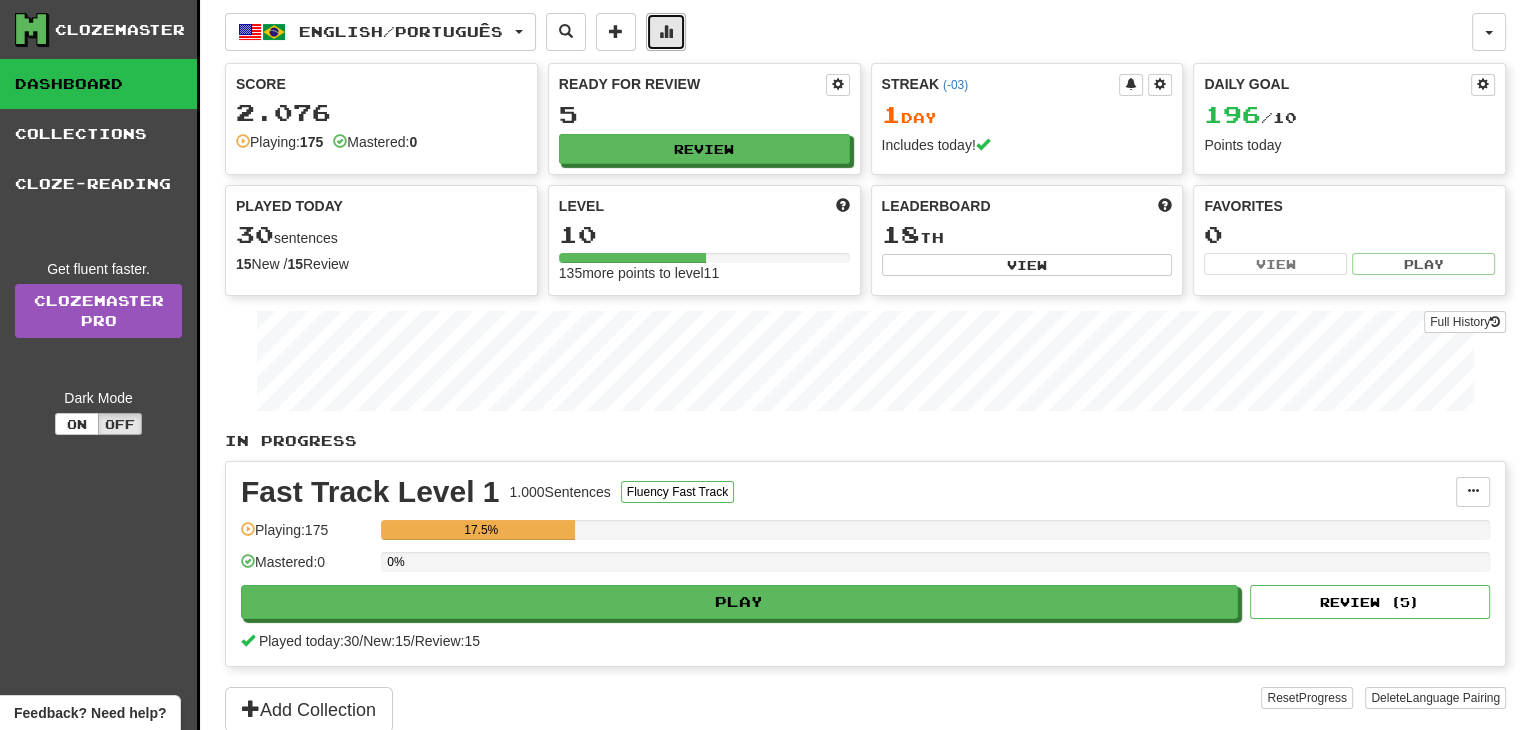 click at bounding box center [666, 32] 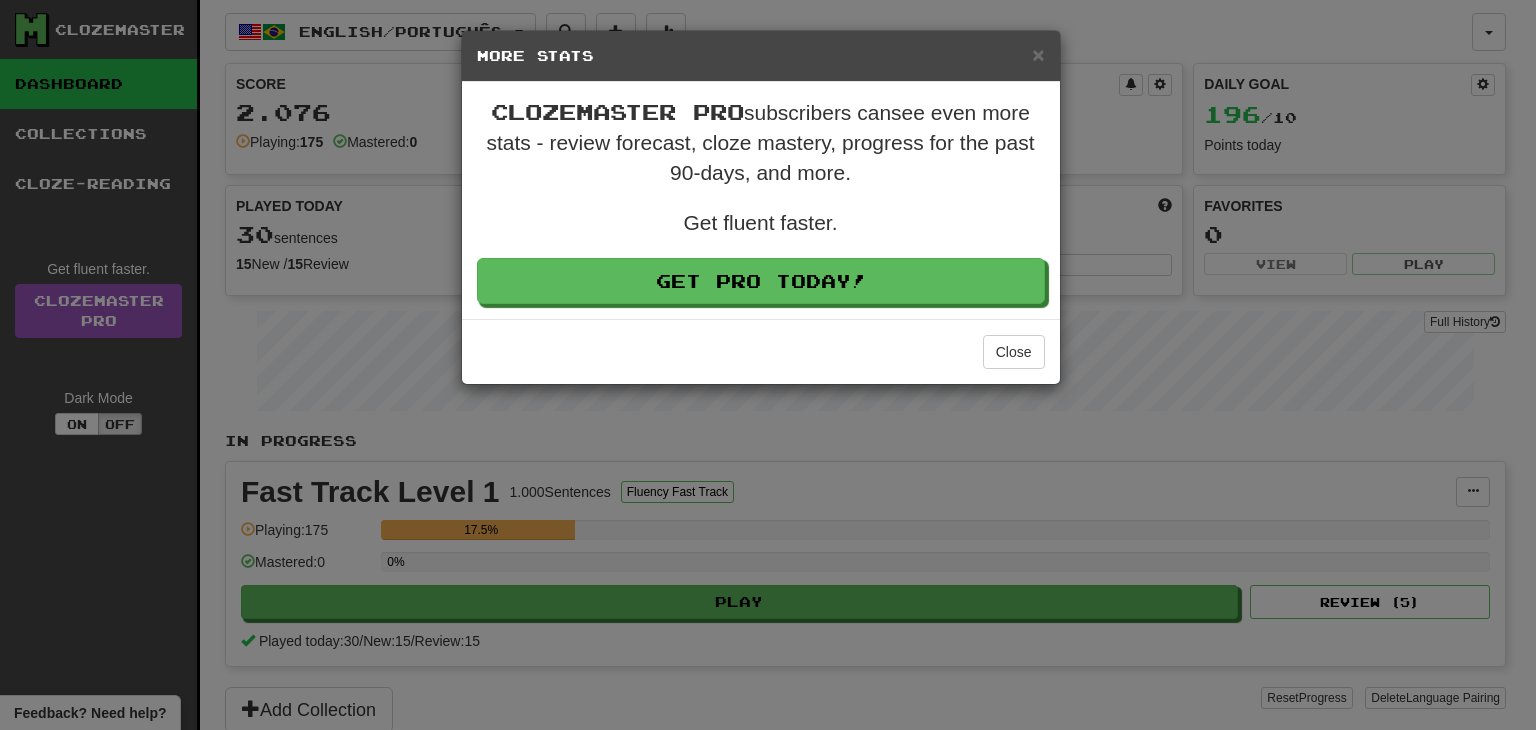click on "× More Stats Clozemaster Pro  subscribers can  see even more stats - review forecast, cloze mastery, progress for the past 90-days, and more. Get fluent faster. Get Pro Today! Close" at bounding box center [768, 365] 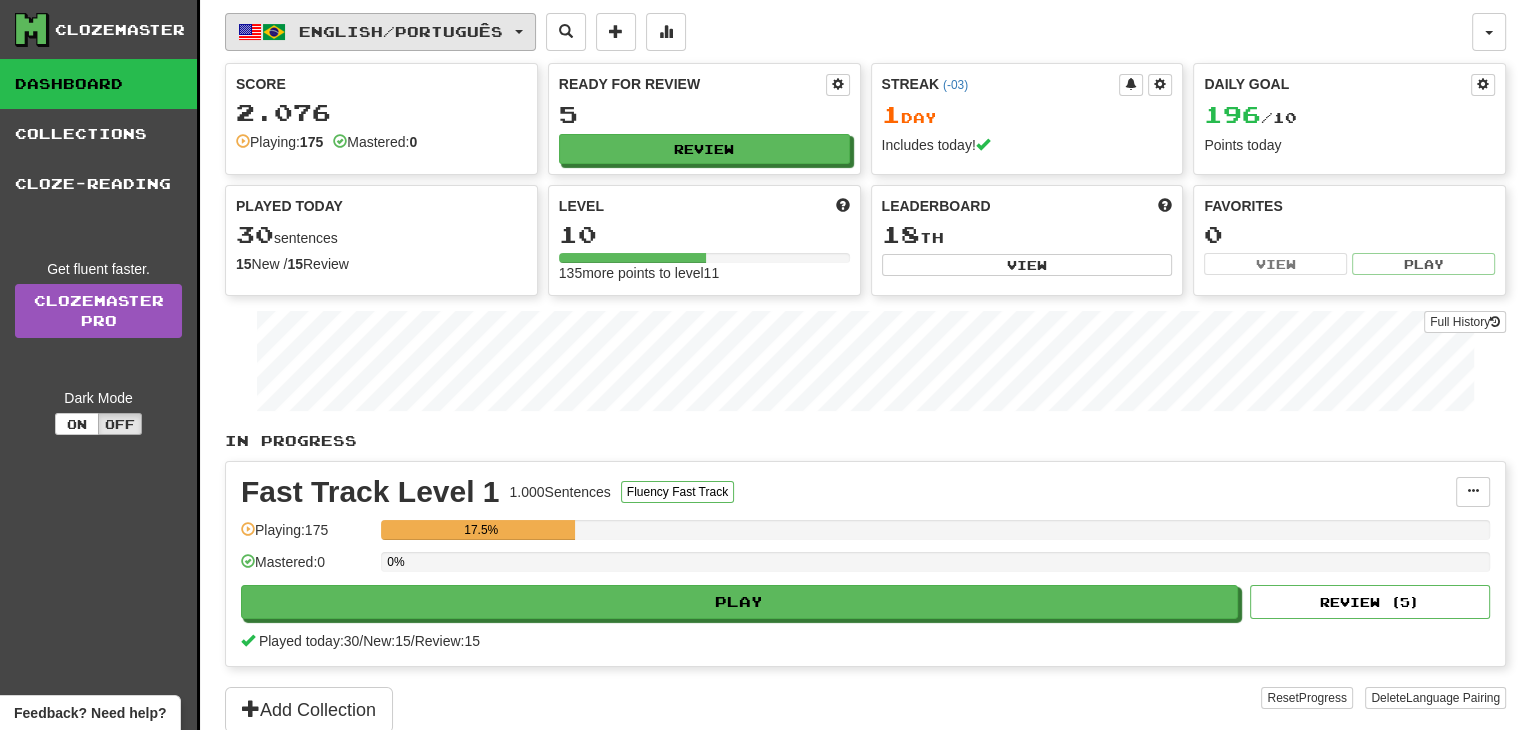 click on "English  /  Português" at bounding box center [380, 32] 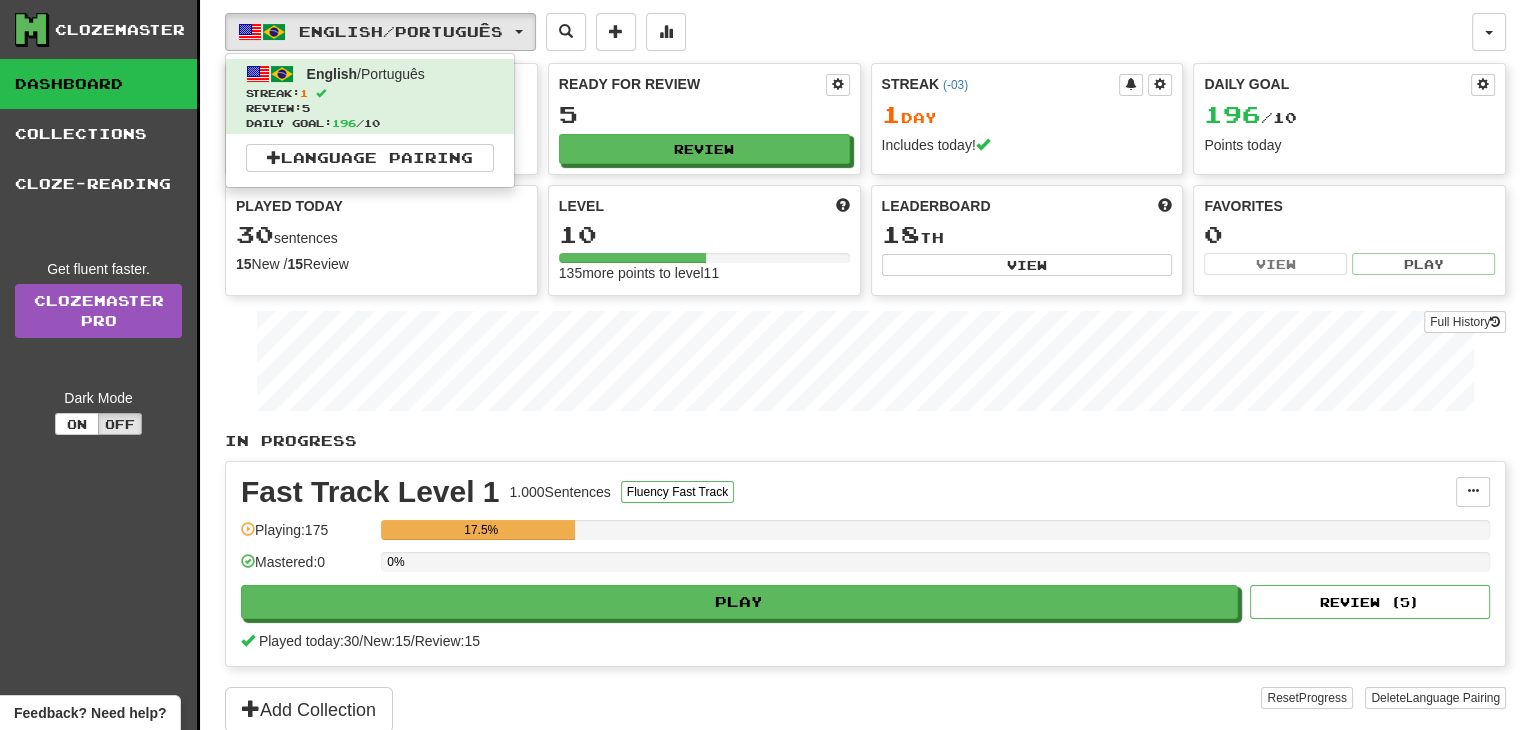 drag, startPoint x: 1083, startPoint y: 29, endPoint x: 1092, endPoint y: 14, distance: 17.492855 